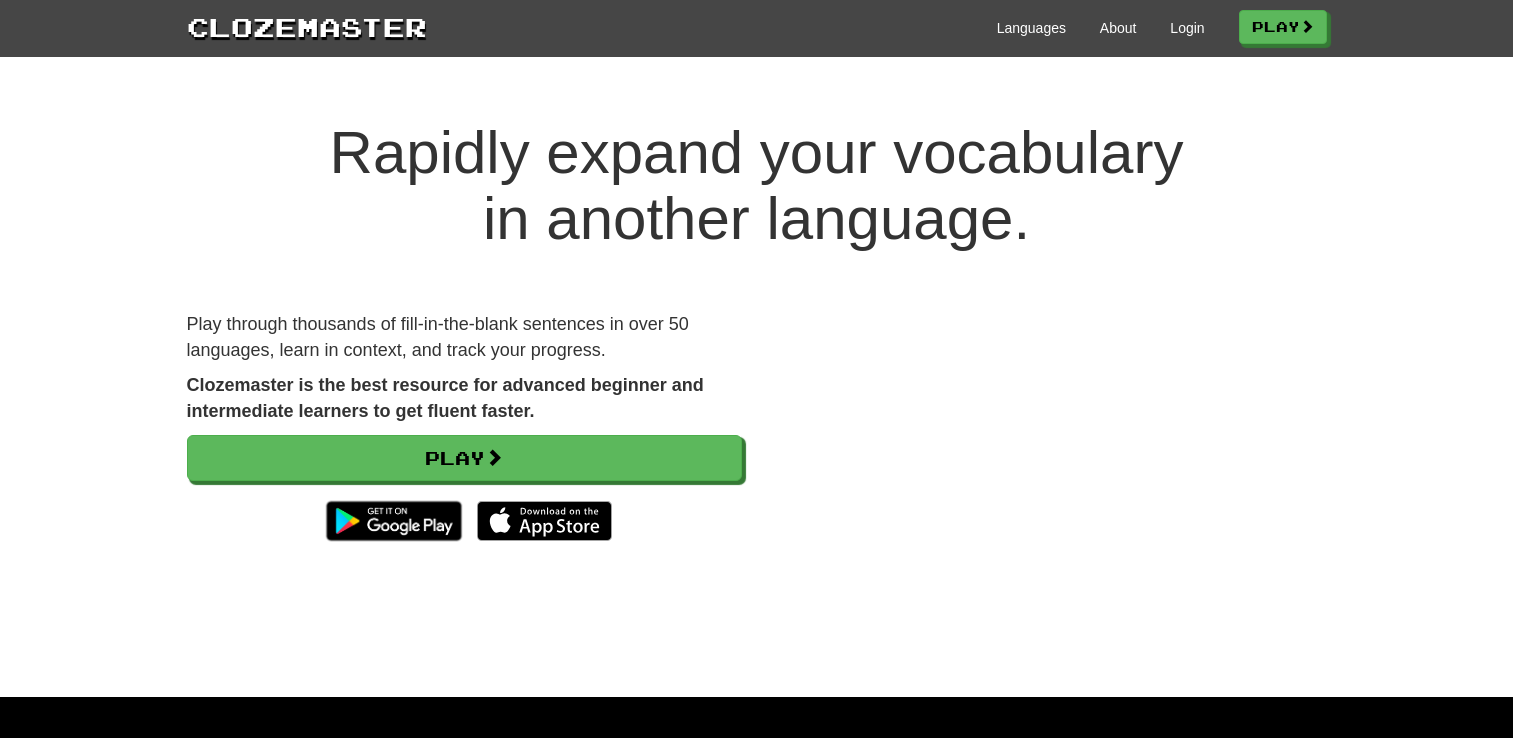 scroll, scrollTop: 0, scrollLeft: 0, axis: both 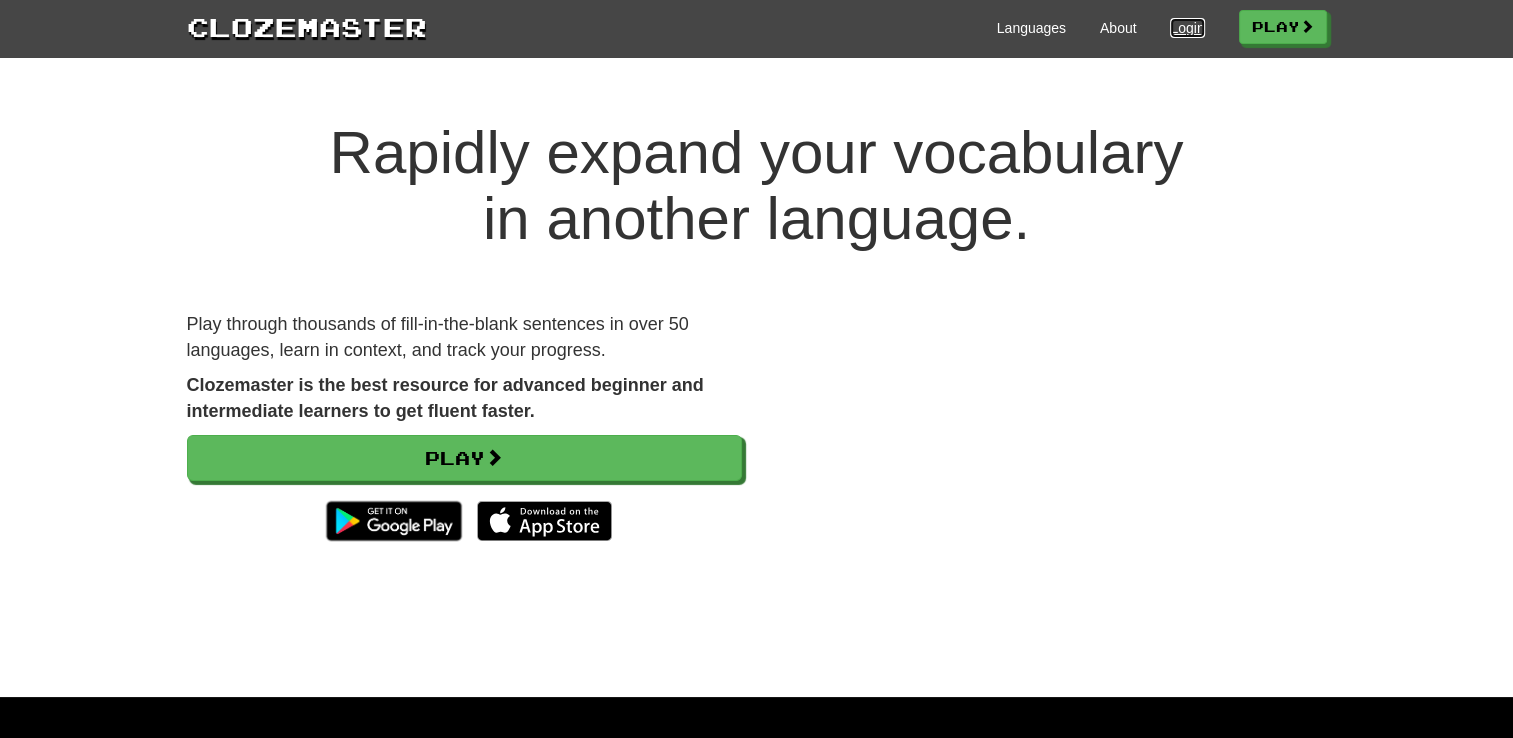 click on "Login" at bounding box center [1187, 28] 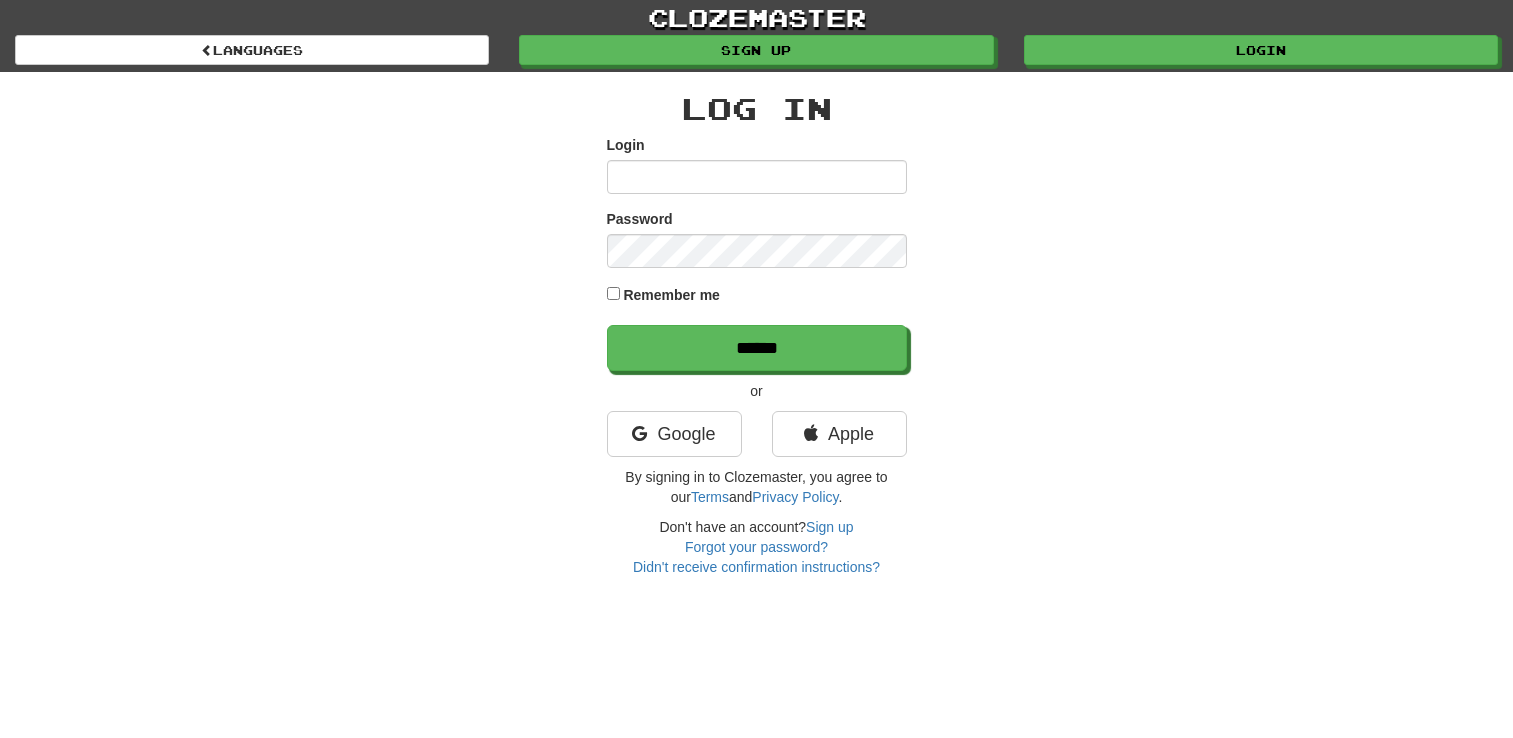 scroll, scrollTop: 0, scrollLeft: 0, axis: both 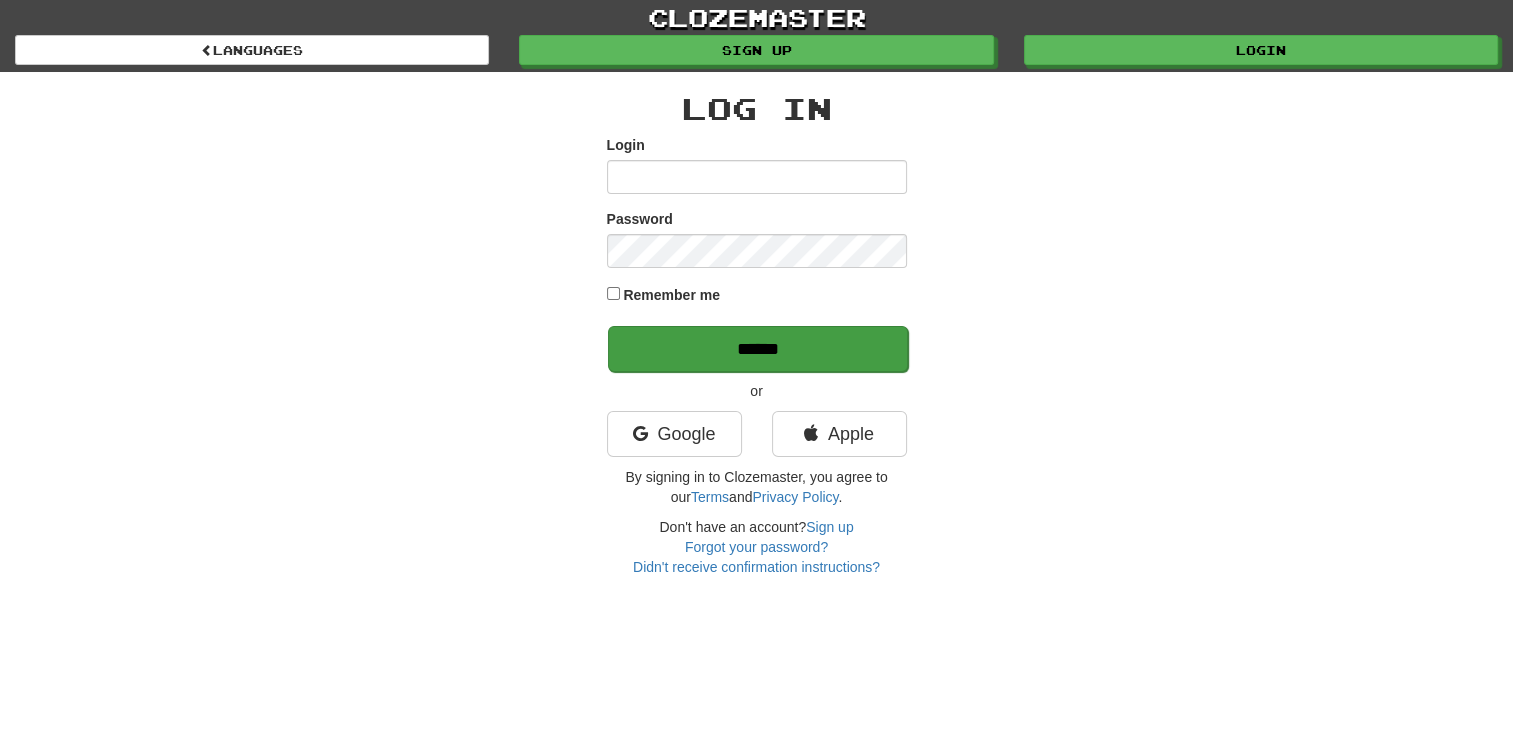 type on "**********" 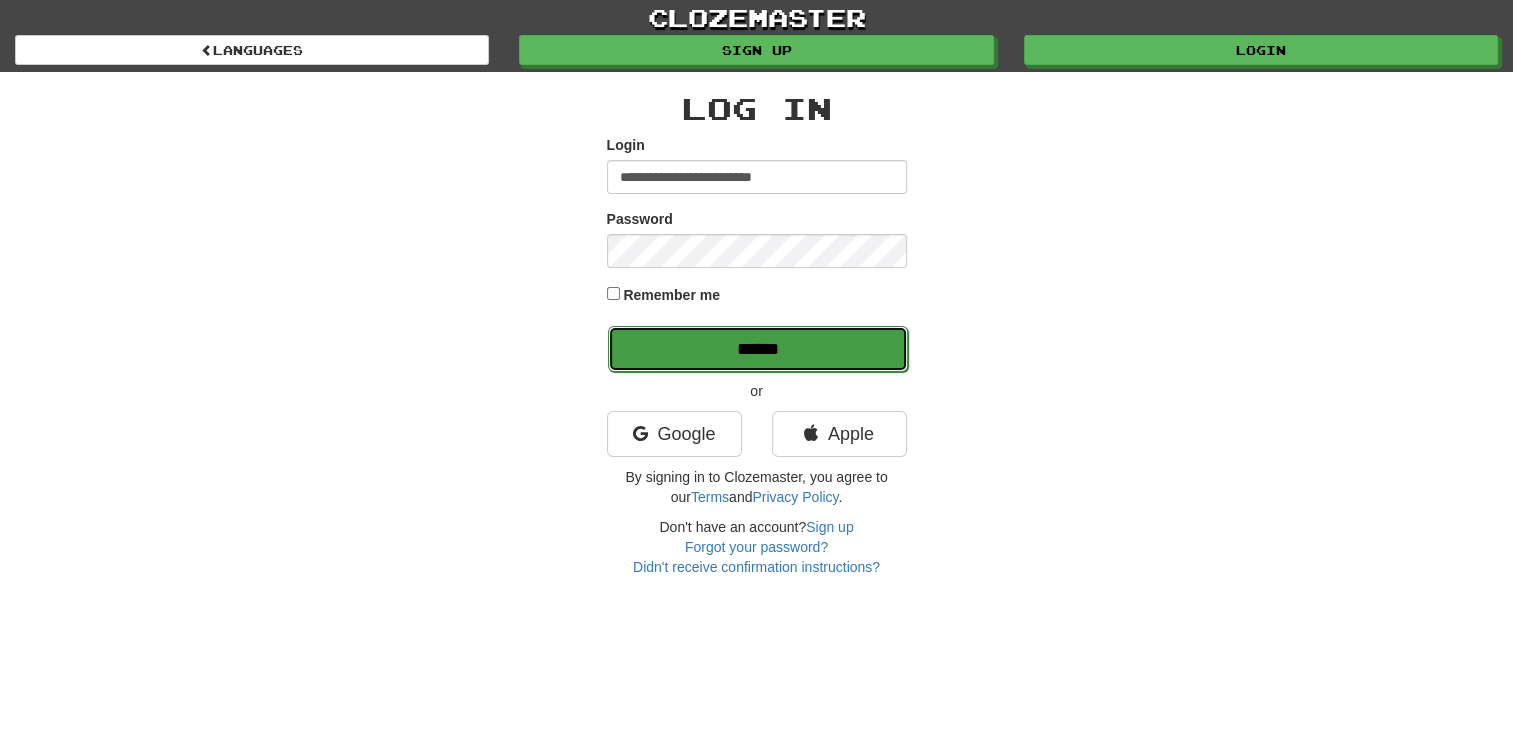 click on "******" at bounding box center (758, 349) 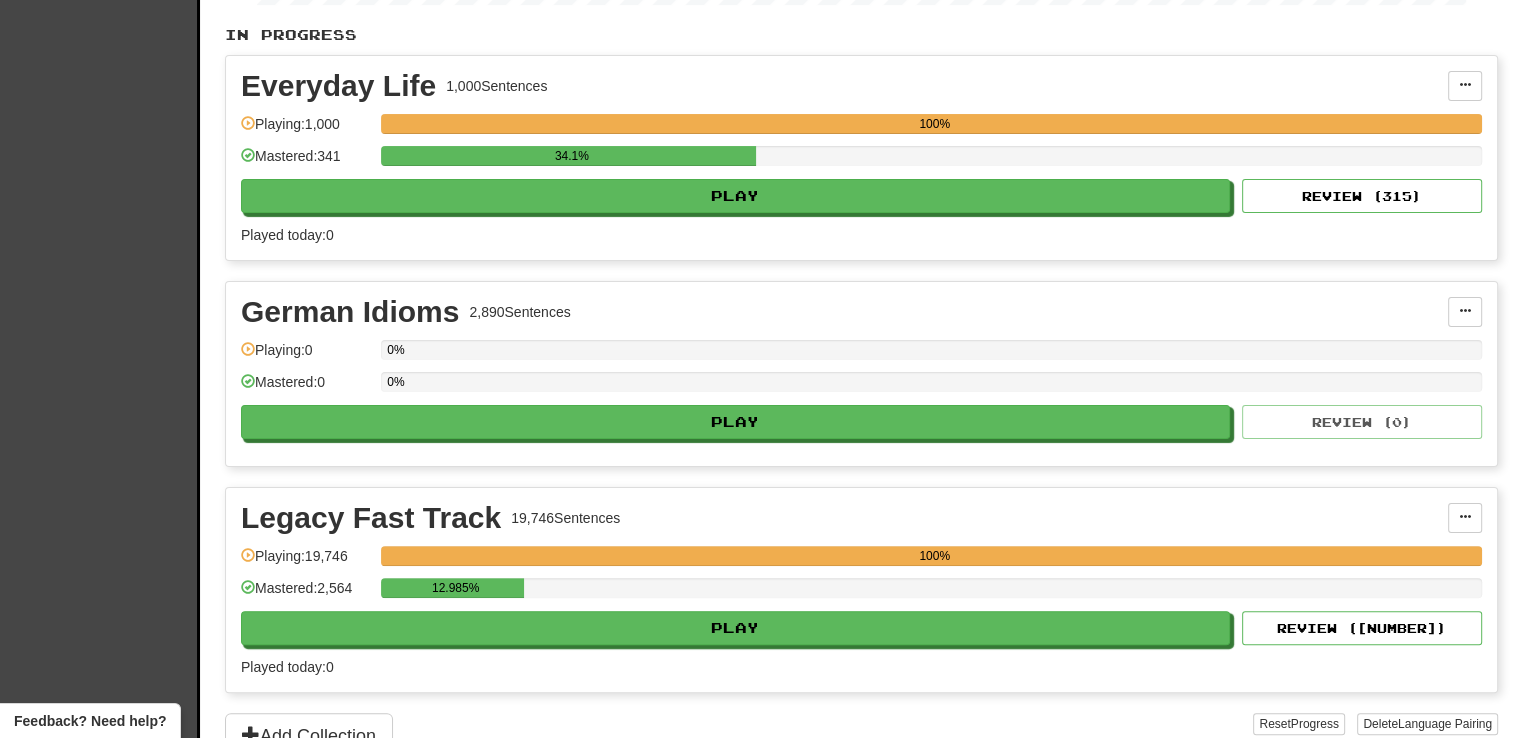 scroll, scrollTop: 0, scrollLeft: 0, axis: both 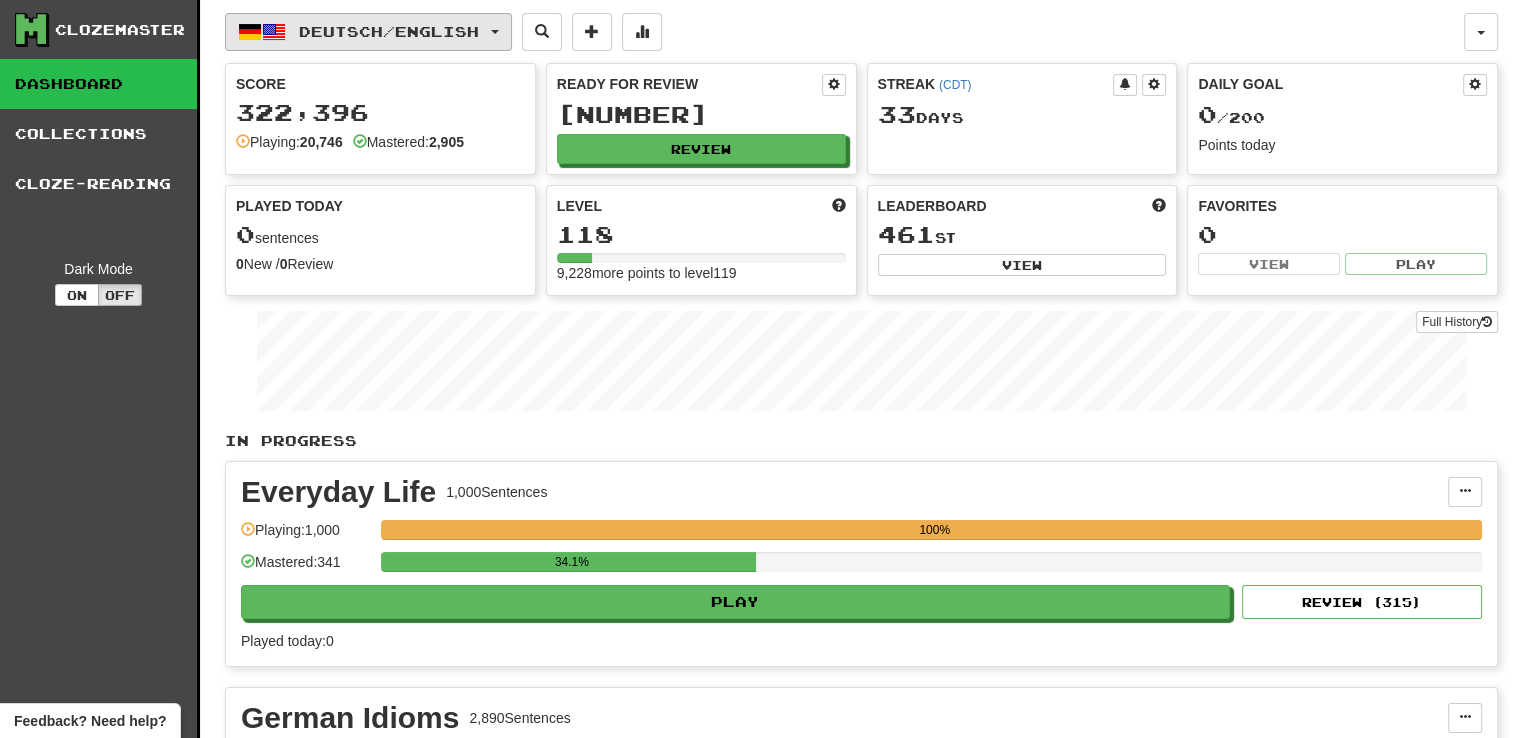 click on "Deutsch  /  English" at bounding box center [368, 32] 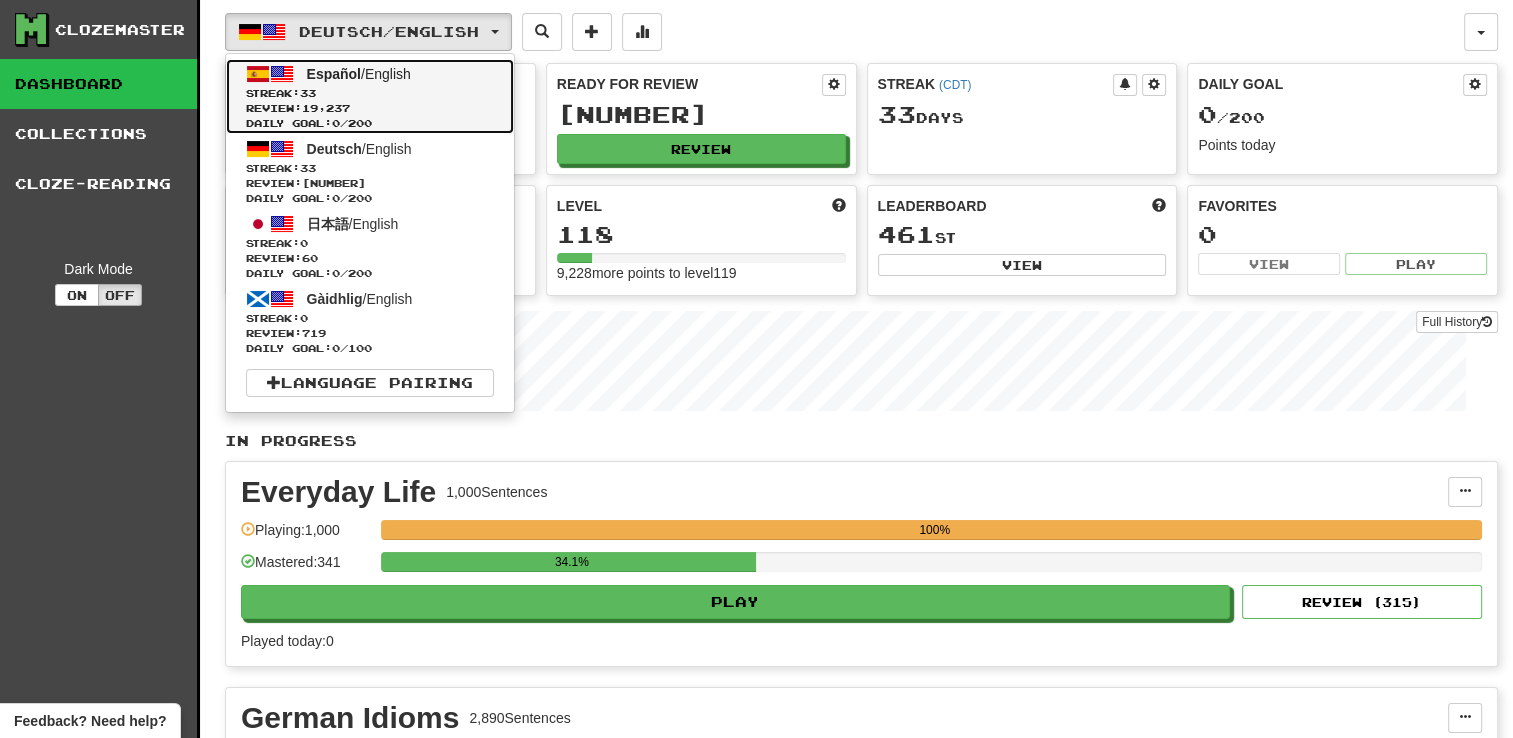 click on "Español  /  English Streak:  33   Review:  19,237 Daily Goal:  0  /  200" at bounding box center (370, 96) 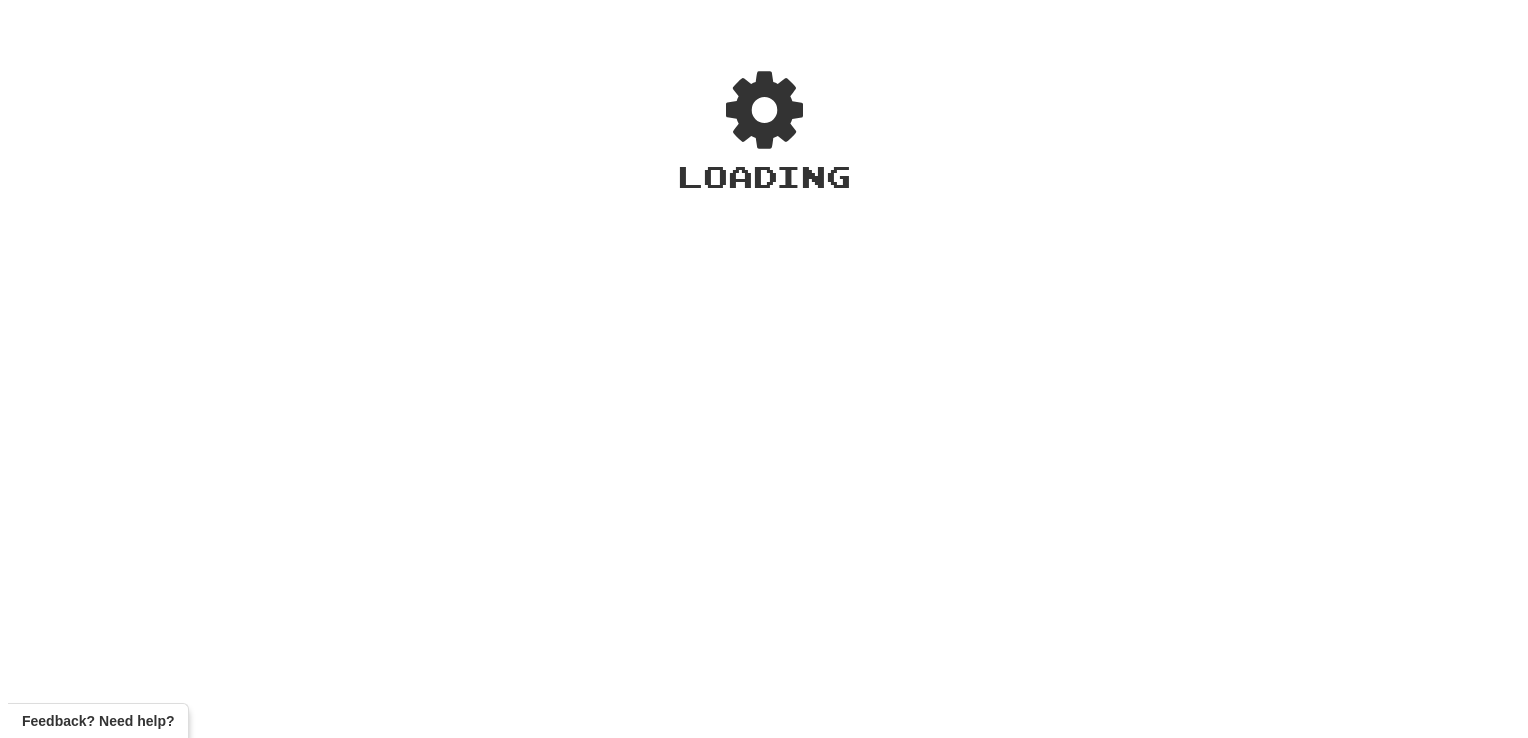 scroll, scrollTop: 0, scrollLeft: 0, axis: both 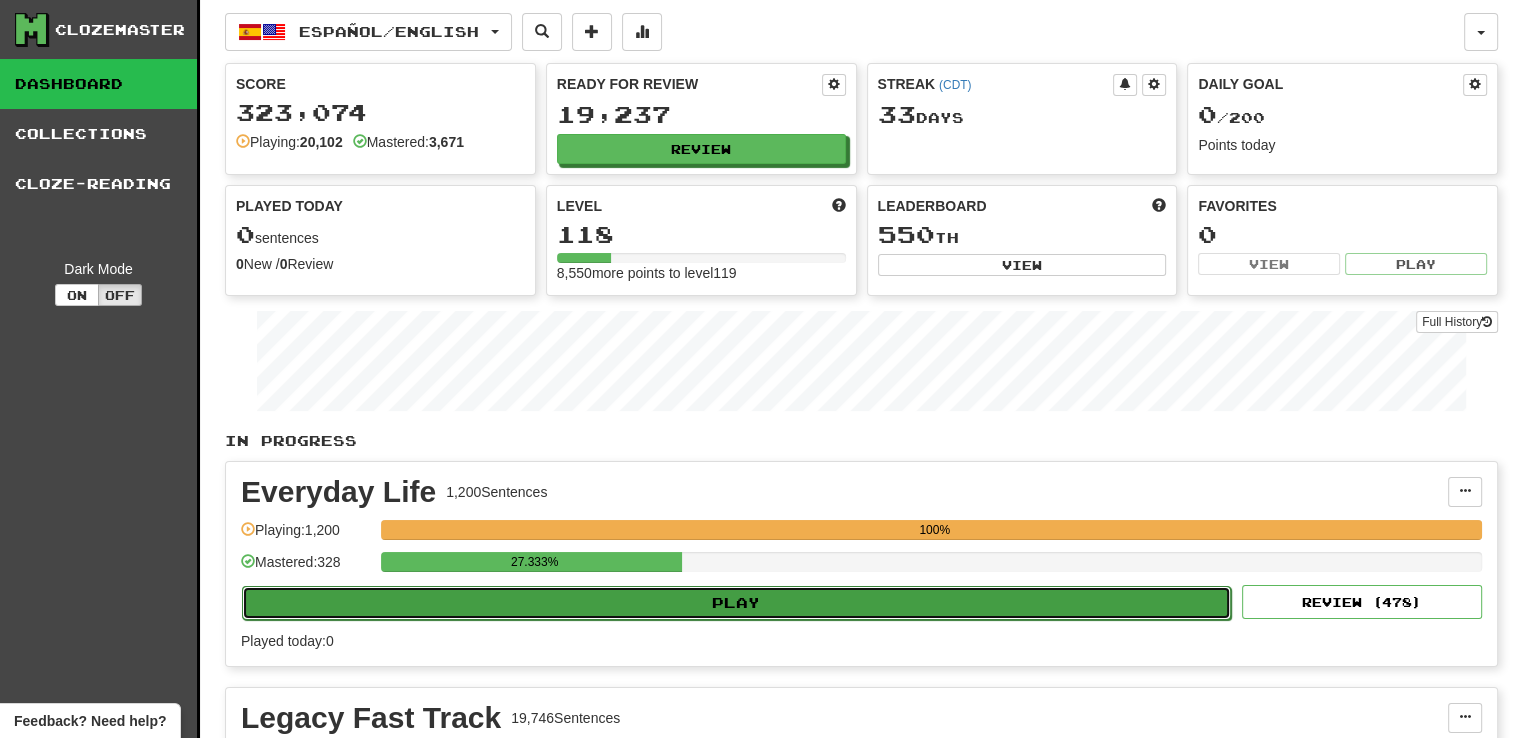 click on "Play" at bounding box center (736, 603) 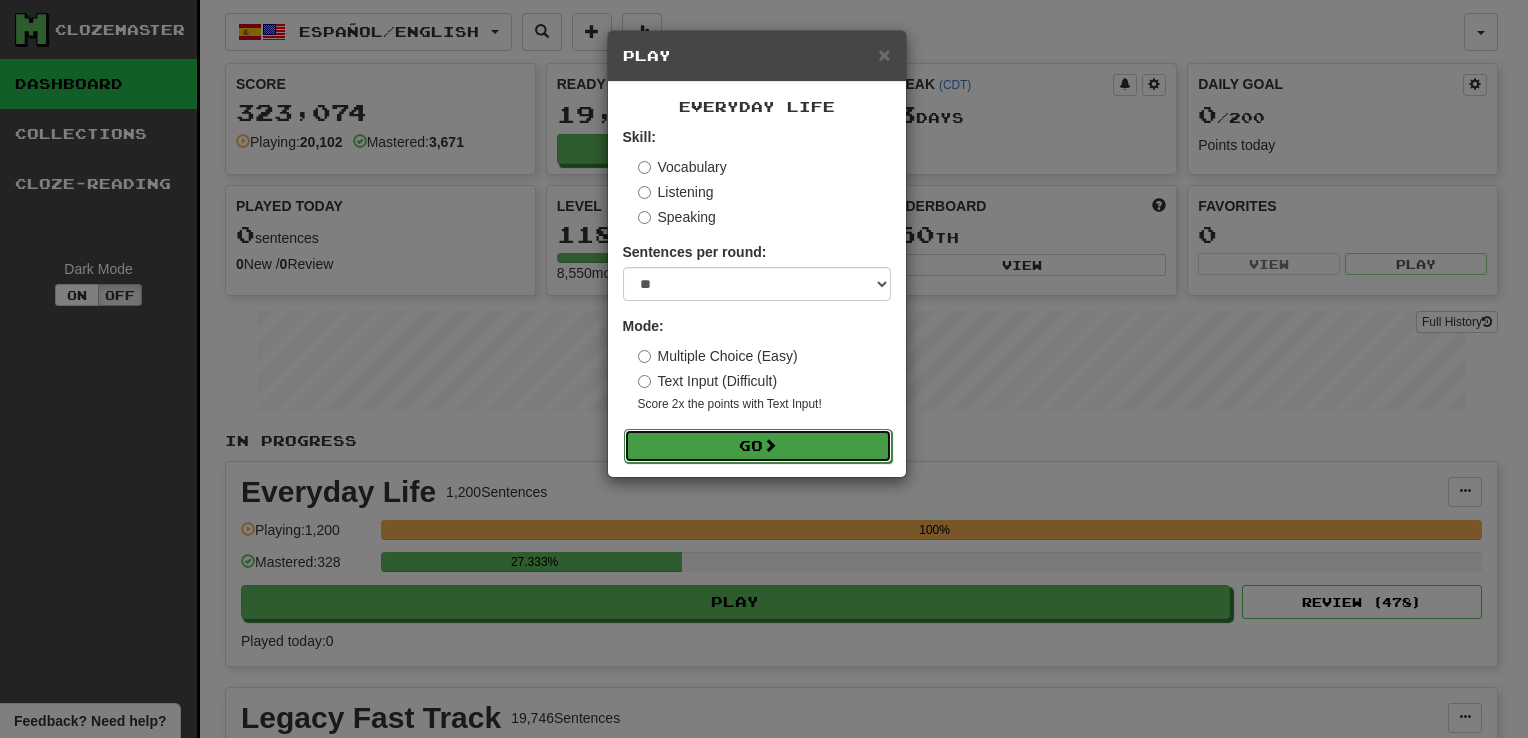 click on "Go" at bounding box center [758, 446] 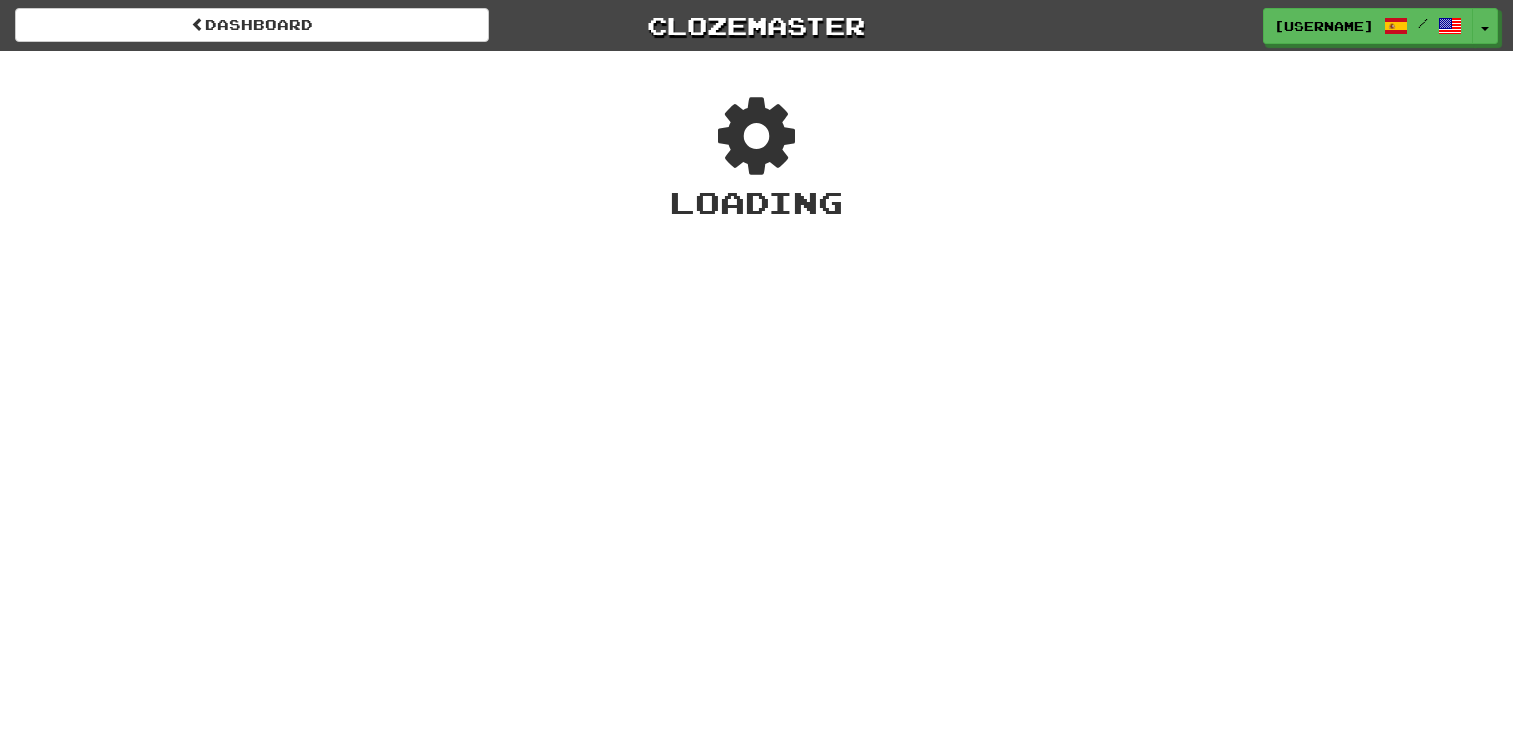 scroll, scrollTop: 0, scrollLeft: 0, axis: both 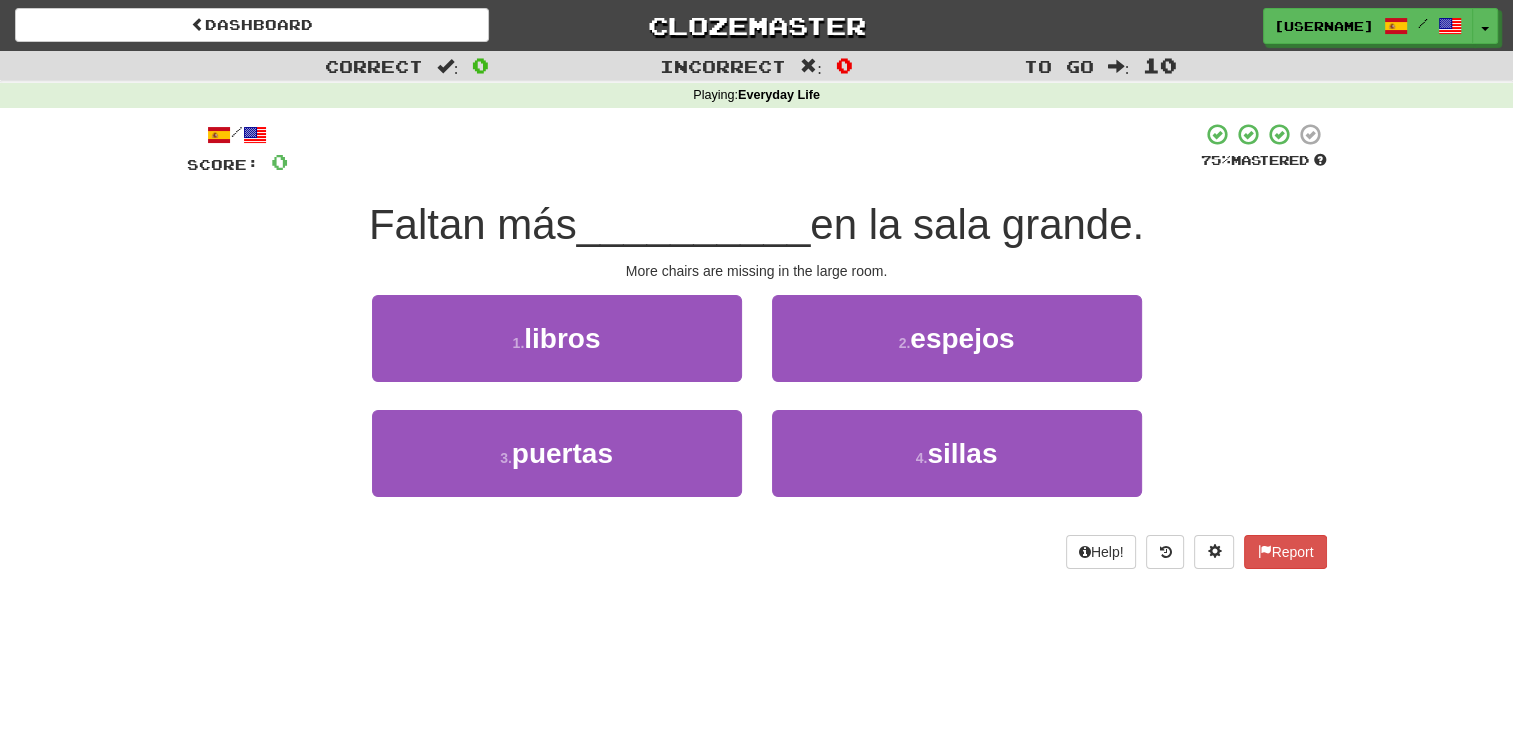 click on "Correct   :   0 Incorrect   :   0 To go   :   10 Playing :  Everyday Life  /  Score:   0 75 %  Mastered Faltan más  __________  en la sala grande. More chairs are missing in the large room. 1 .  libros 2 .  espejos 3 .  puertas 4 .  sillas  Help!  Report" at bounding box center [756, 324] 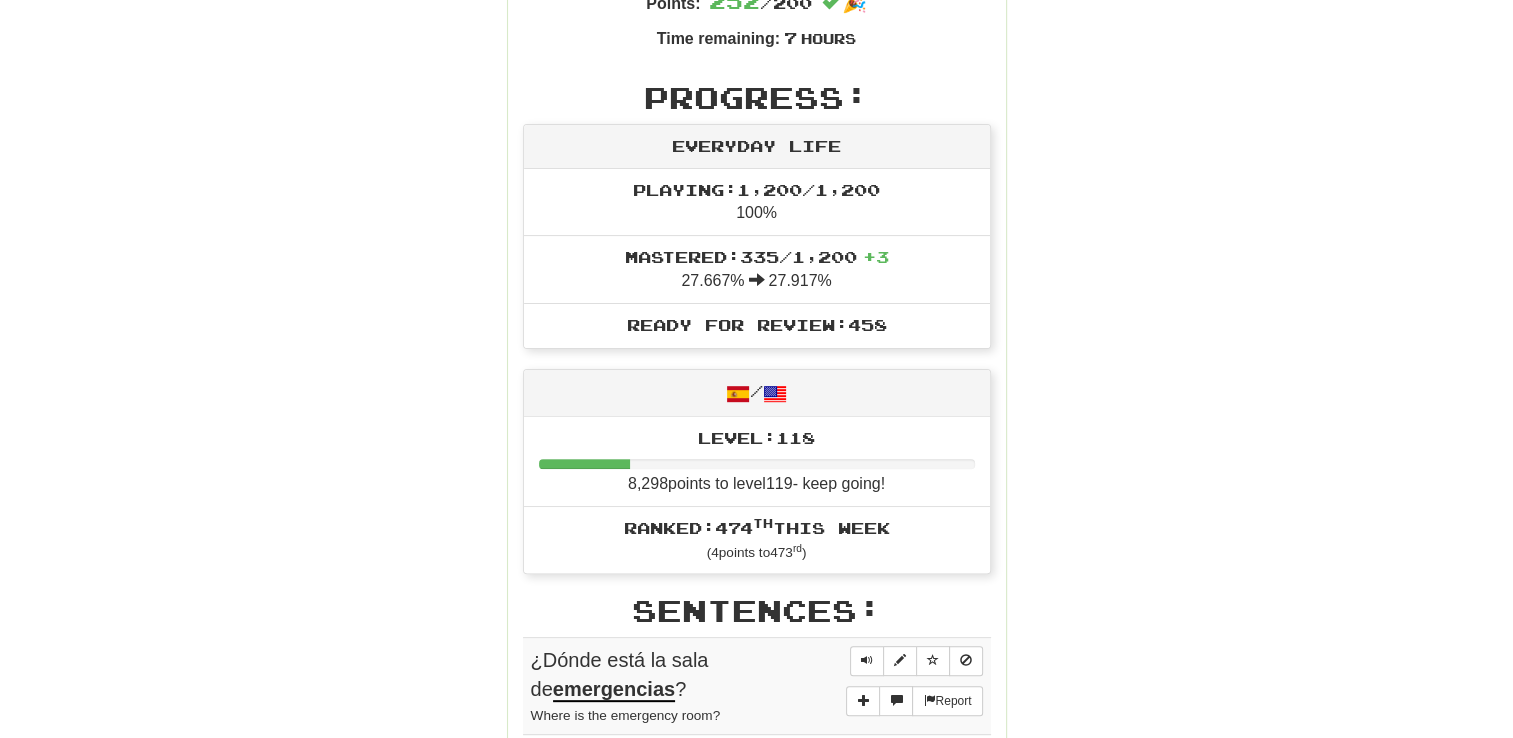 scroll, scrollTop: 0, scrollLeft: 0, axis: both 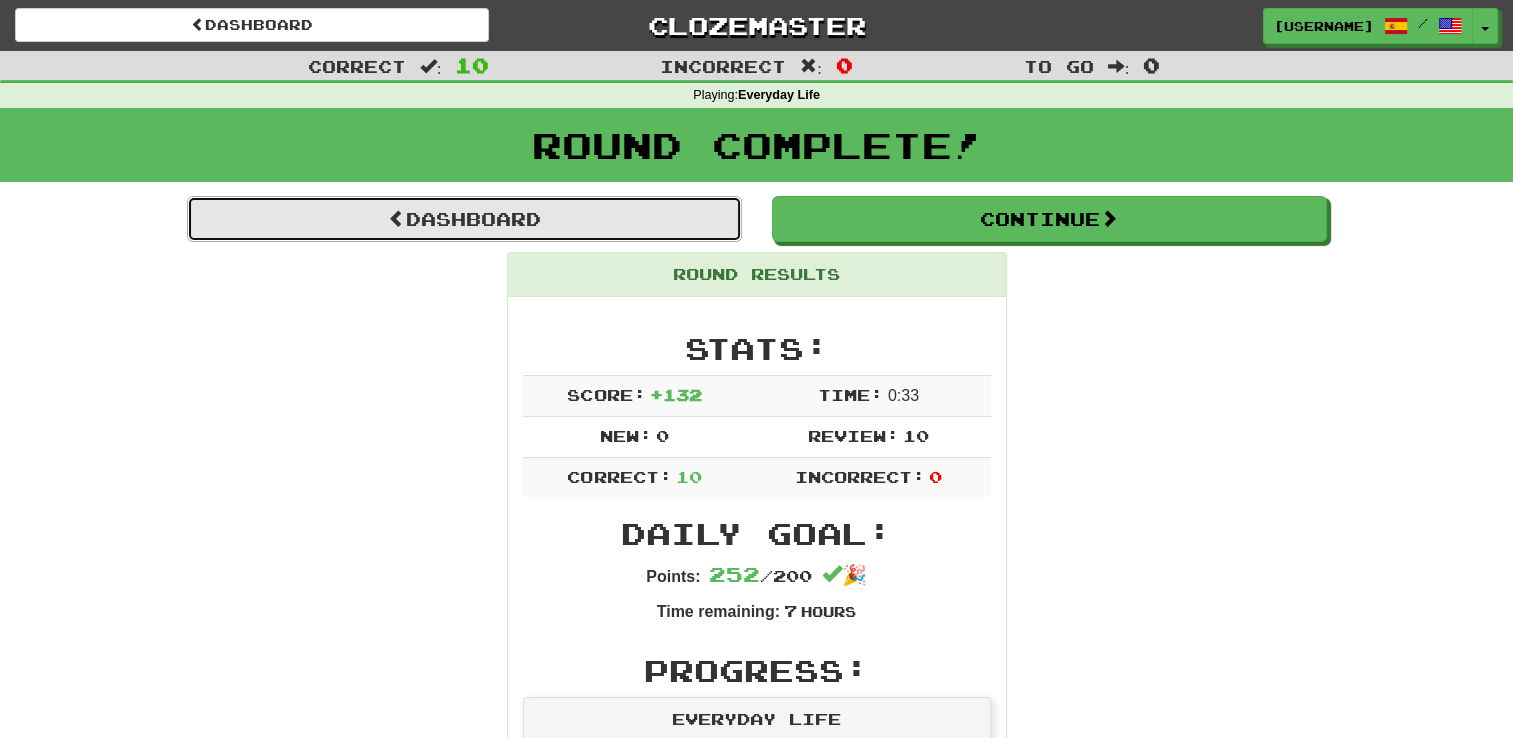 click on "Dashboard" at bounding box center (464, 219) 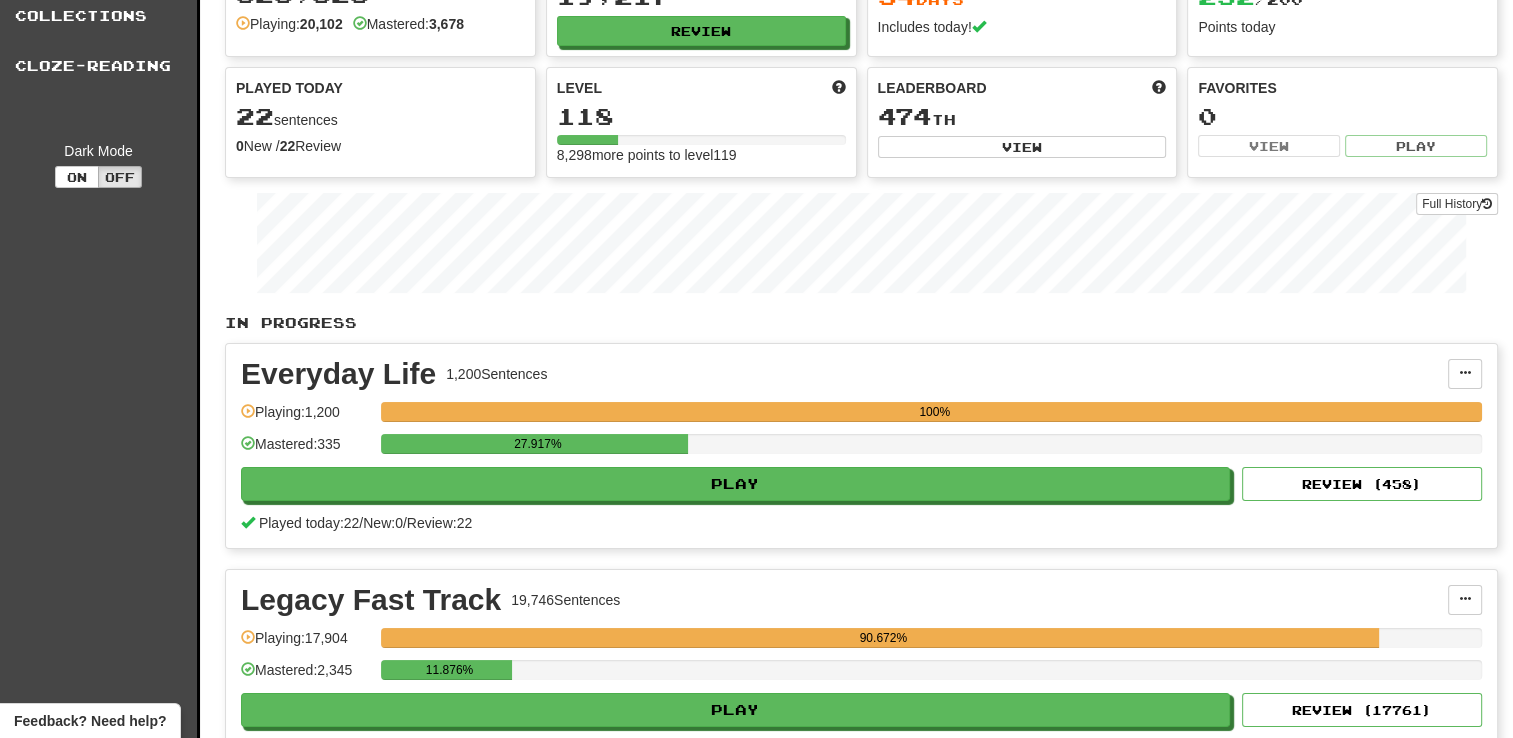scroll, scrollTop: 0, scrollLeft: 0, axis: both 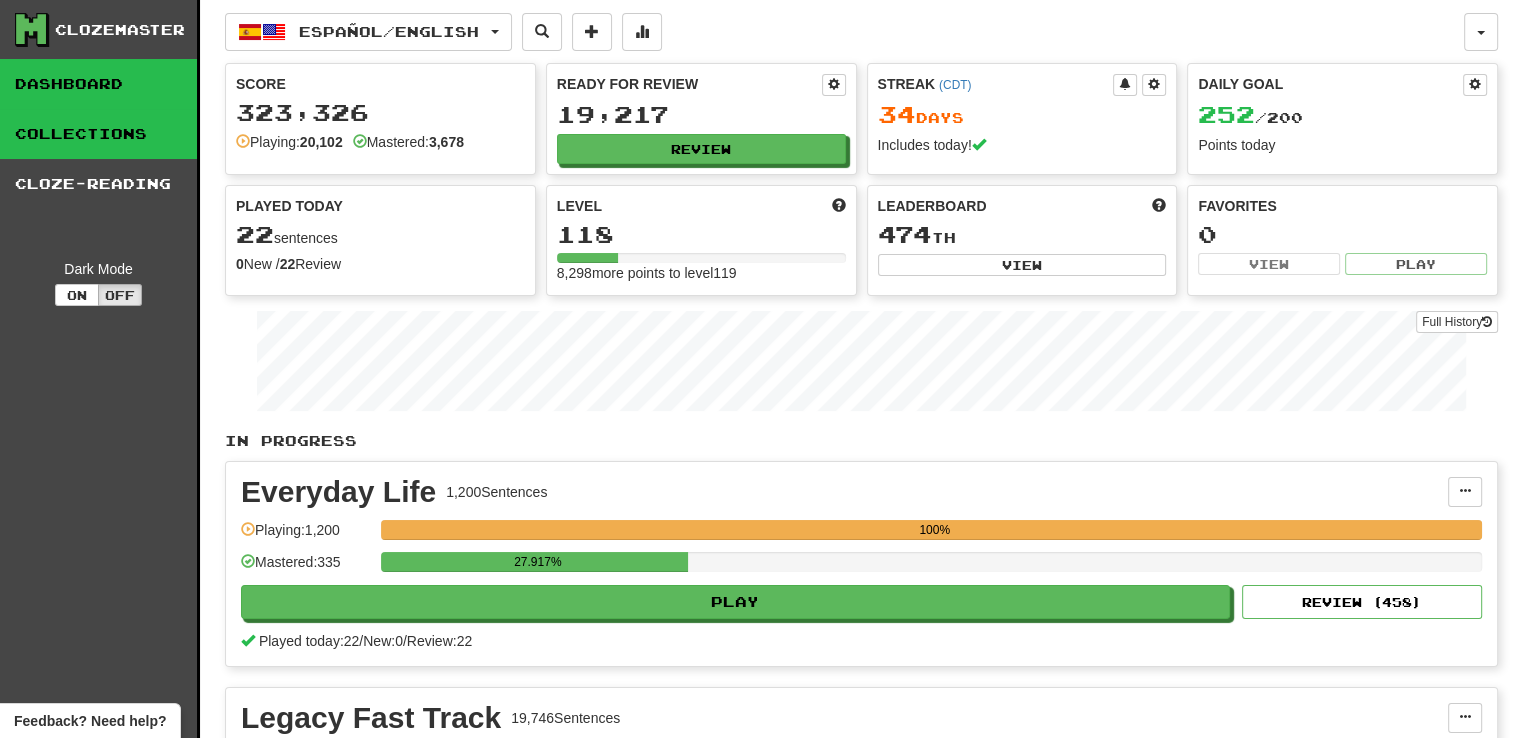 click on "Collections" at bounding box center [98, 134] 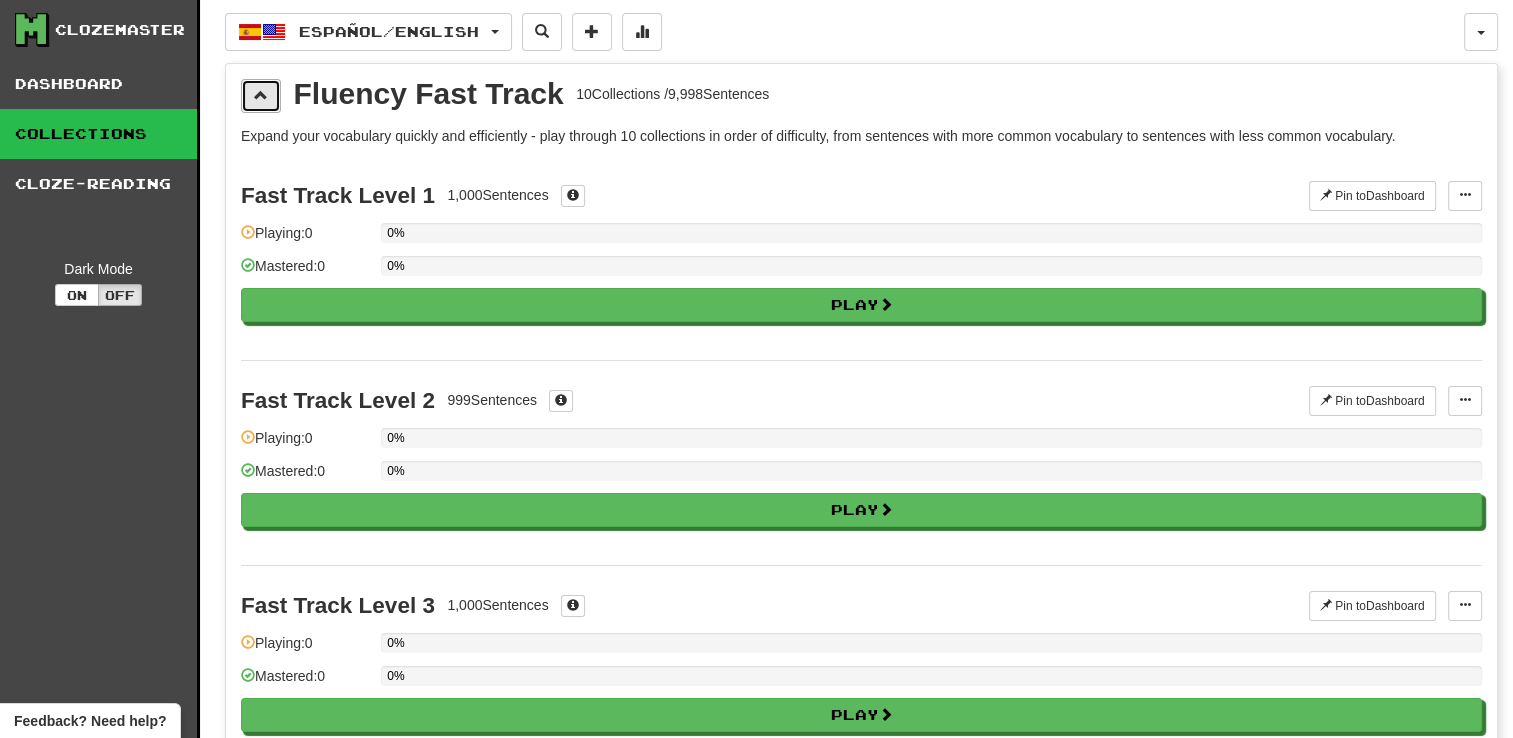 click at bounding box center [261, 96] 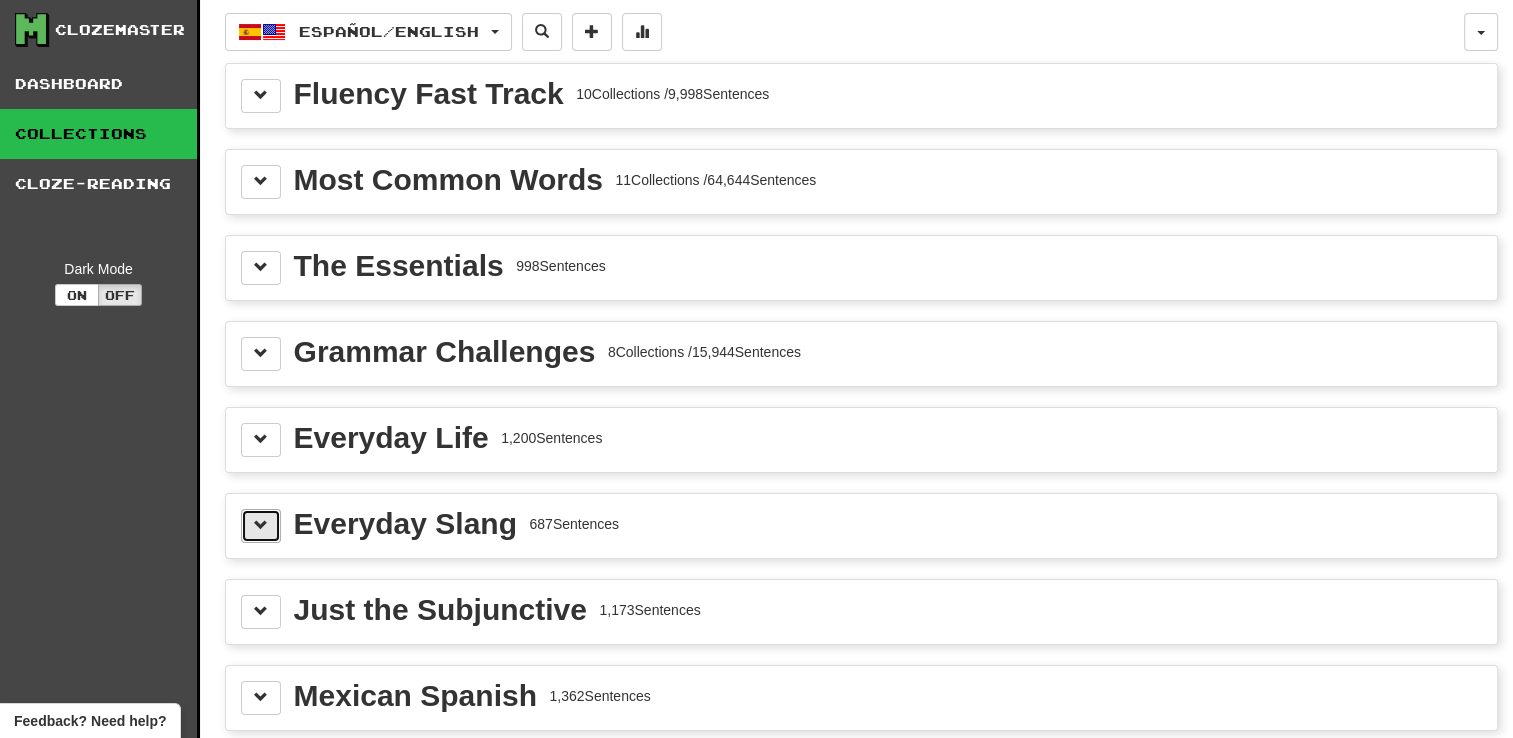 click at bounding box center [261, 525] 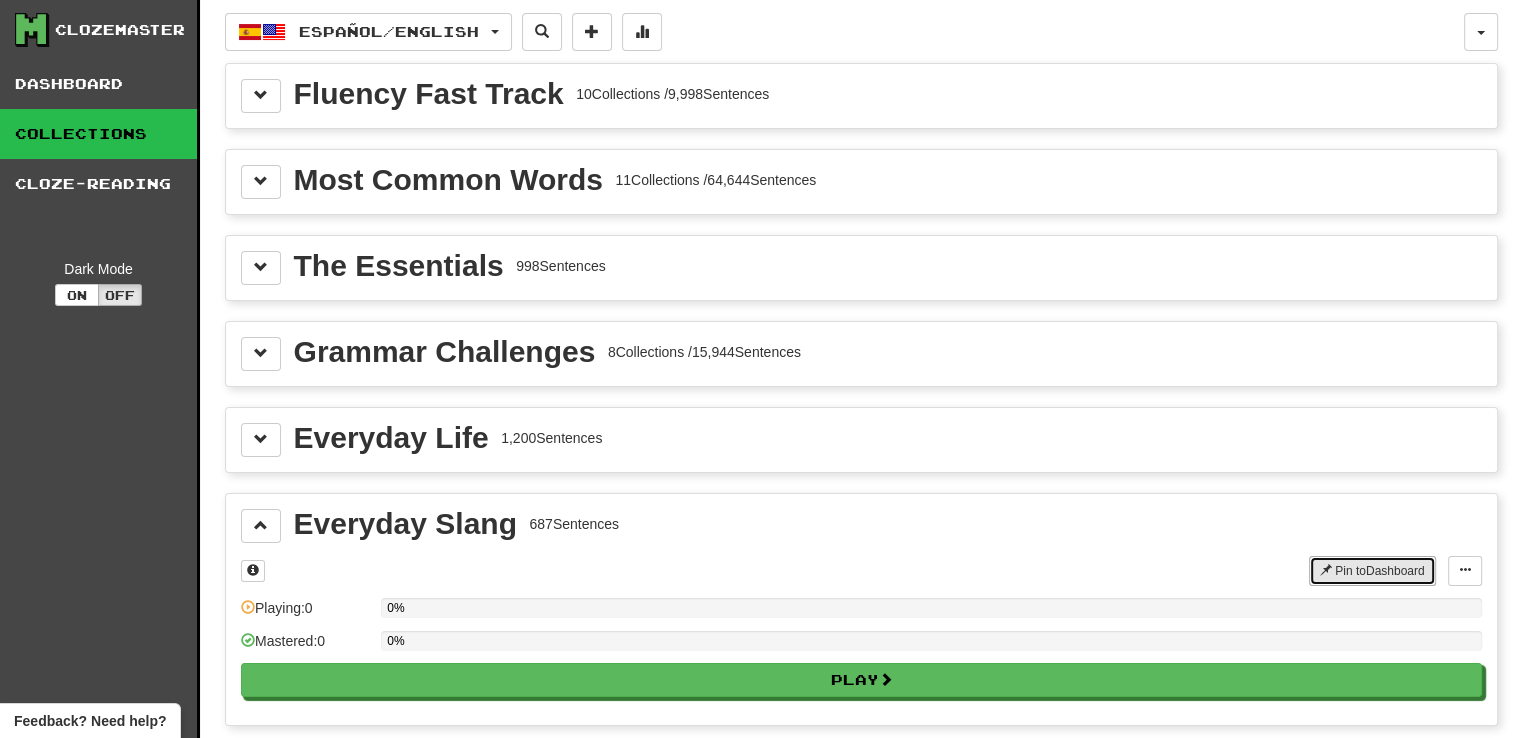 click on "Pin to  Dashboard" at bounding box center [1372, 571] 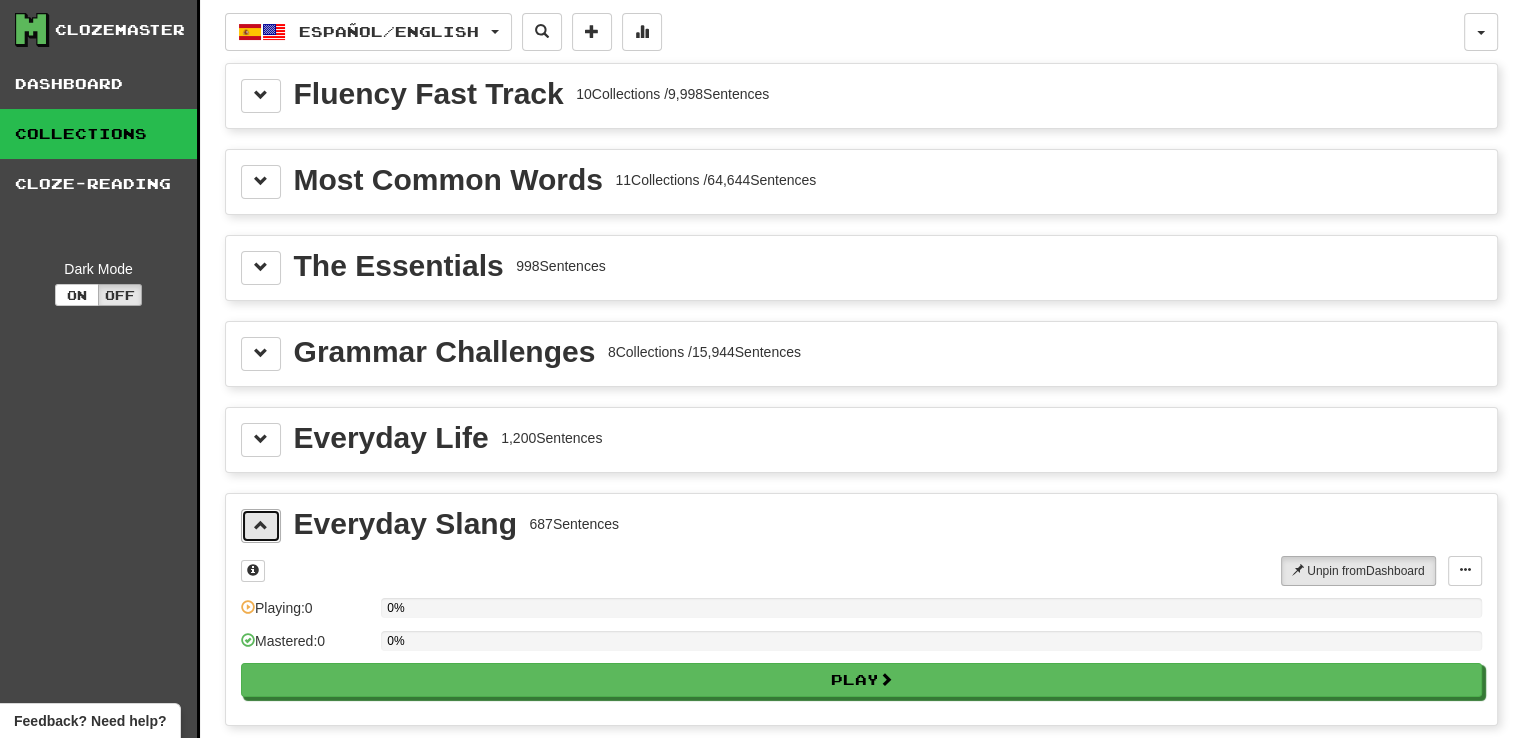 click at bounding box center (261, 526) 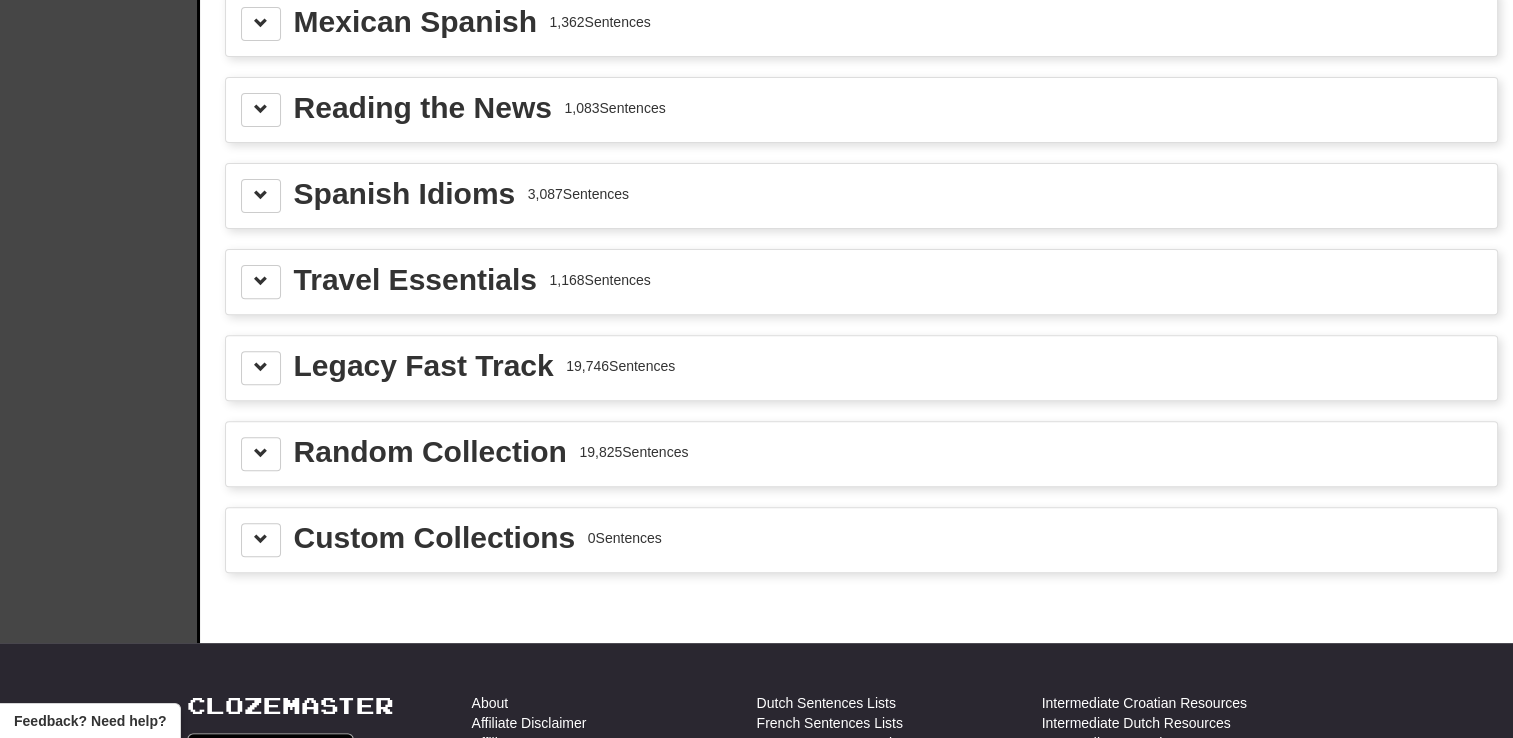scroll, scrollTop: 0, scrollLeft: 0, axis: both 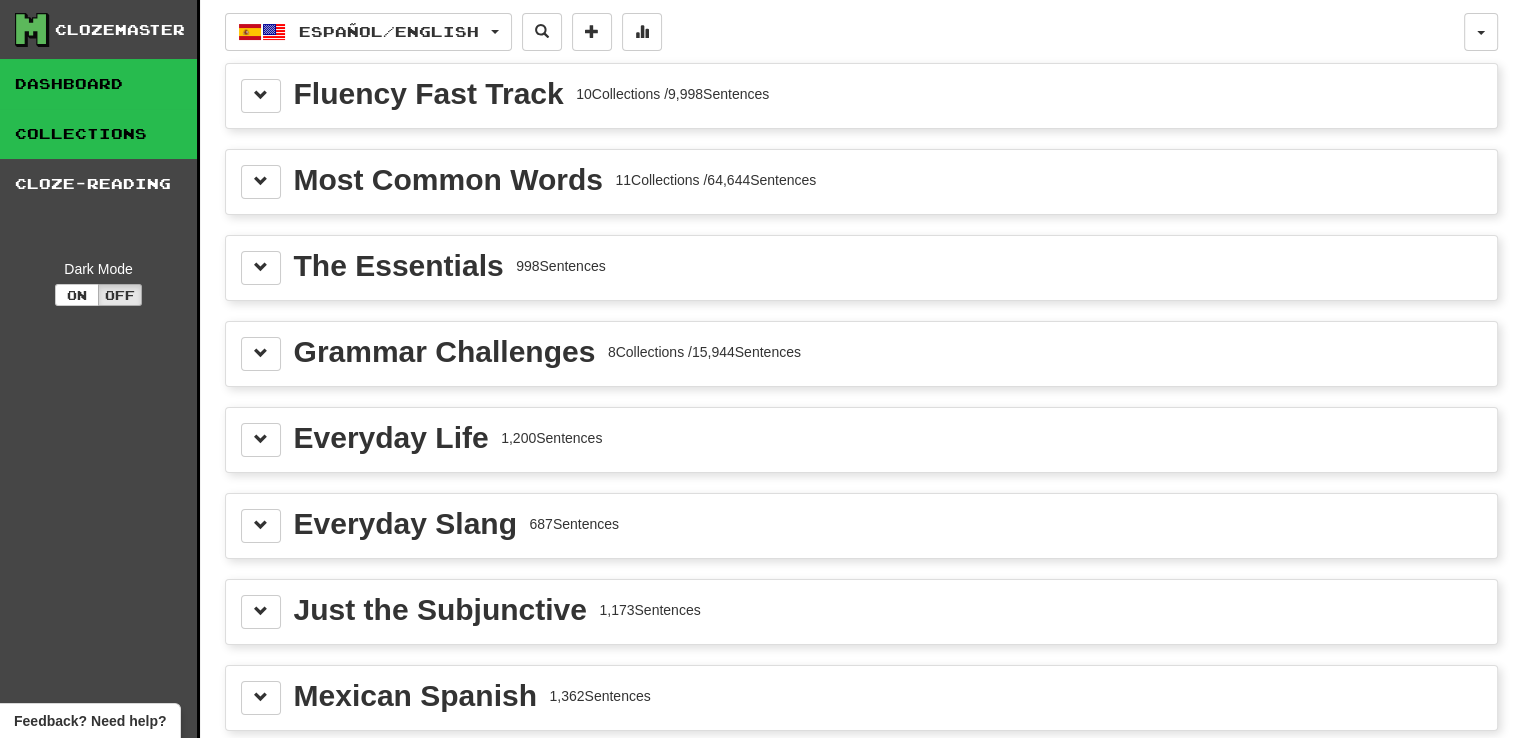 click on "Dashboard" at bounding box center [98, 84] 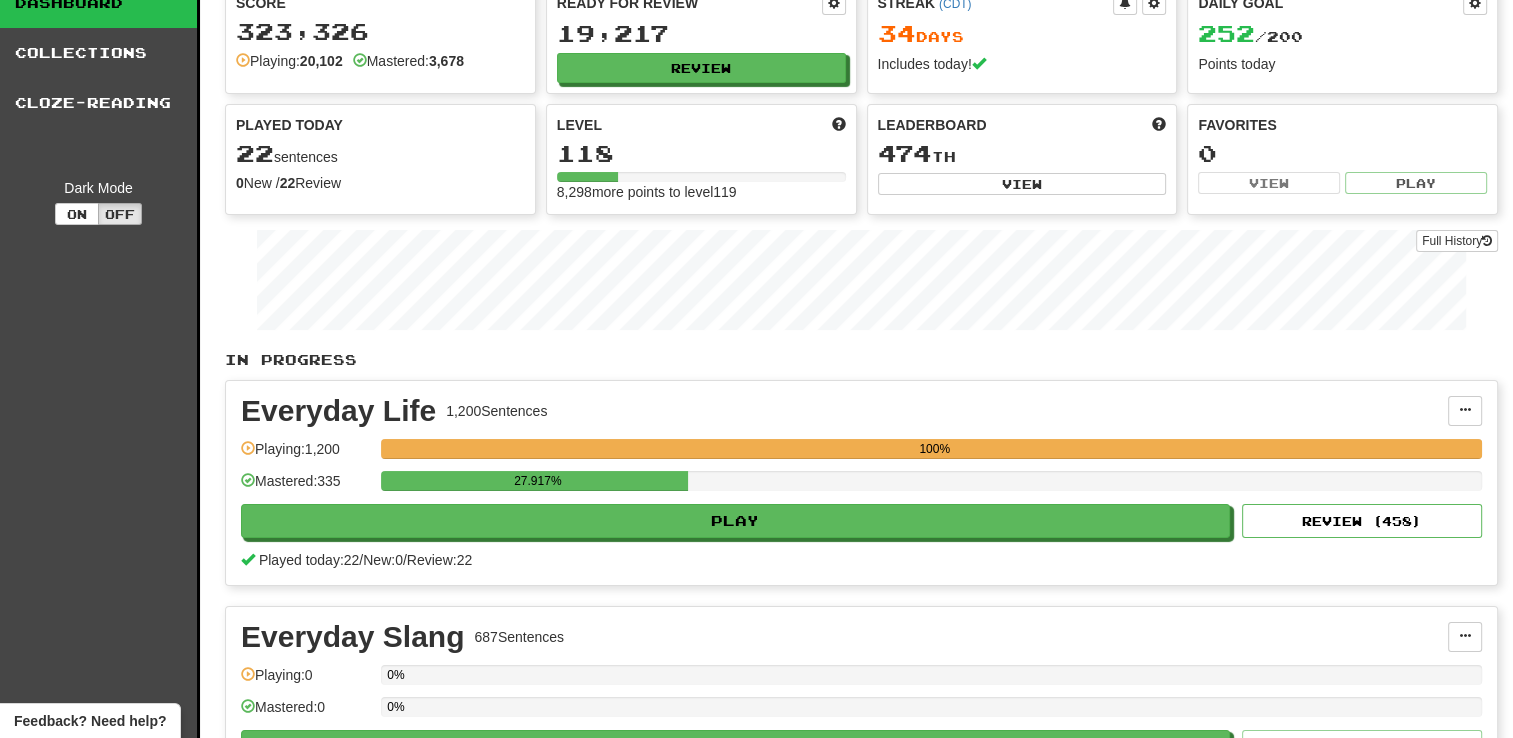 scroll, scrollTop: 0, scrollLeft: 0, axis: both 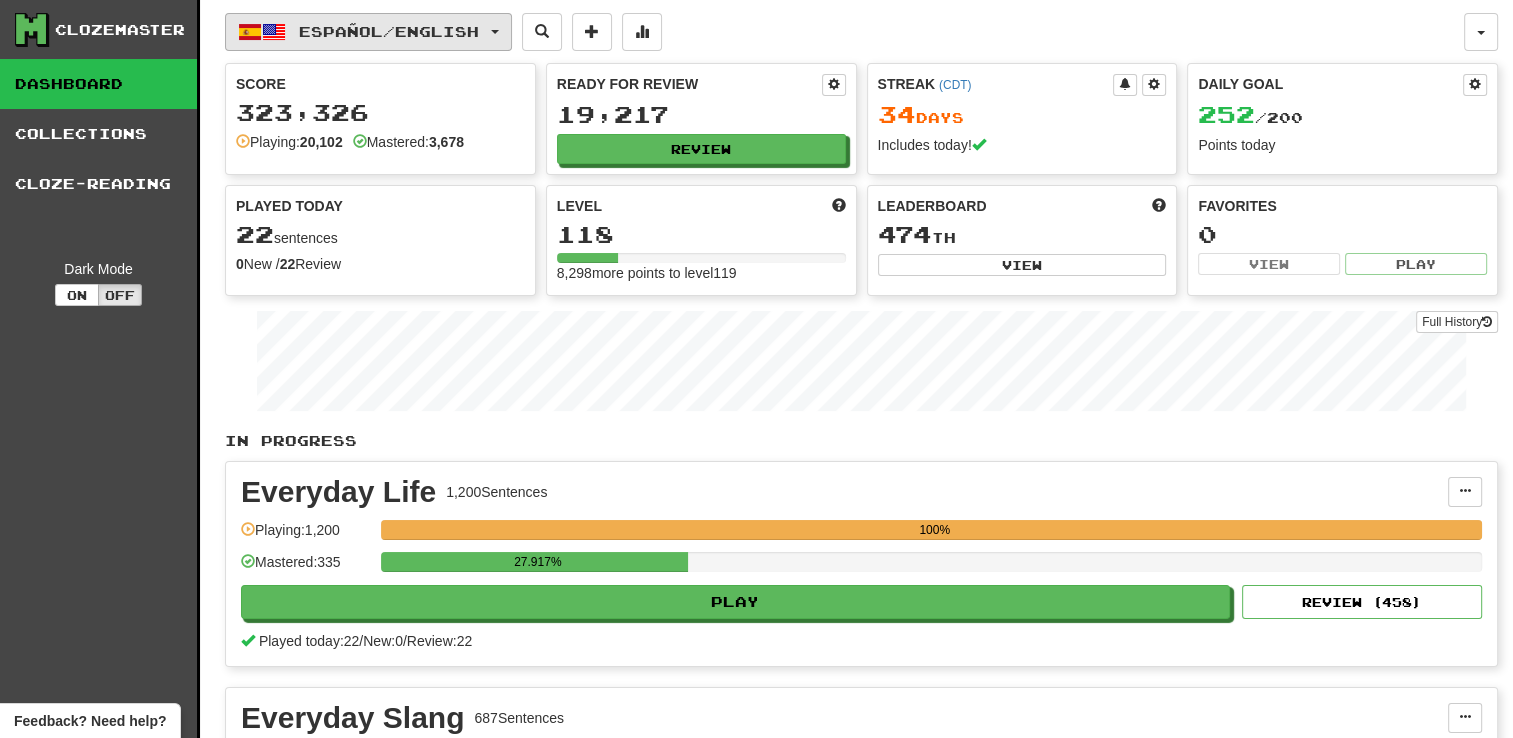 click on "Español  /  English" at bounding box center (389, 31) 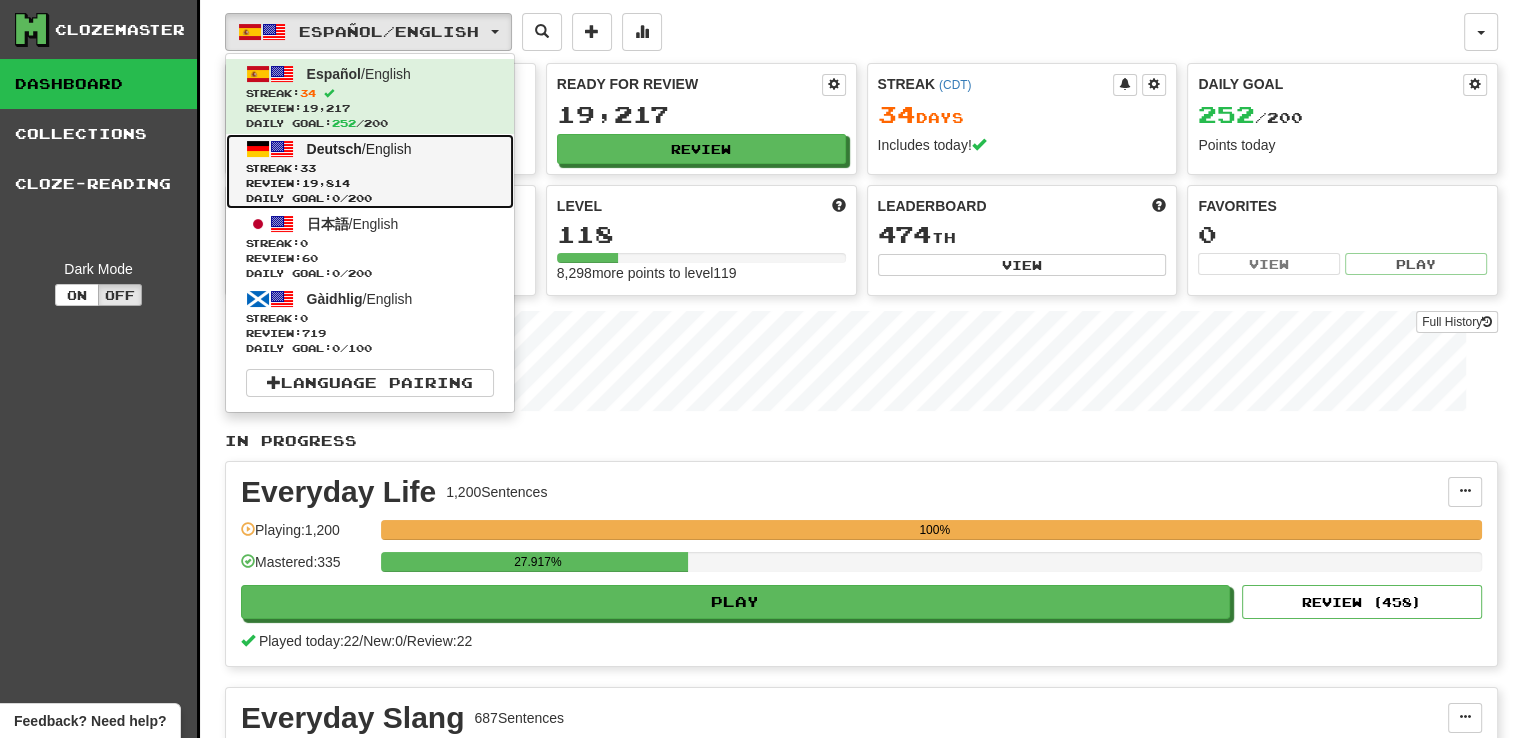 click on "Streak:  33" at bounding box center [370, 168] 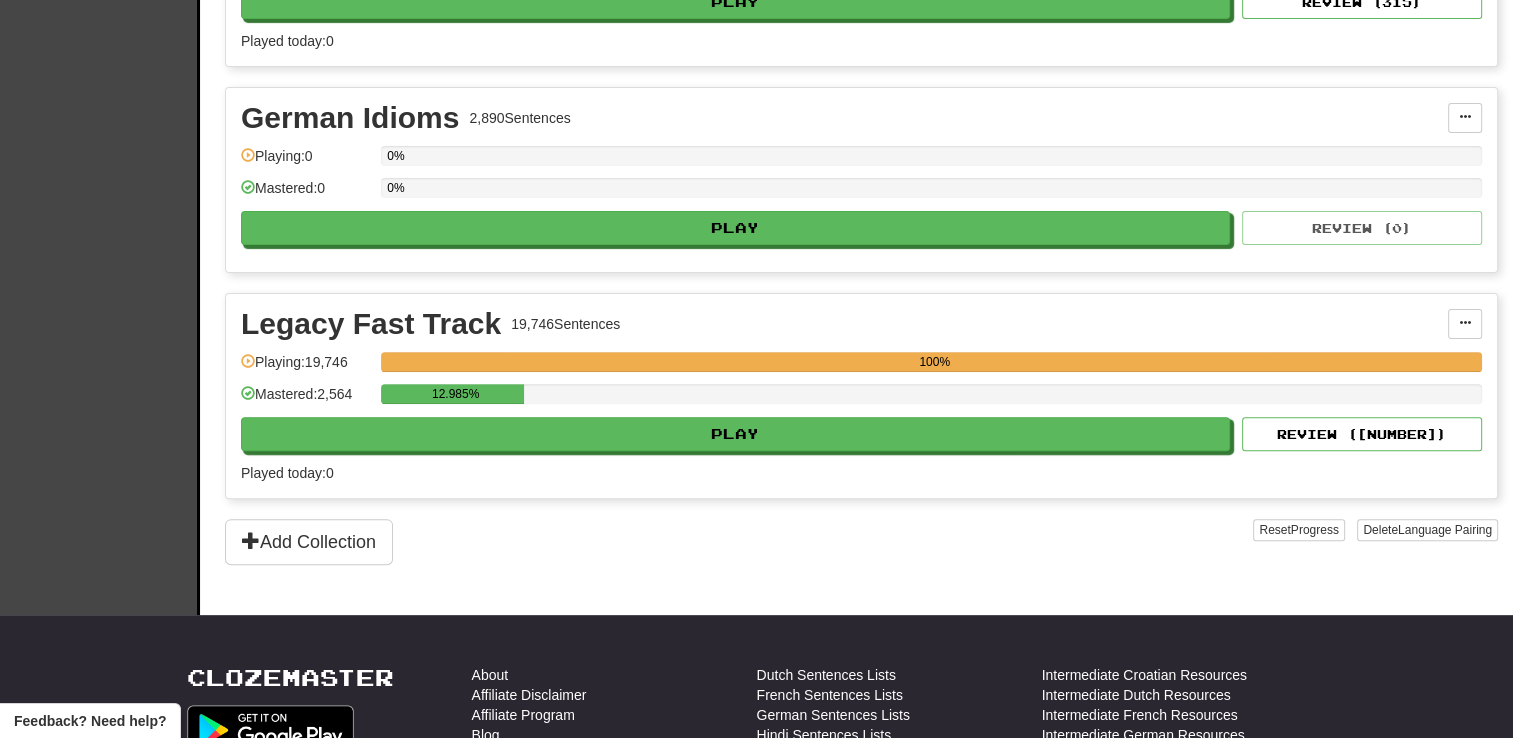 scroll, scrollTop: 0, scrollLeft: 0, axis: both 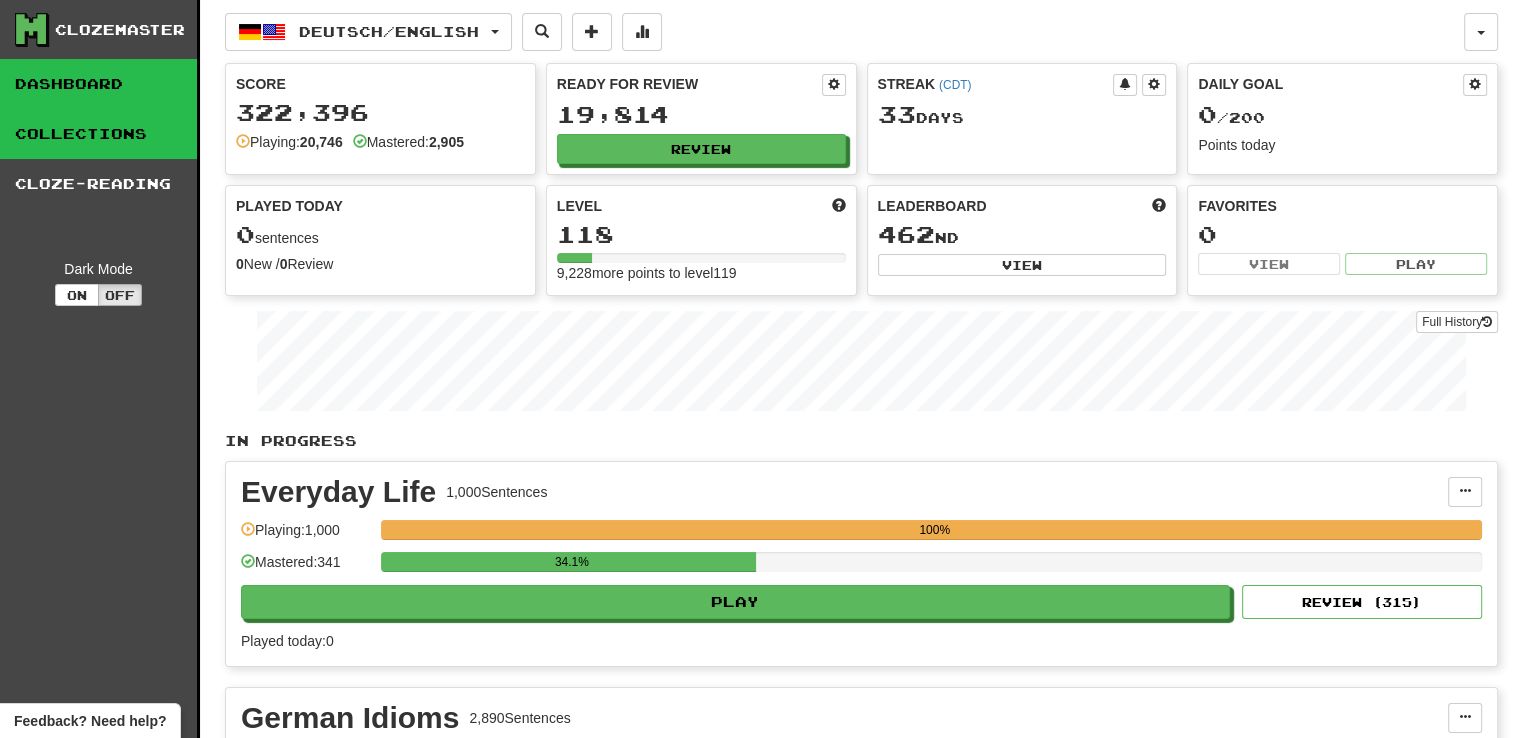 click on "Collections" at bounding box center (98, 134) 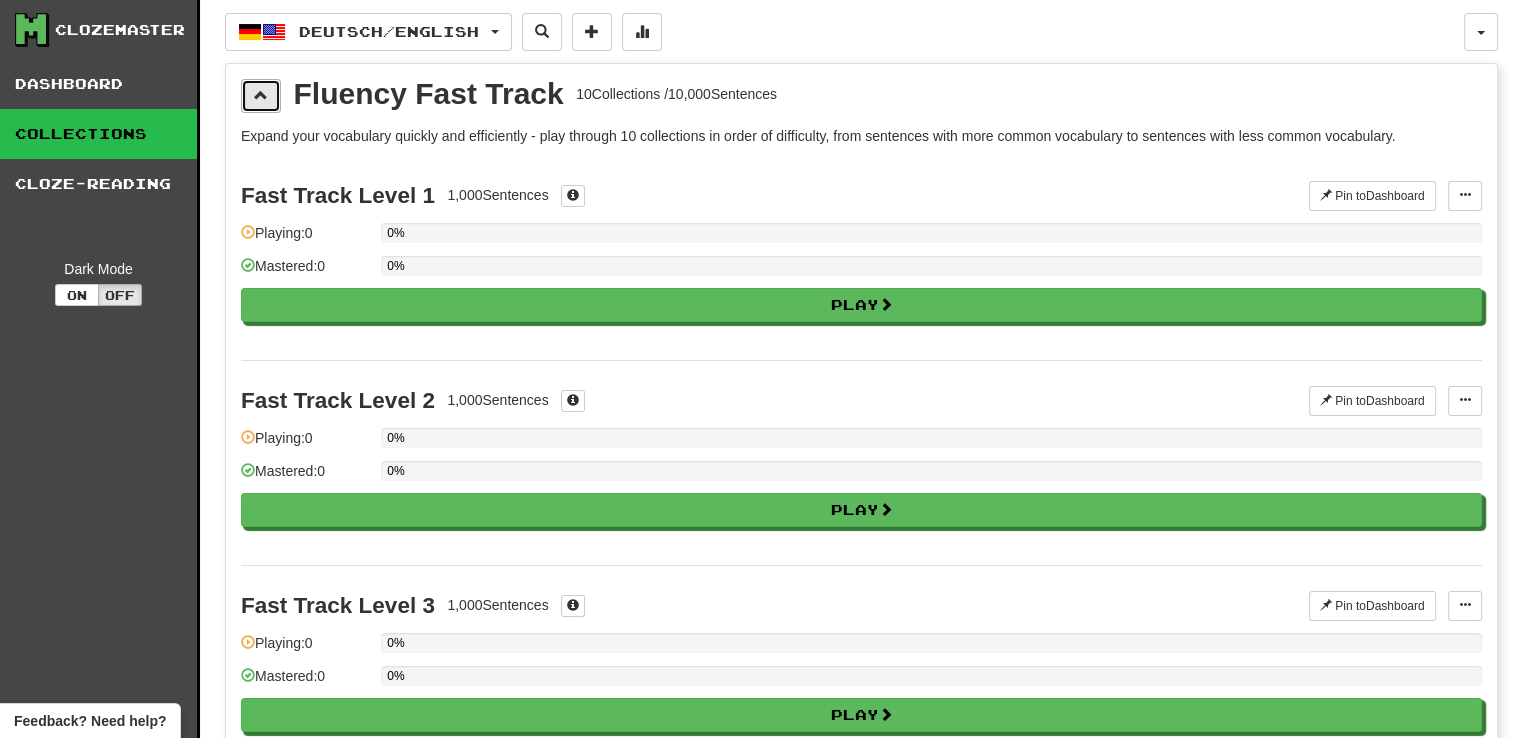 click at bounding box center [261, 95] 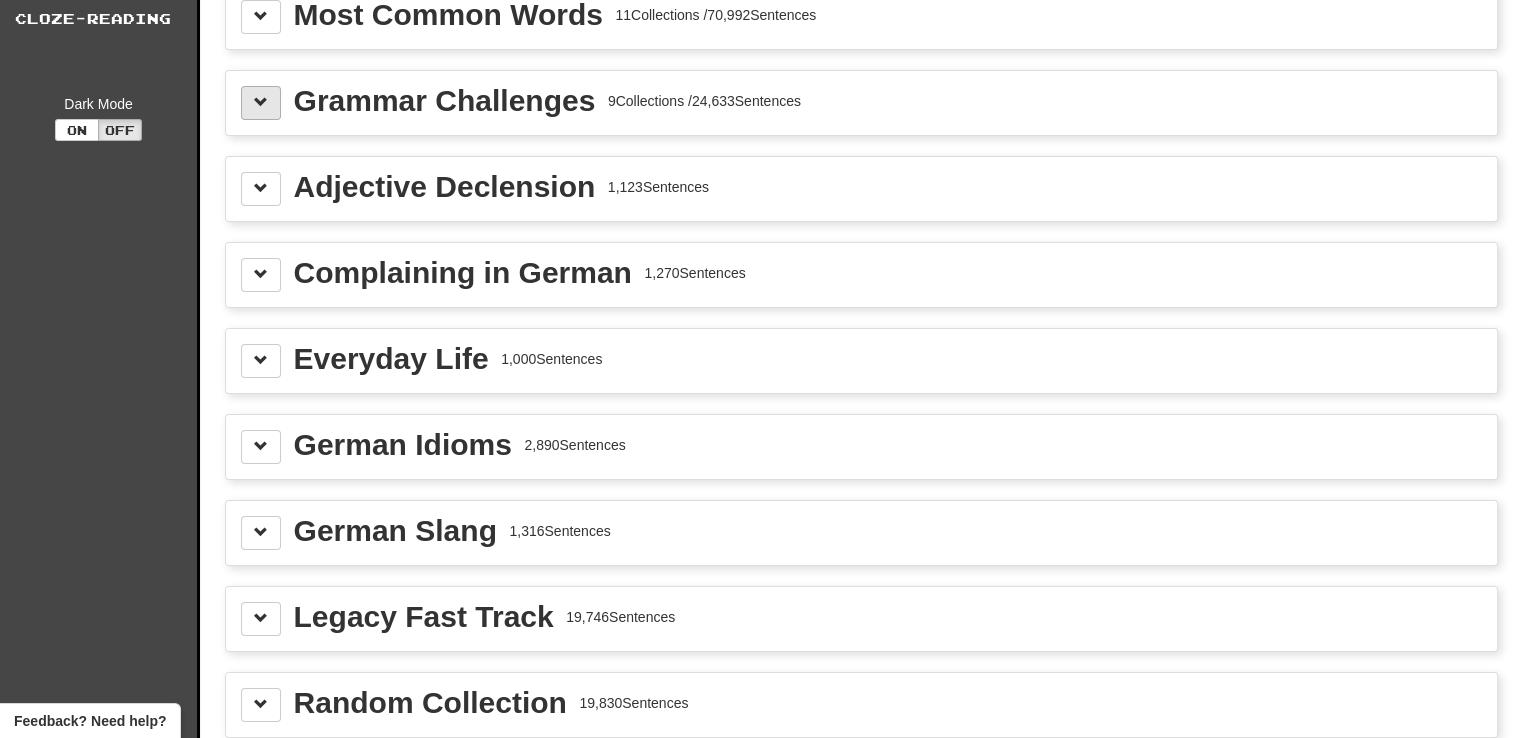 scroll, scrollTop: 200, scrollLeft: 0, axis: vertical 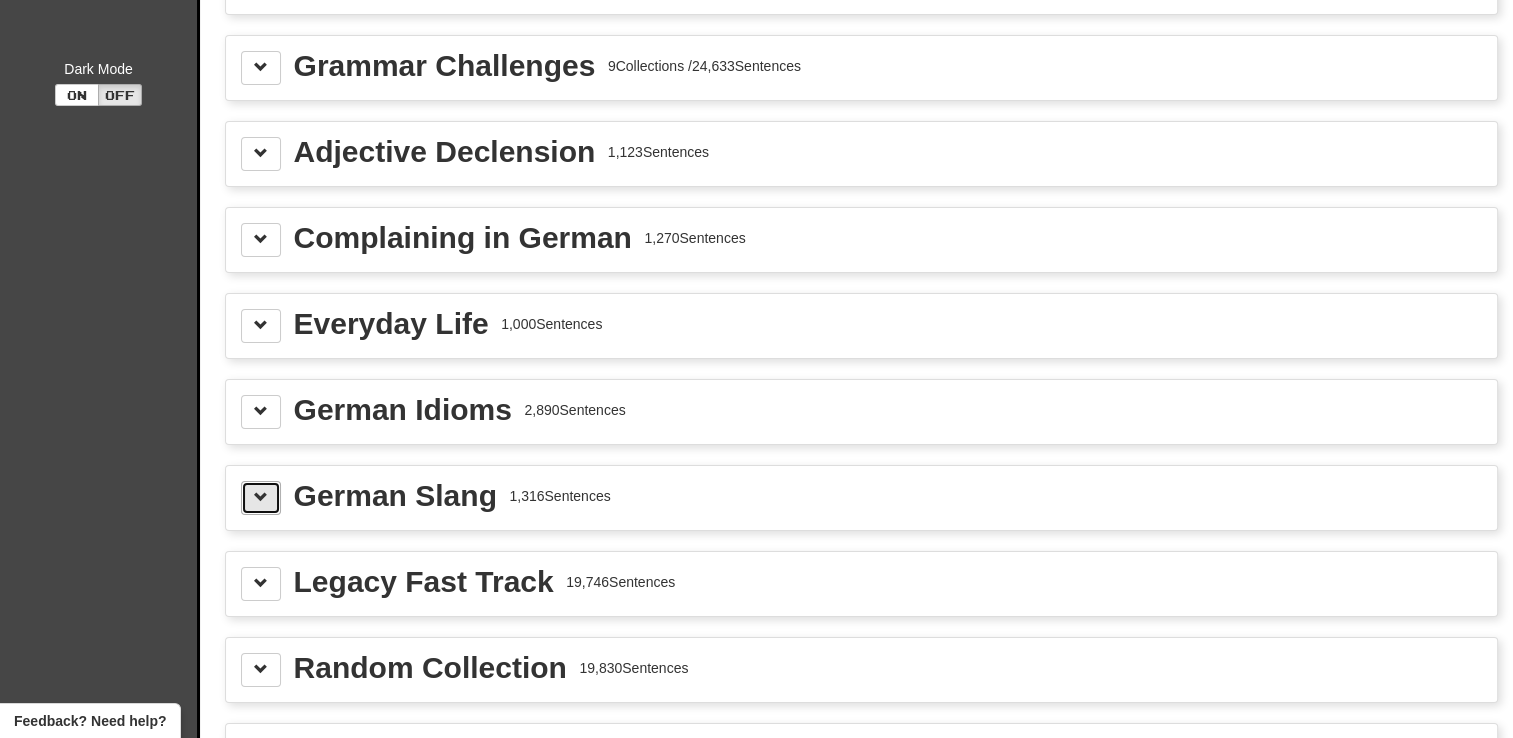 click at bounding box center [261, 497] 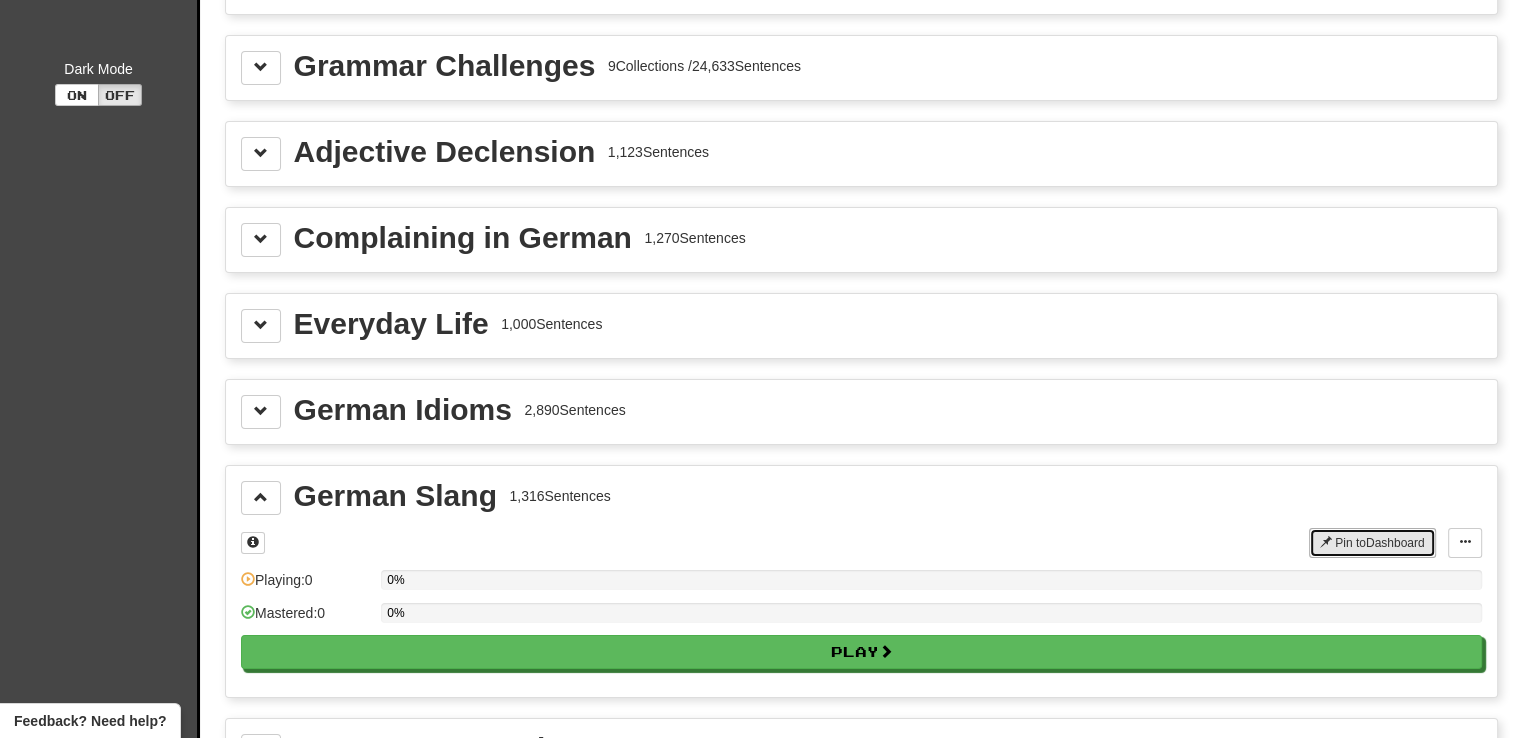 click on "Pin to  Dashboard" at bounding box center (1372, 543) 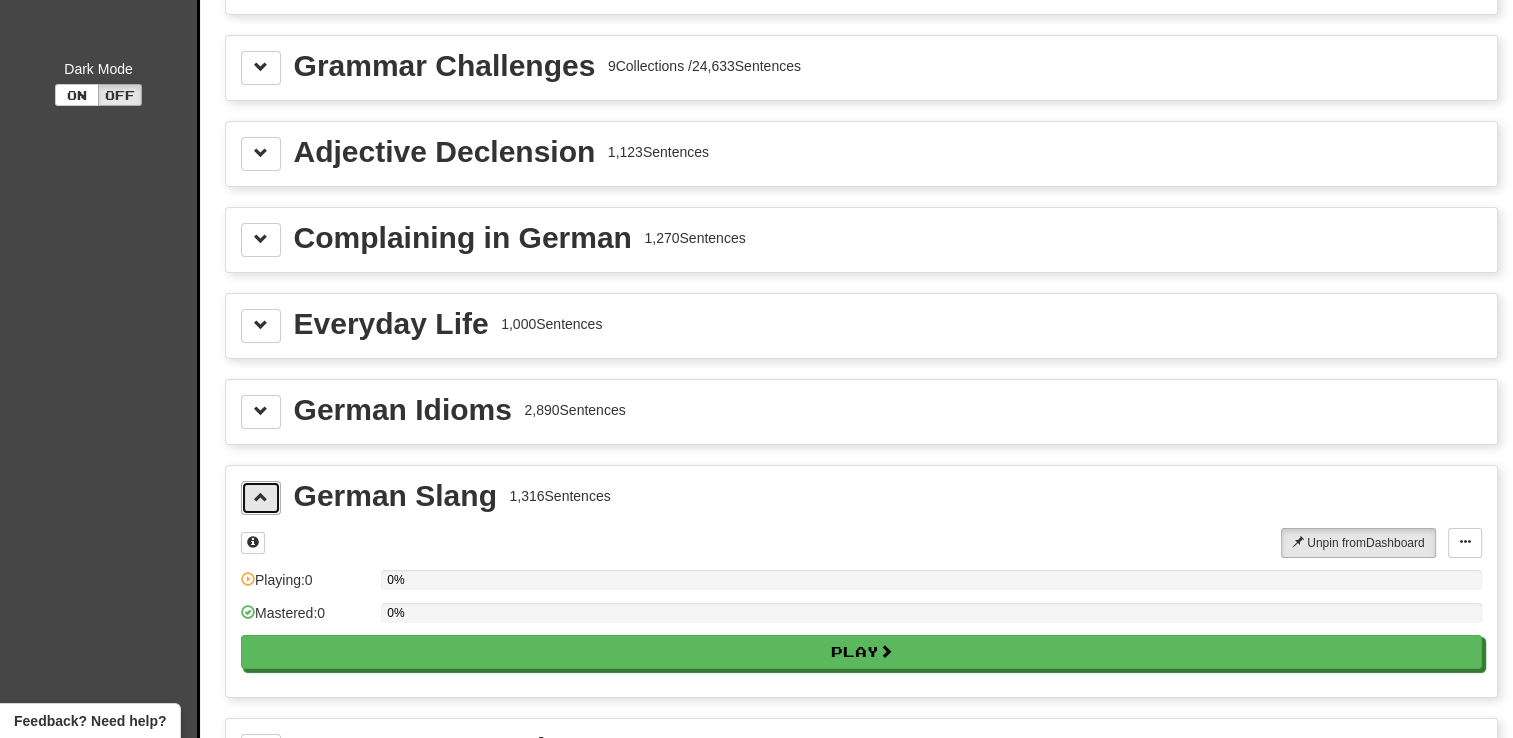click at bounding box center (261, 498) 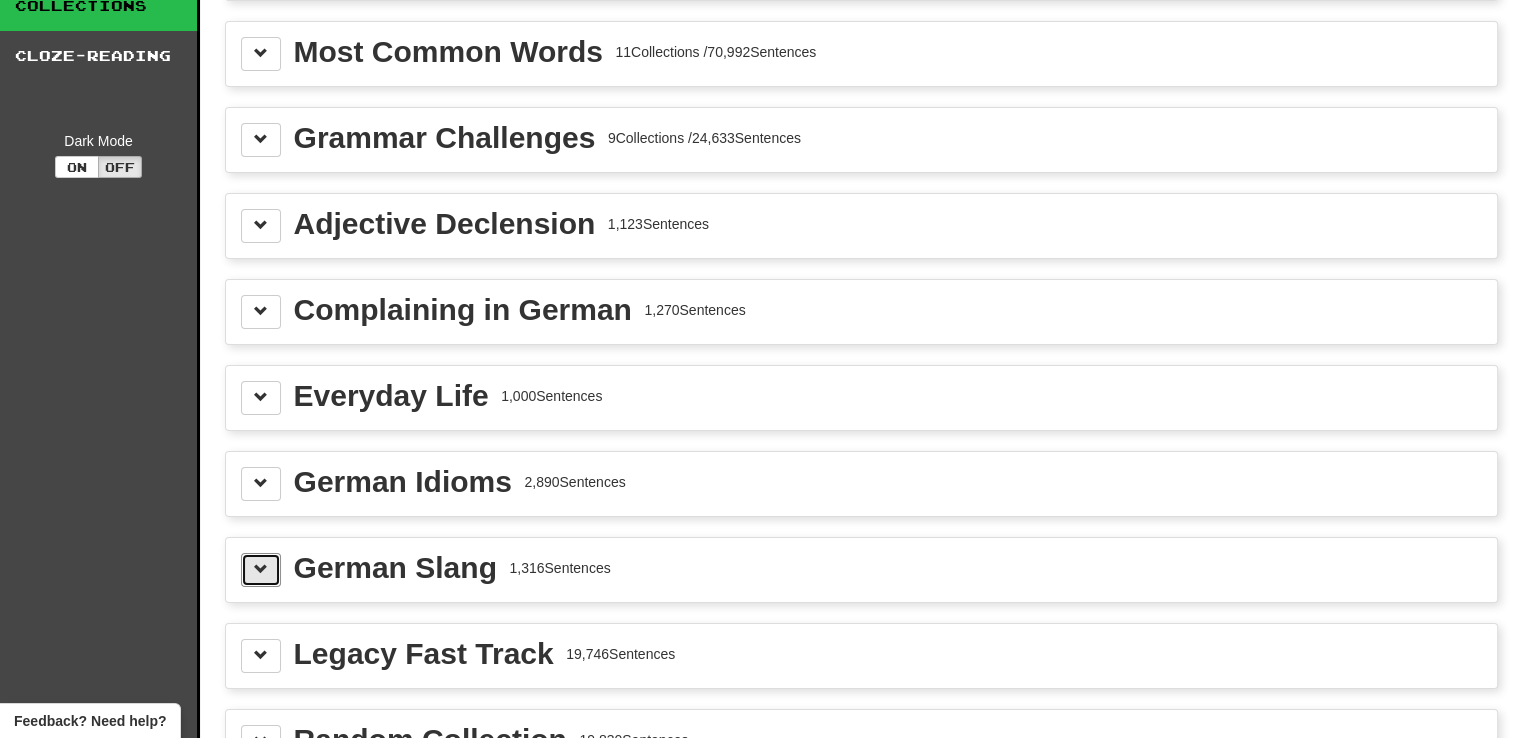 scroll, scrollTop: 0, scrollLeft: 0, axis: both 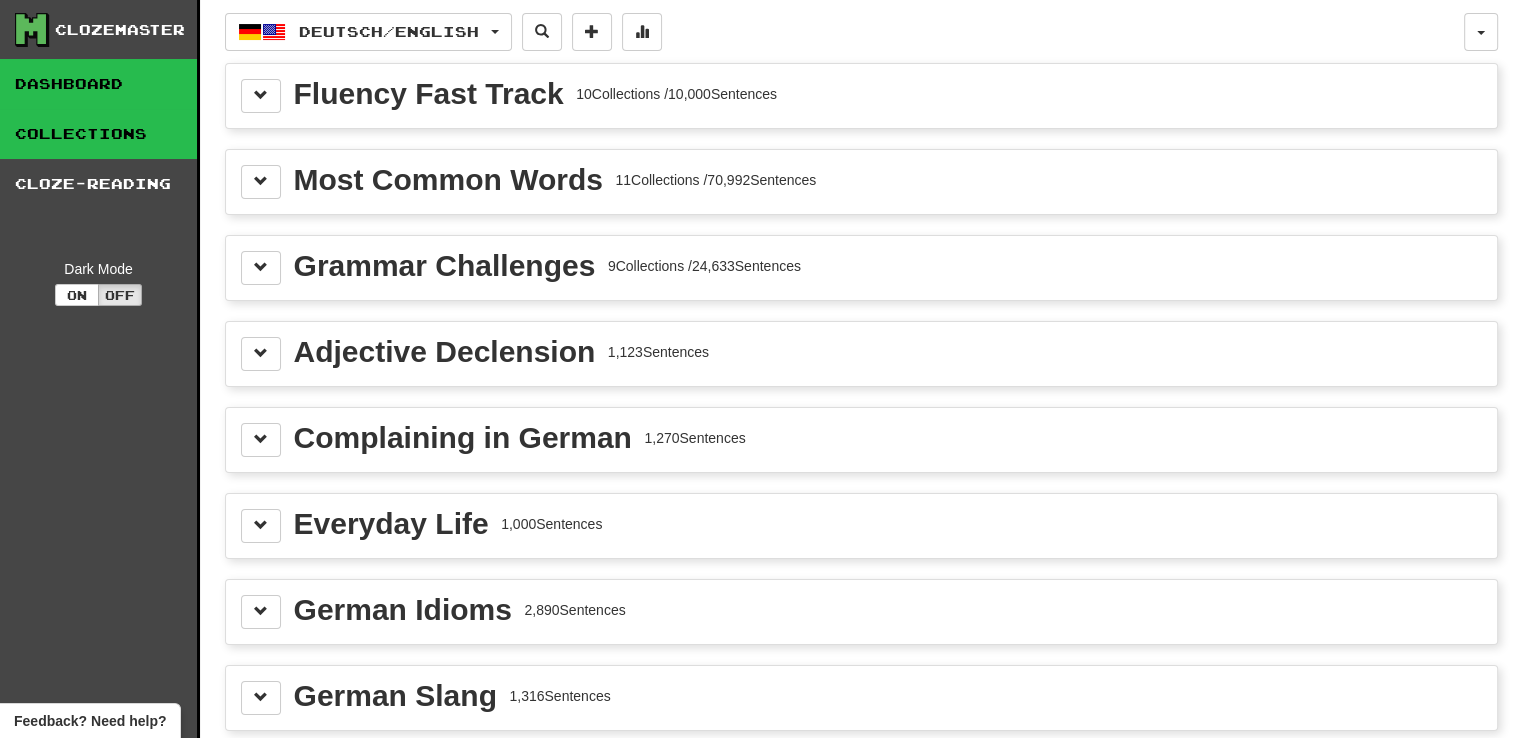click on "Dashboard" at bounding box center [98, 84] 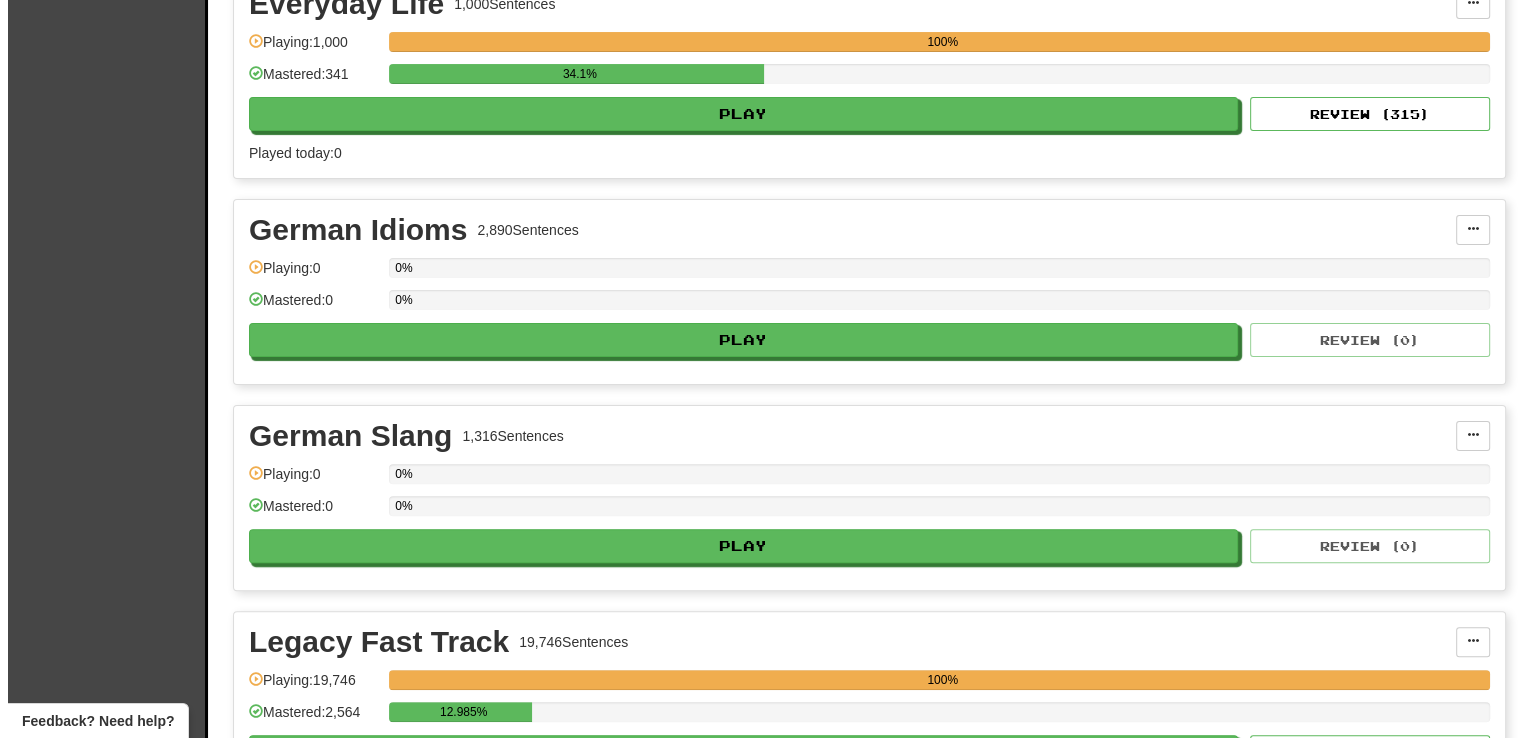 scroll, scrollTop: 0, scrollLeft: 0, axis: both 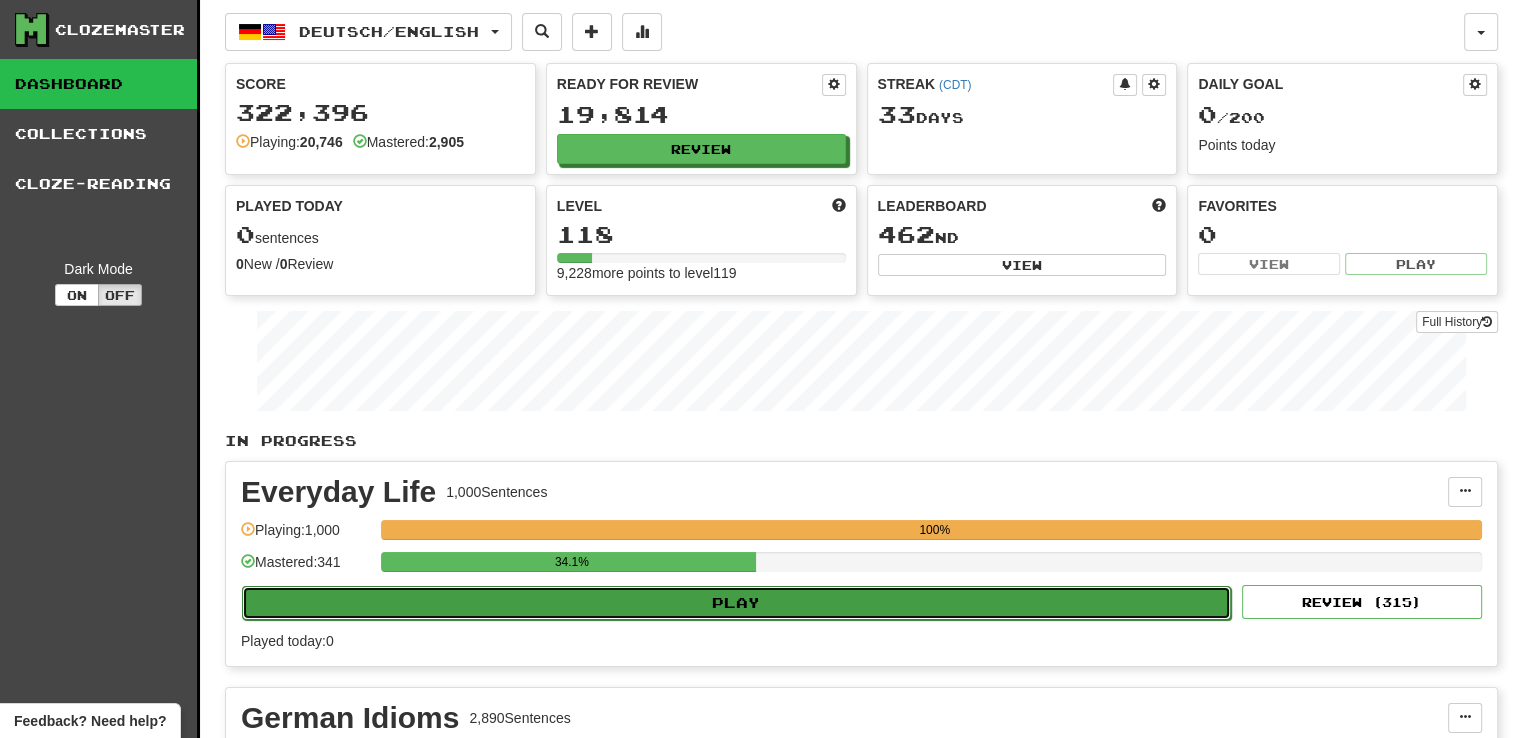 click on "Play" at bounding box center (736, 603) 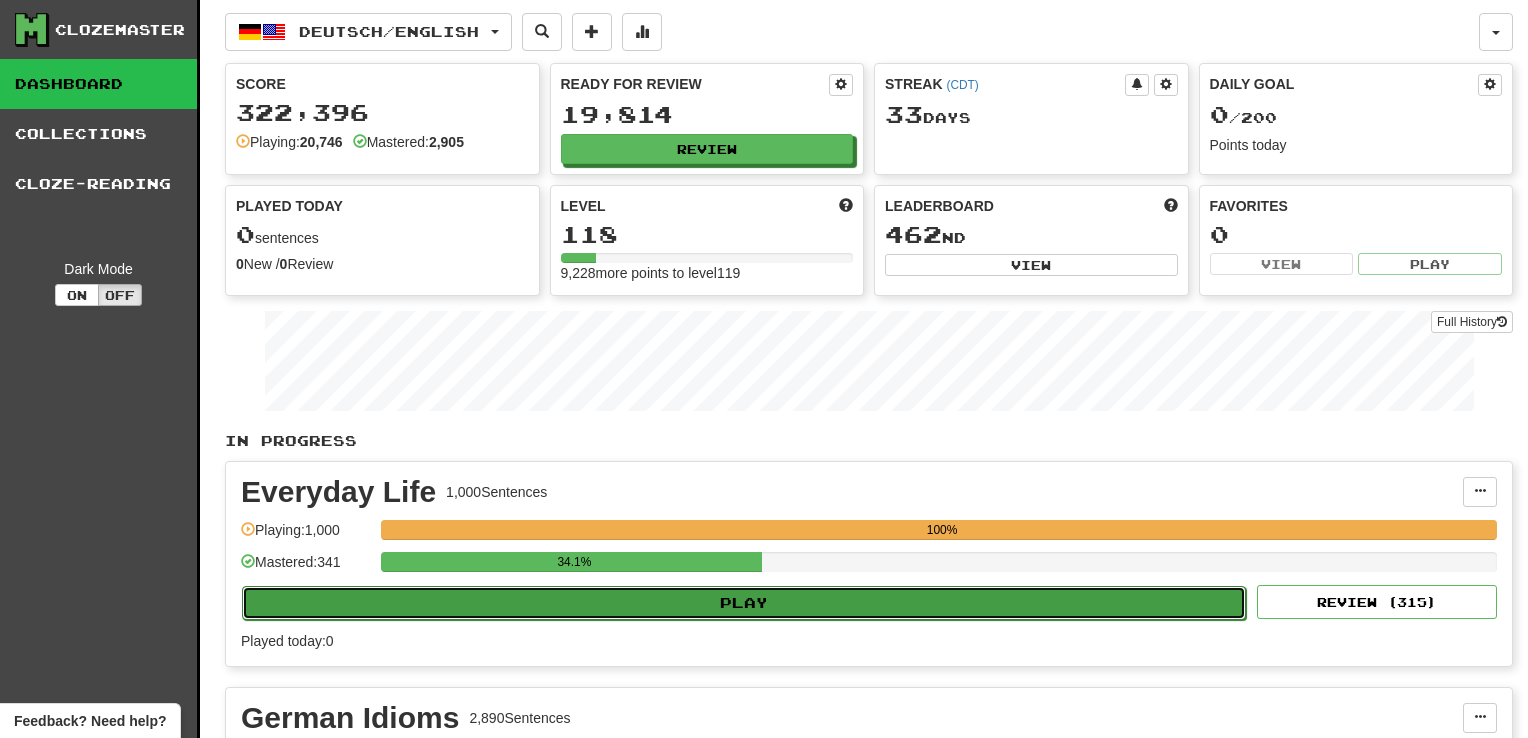 select on "**" 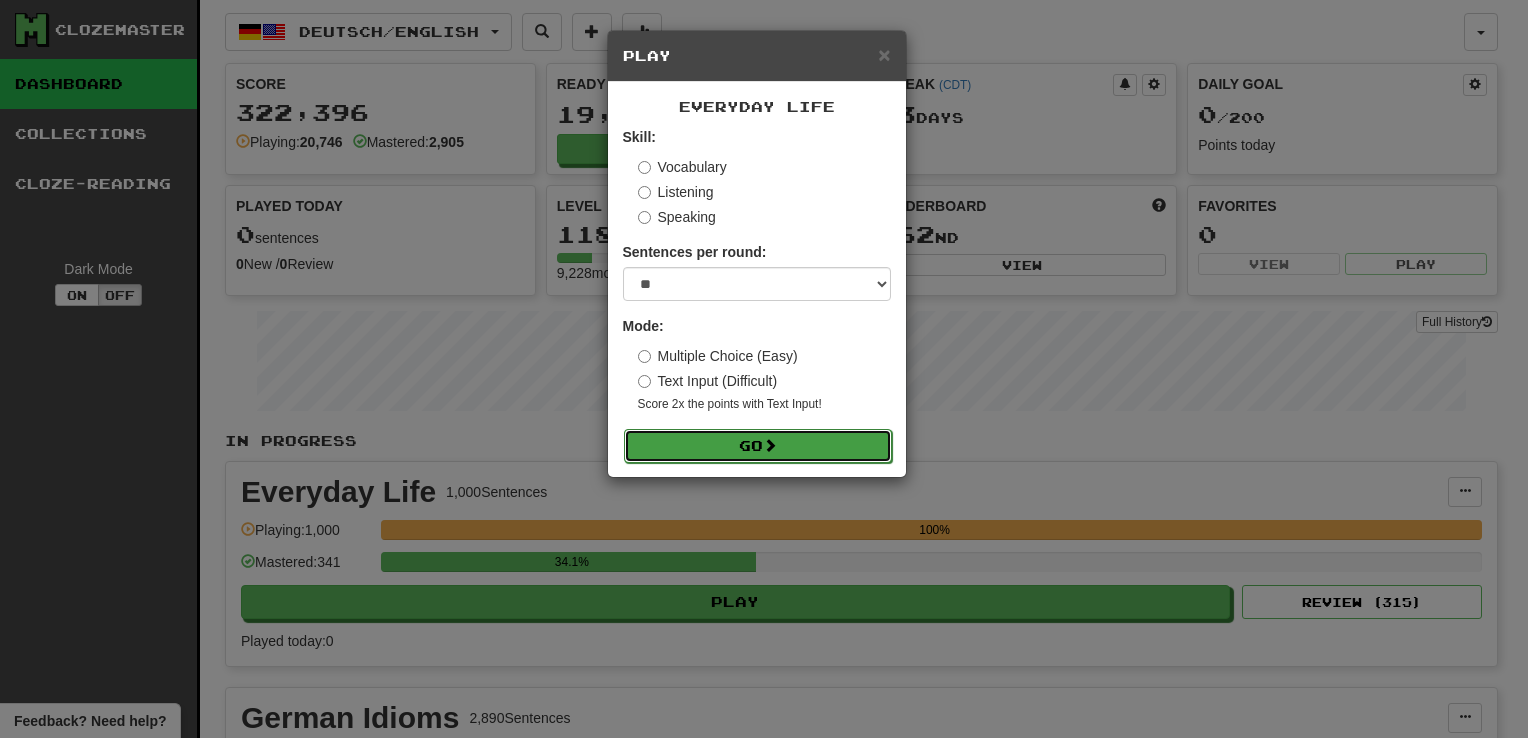 click on "Go" at bounding box center (758, 446) 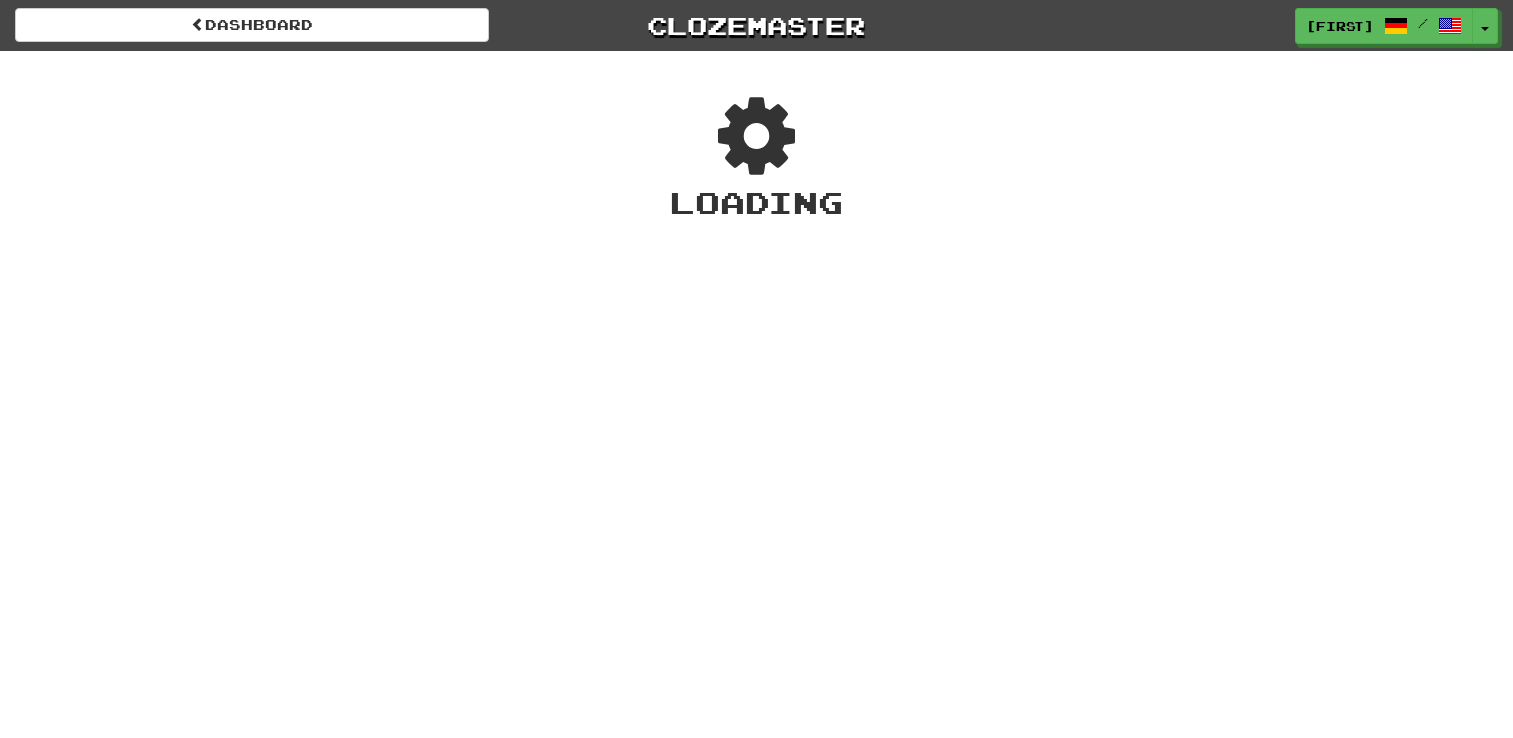 scroll, scrollTop: 0, scrollLeft: 0, axis: both 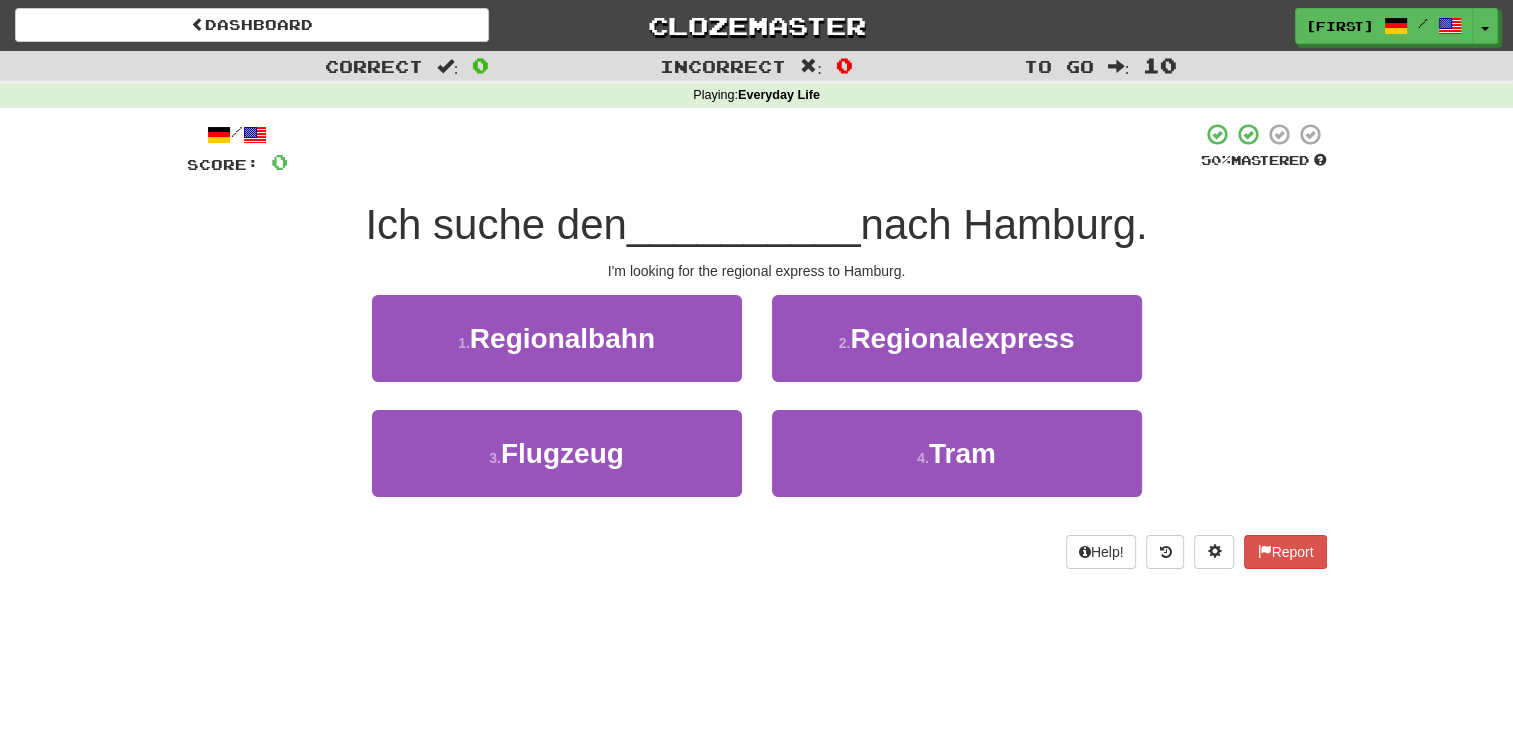 click on "Correct   :   0 Incorrect   :   0 To go   :   10 Playing :  Everyday Life  /  Score:   0 50 %  Mastered Ich suche den  __________  nach Hamburg. I'm looking for the regional express to Hamburg. 1 .  Regionalbahn 2 .  Regionalexpress 3 .  Flugzeug 4 .  Tram  Help!  Report" at bounding box center [756, 324] 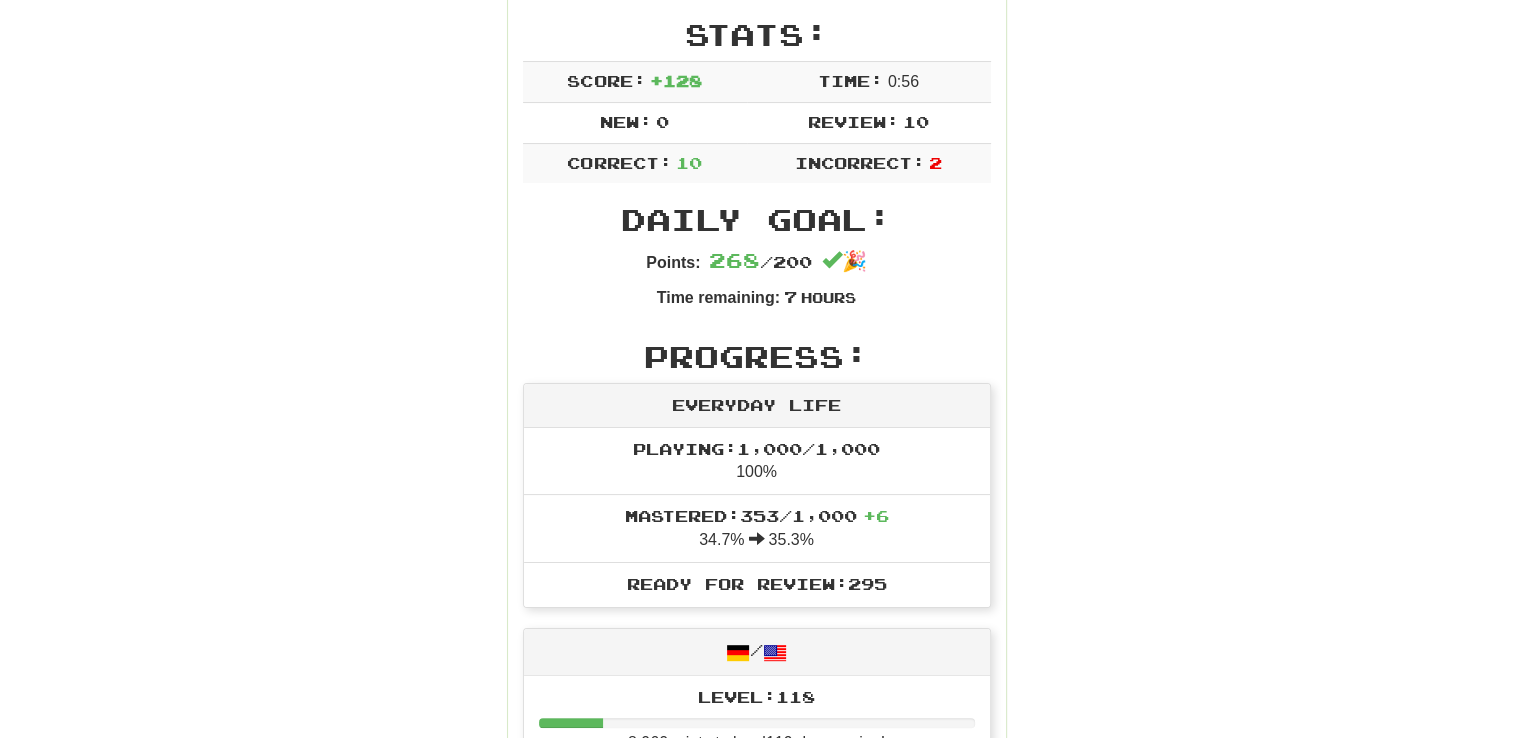 scroll, scrollTop: 0, scrollLeft: 0, axis: both 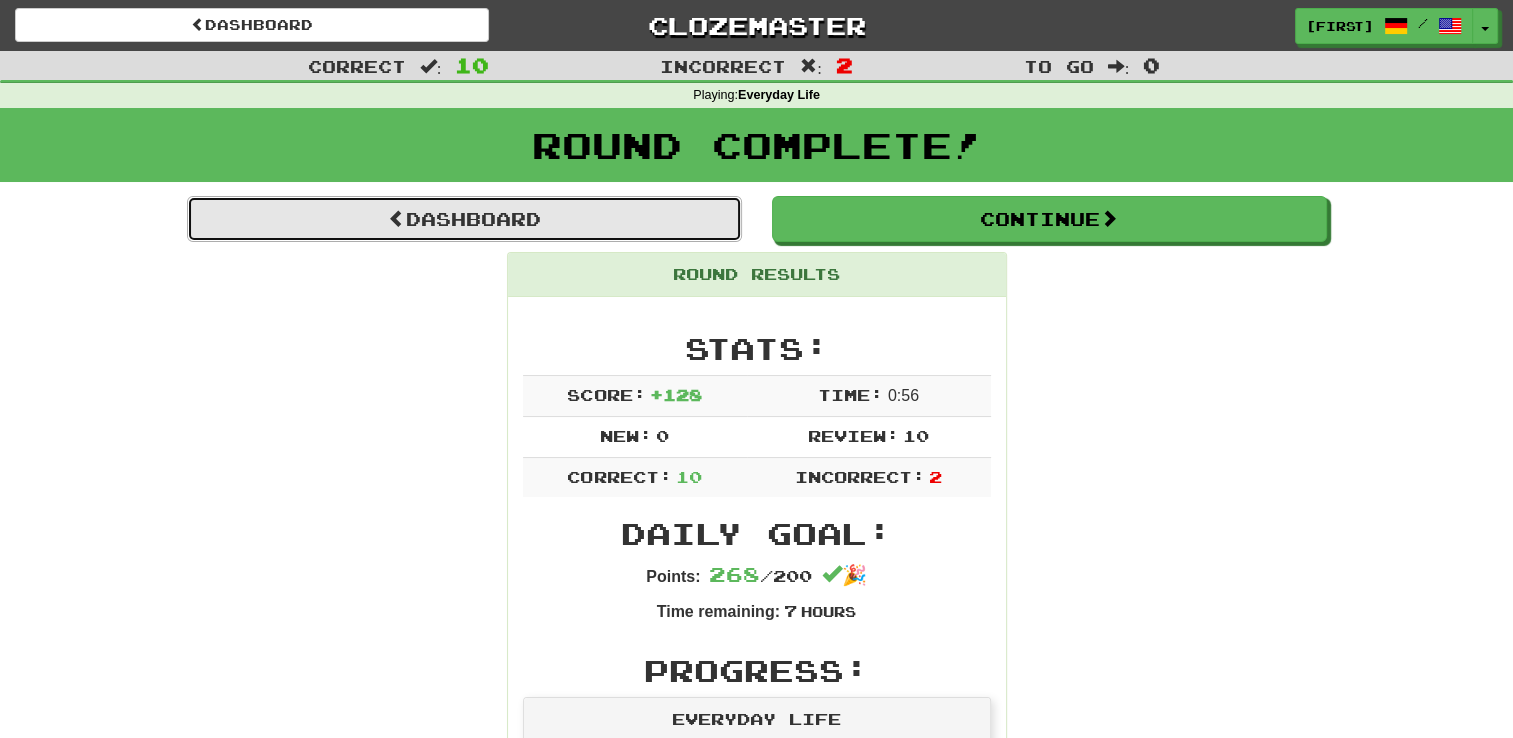 click on "Dashboard" at bounding box center [464, 219] 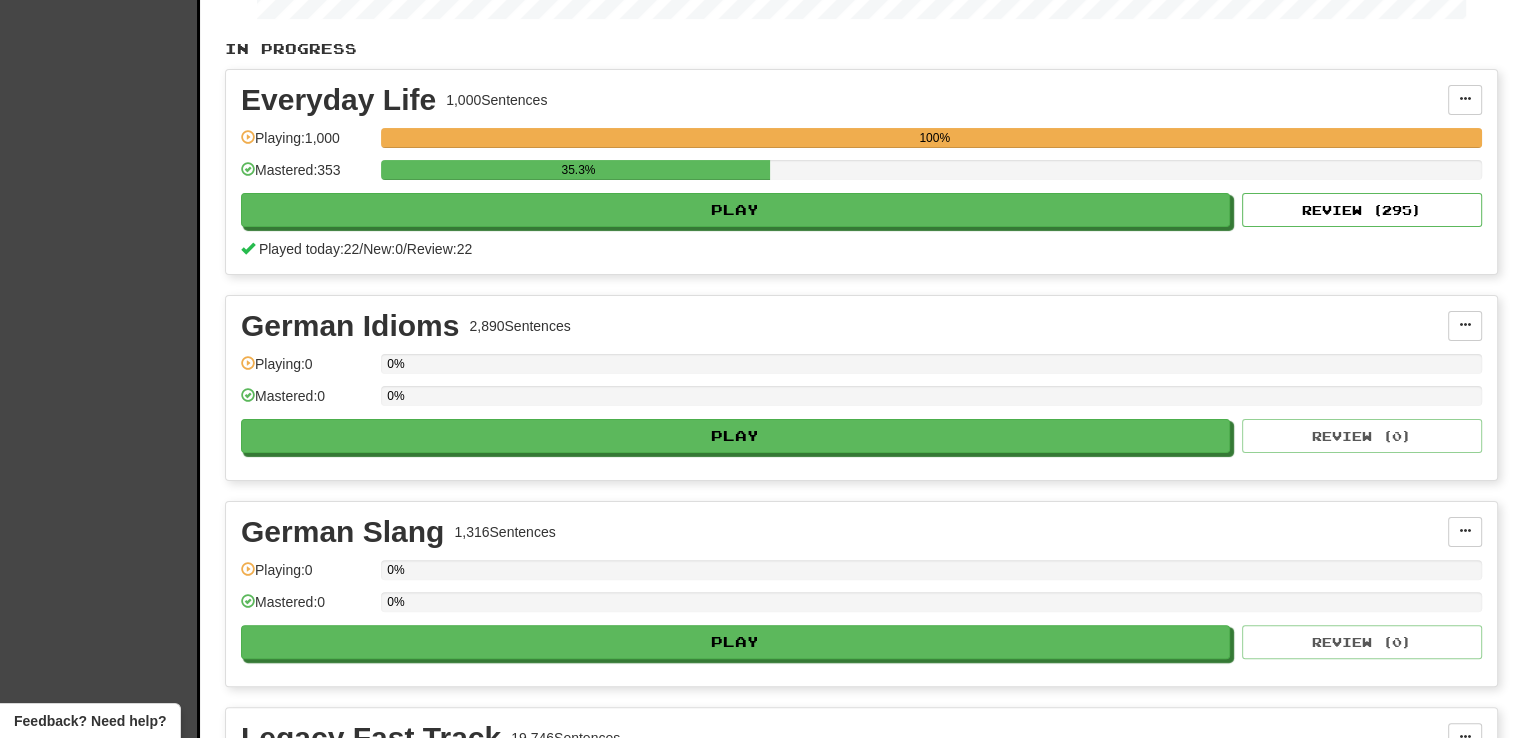 scroll, scrollTop: 0, scrollLeft: 0, axis: both 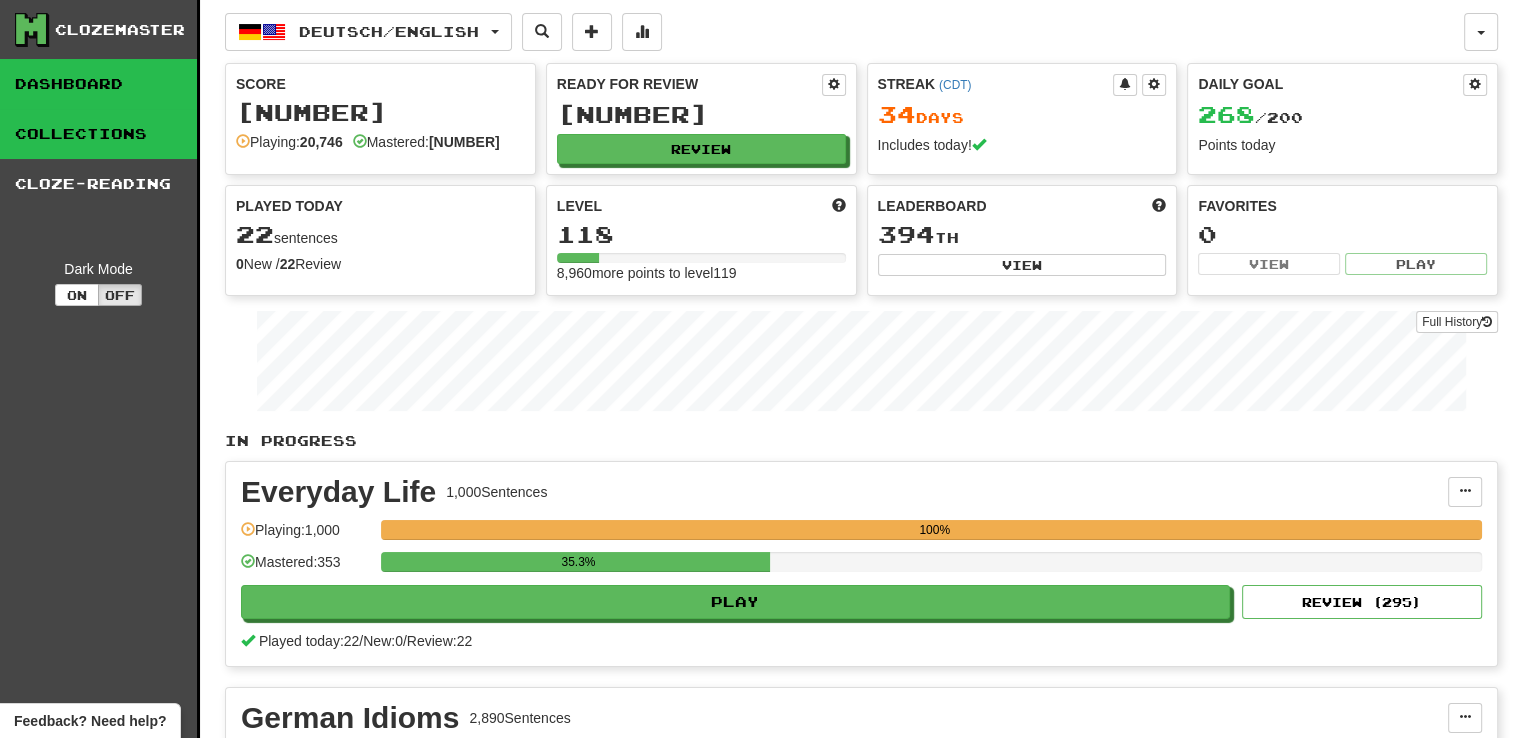 click on "Collections" at bounding box center [98, 134] 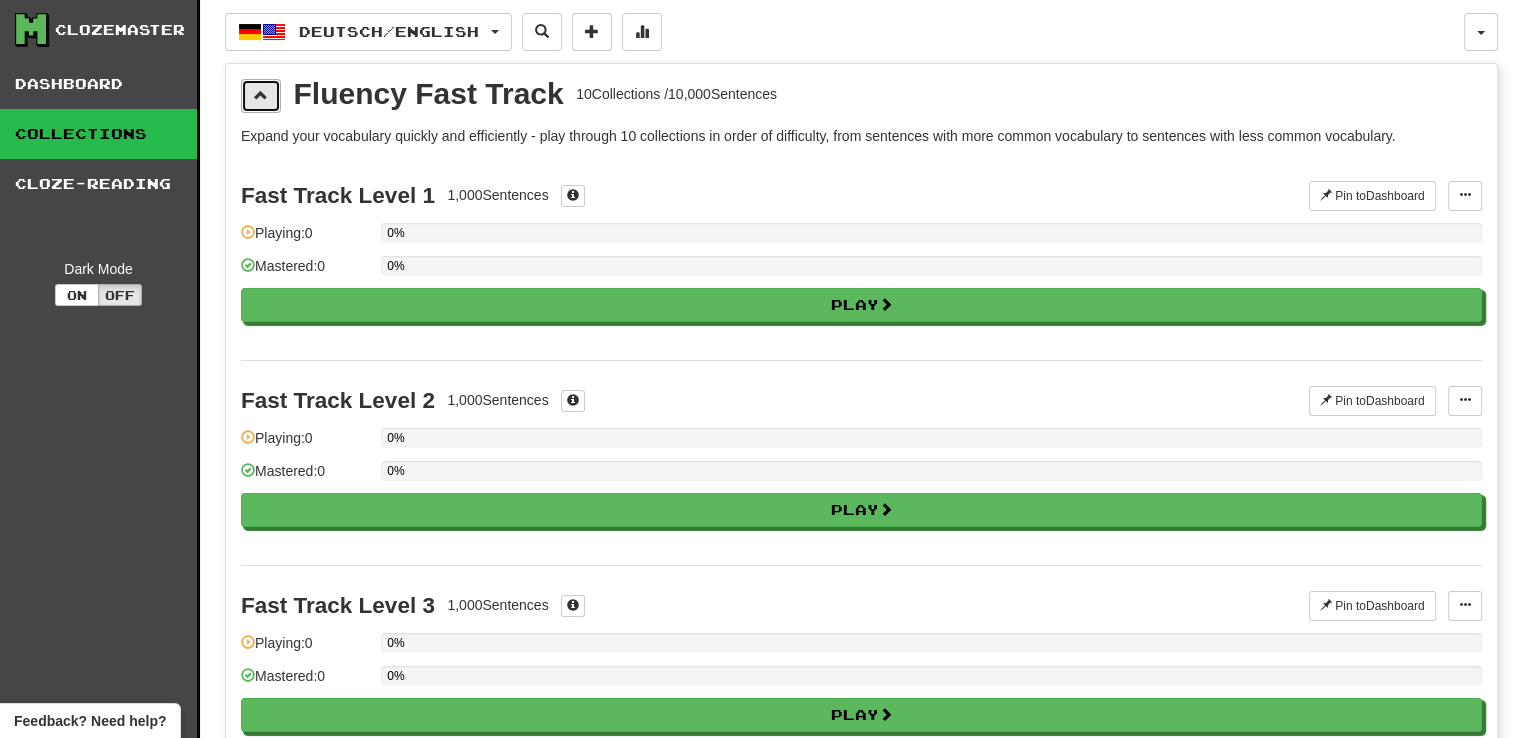 click at bounding box center (261, 95) 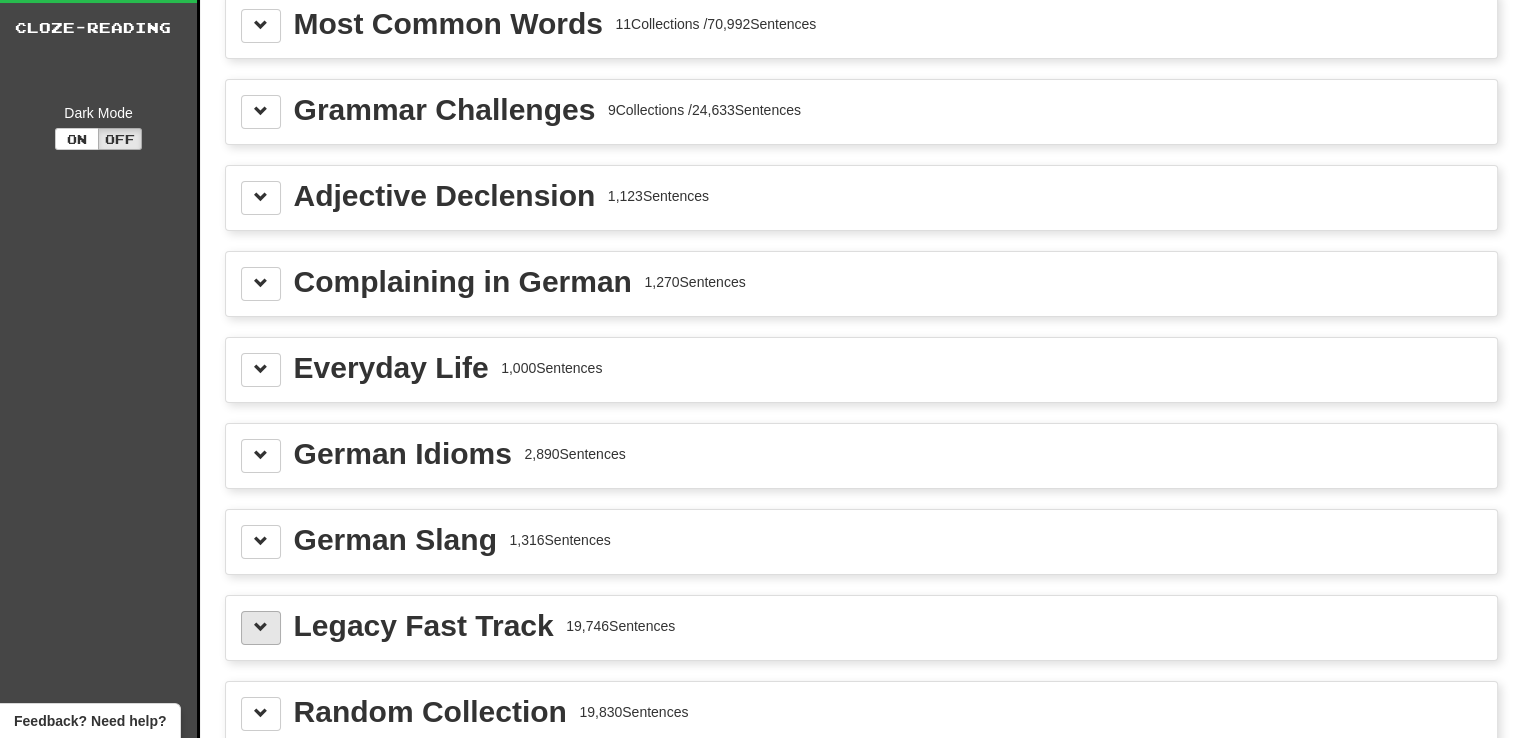 scroll, scrollTop: 200, scrollLeft: 0, axis: vertical 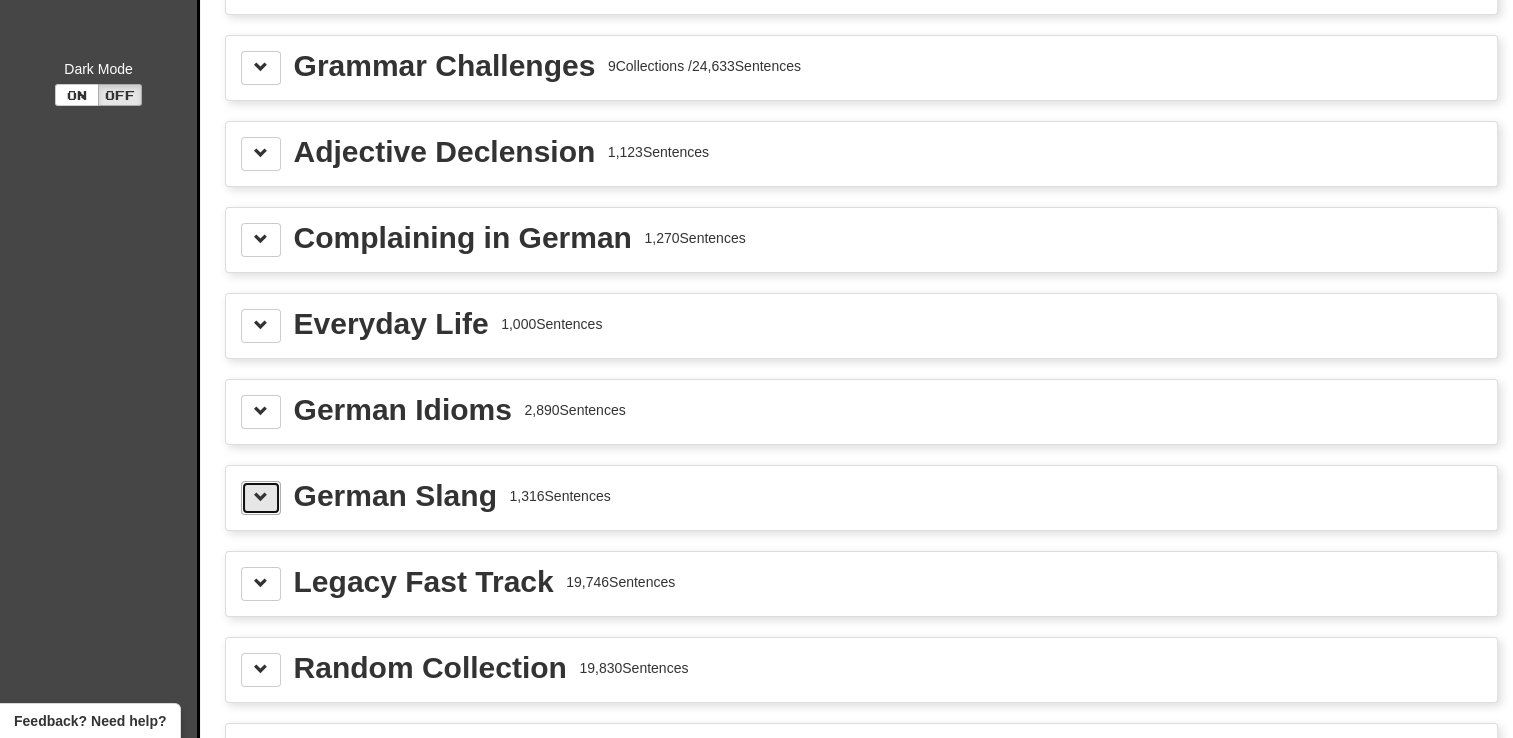 click at bounding box center (261, 498) 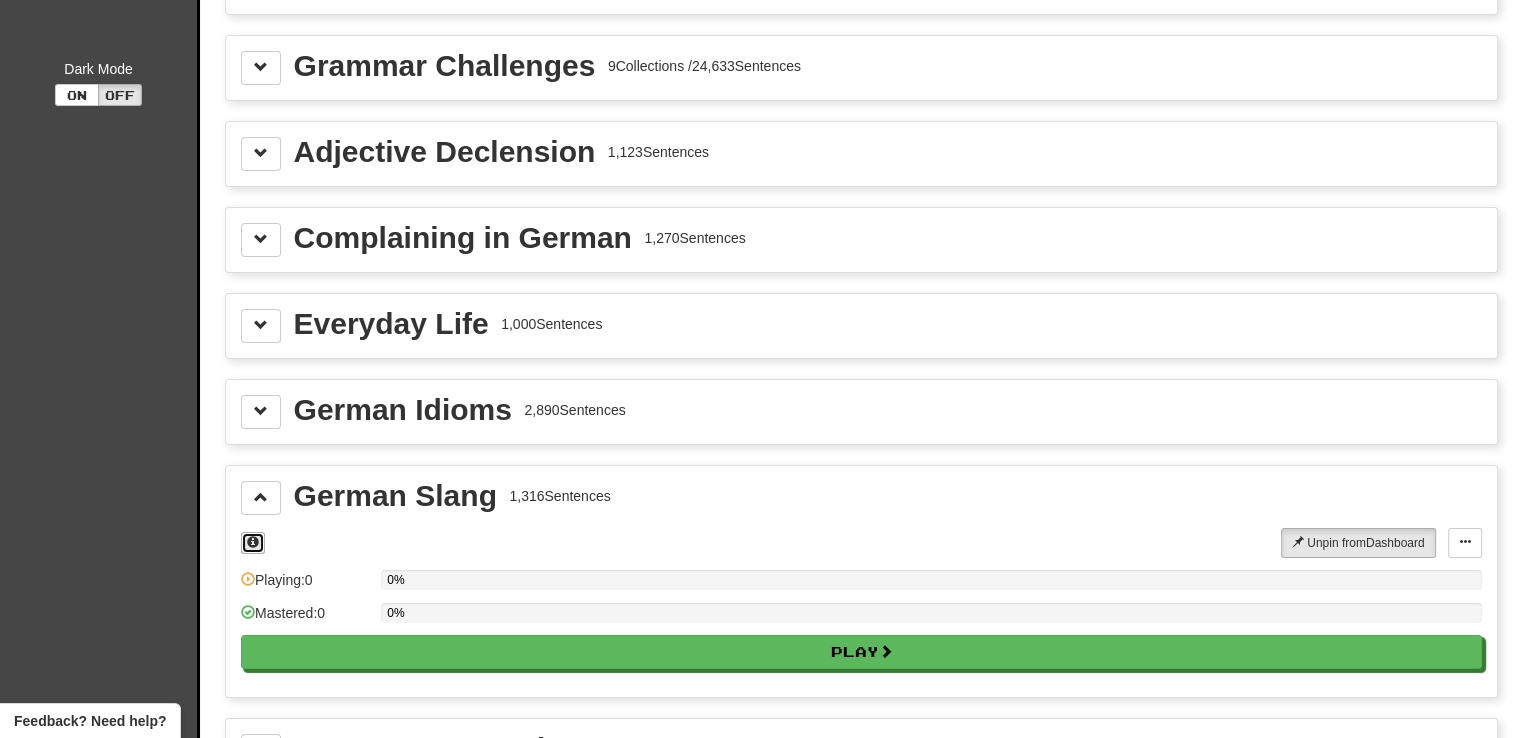click at bounding box center [253, 543] 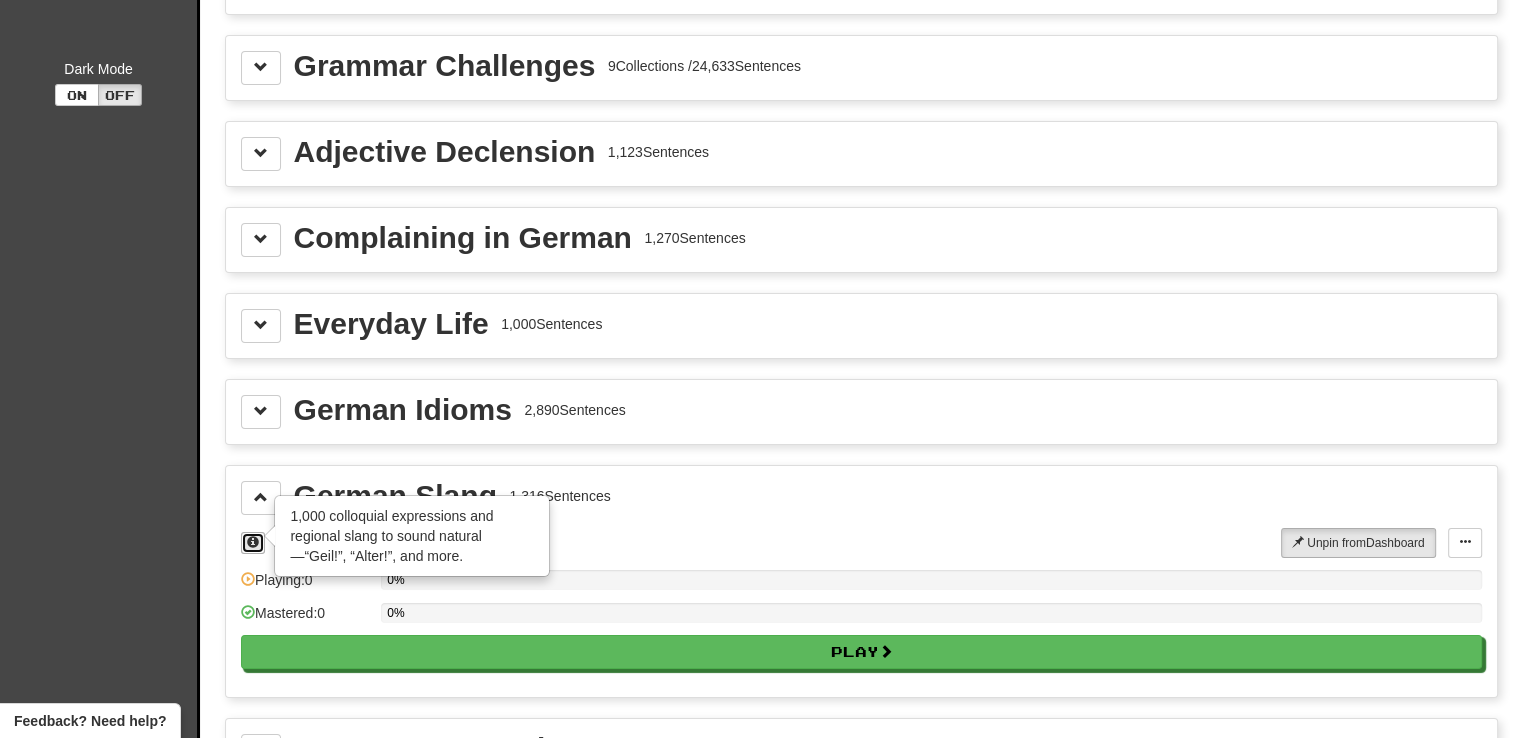 click at bounding box center (253, 543) 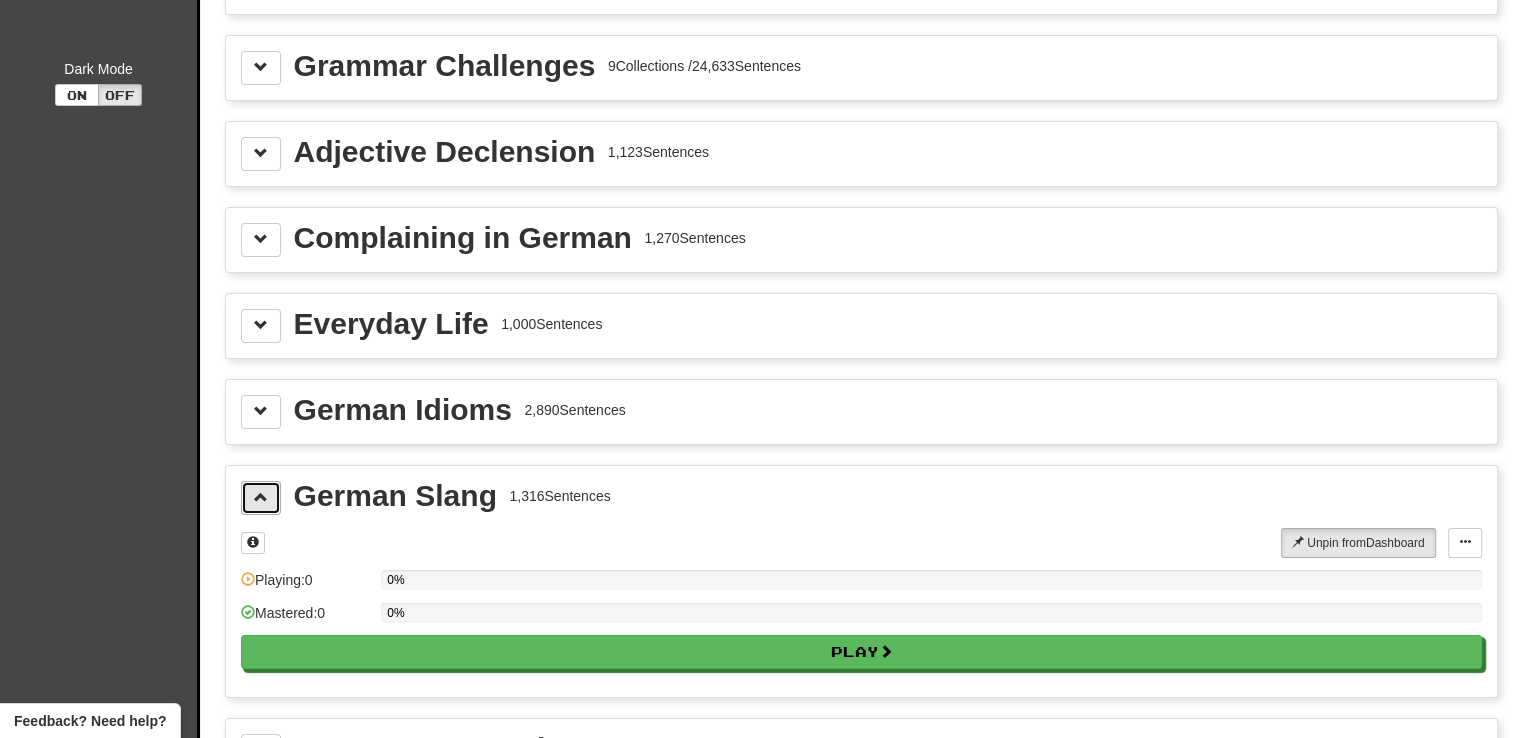 click at bounding box center (261, 497) 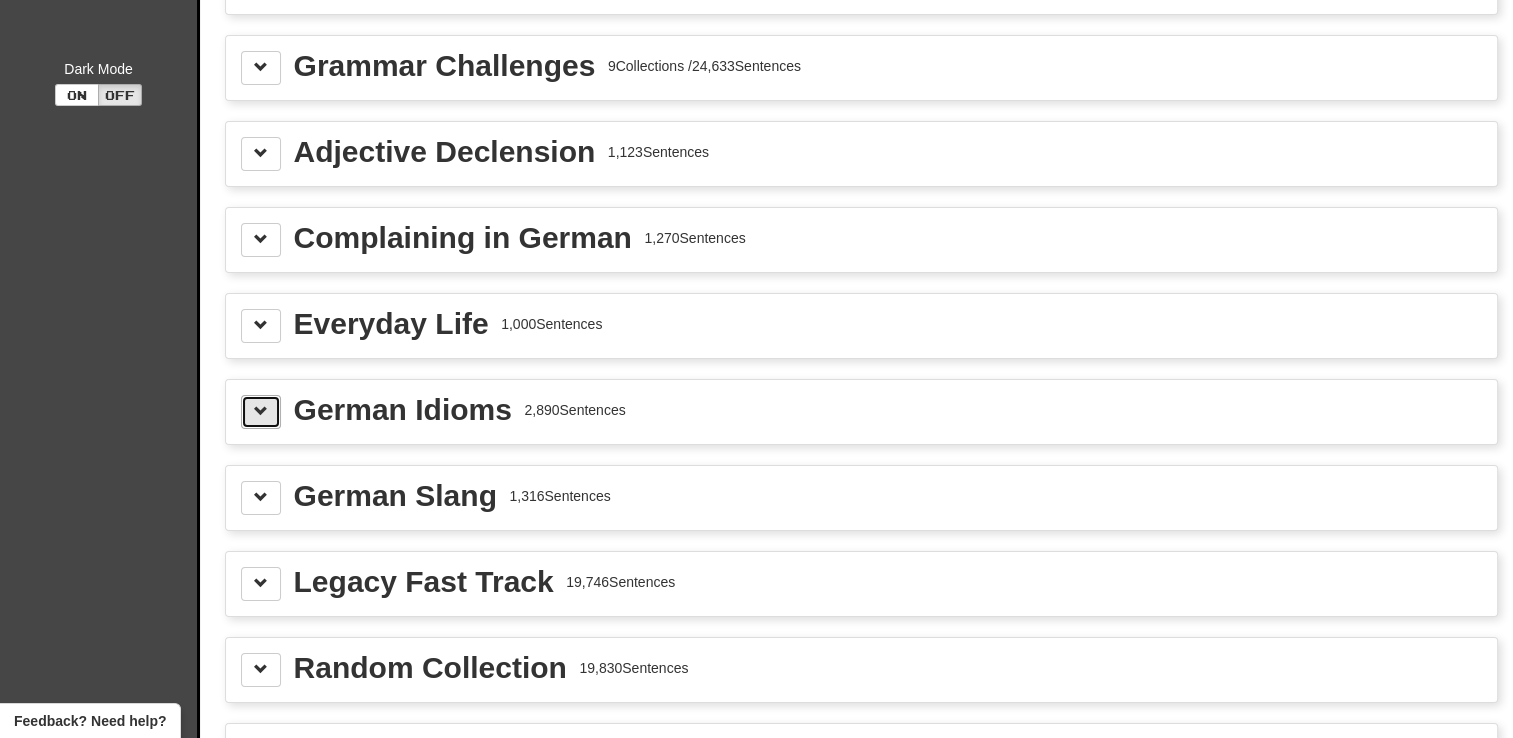 click at bounding box center [261, 411] 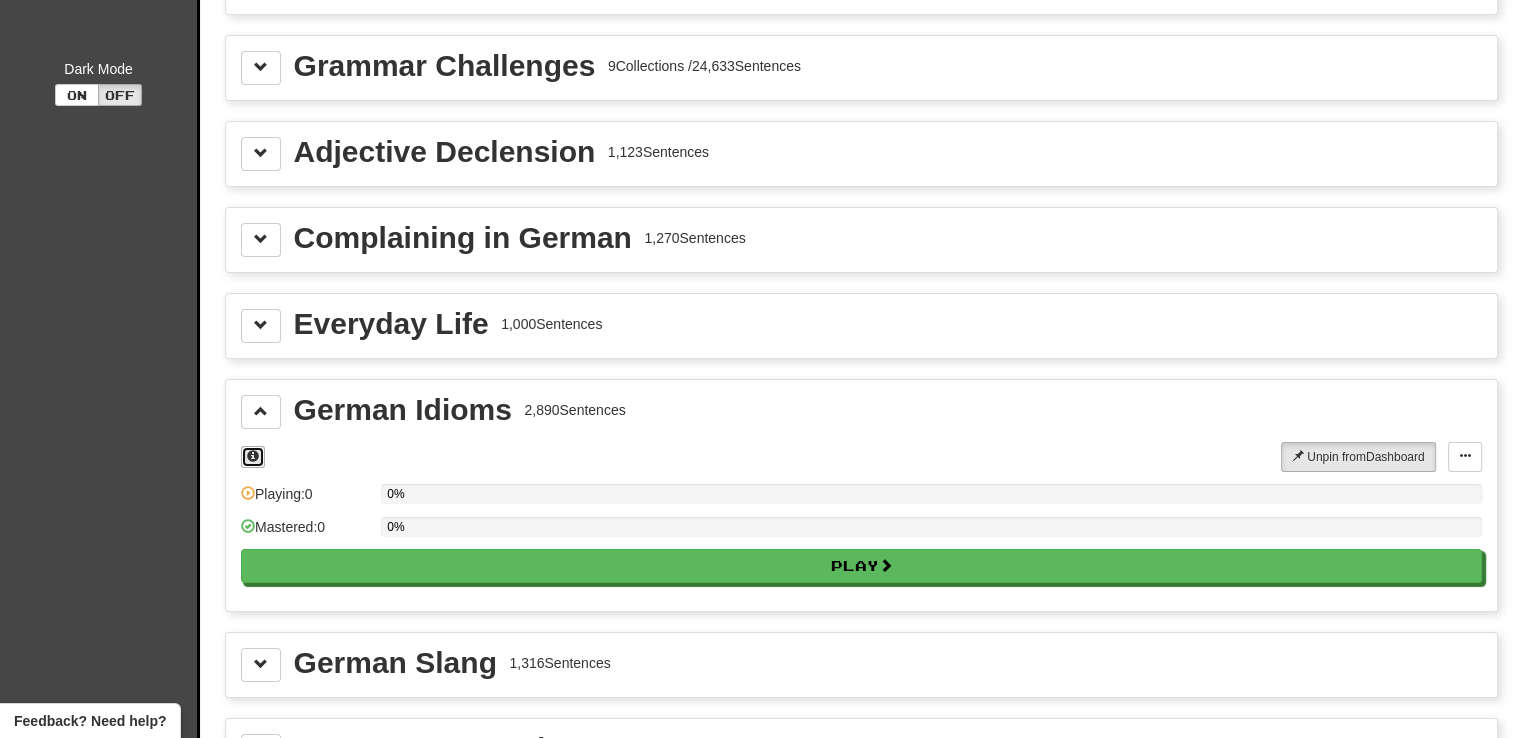 click at bounding box center (253, 456) 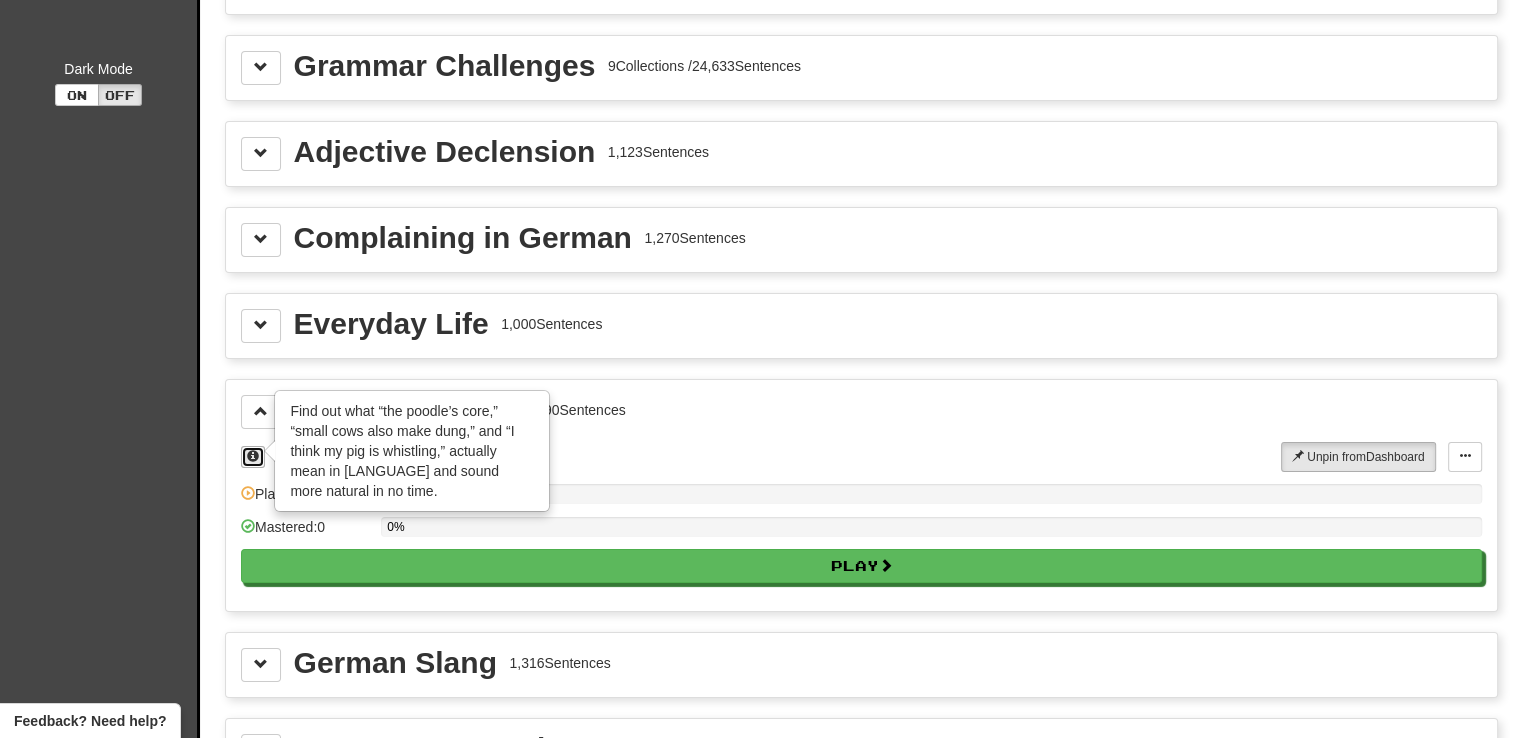 click at bounding box center (253, 456) 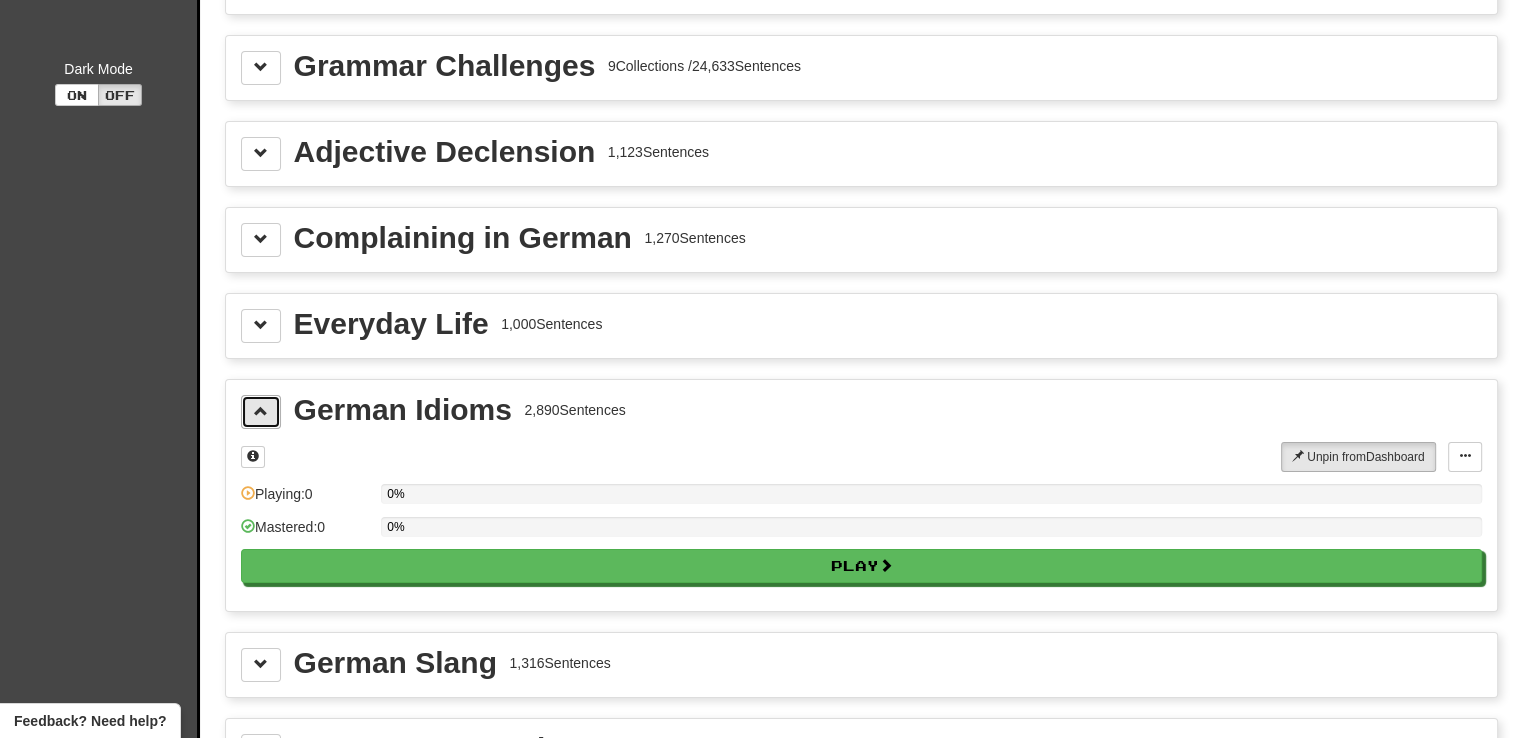 click at bounding box center (261, 412) 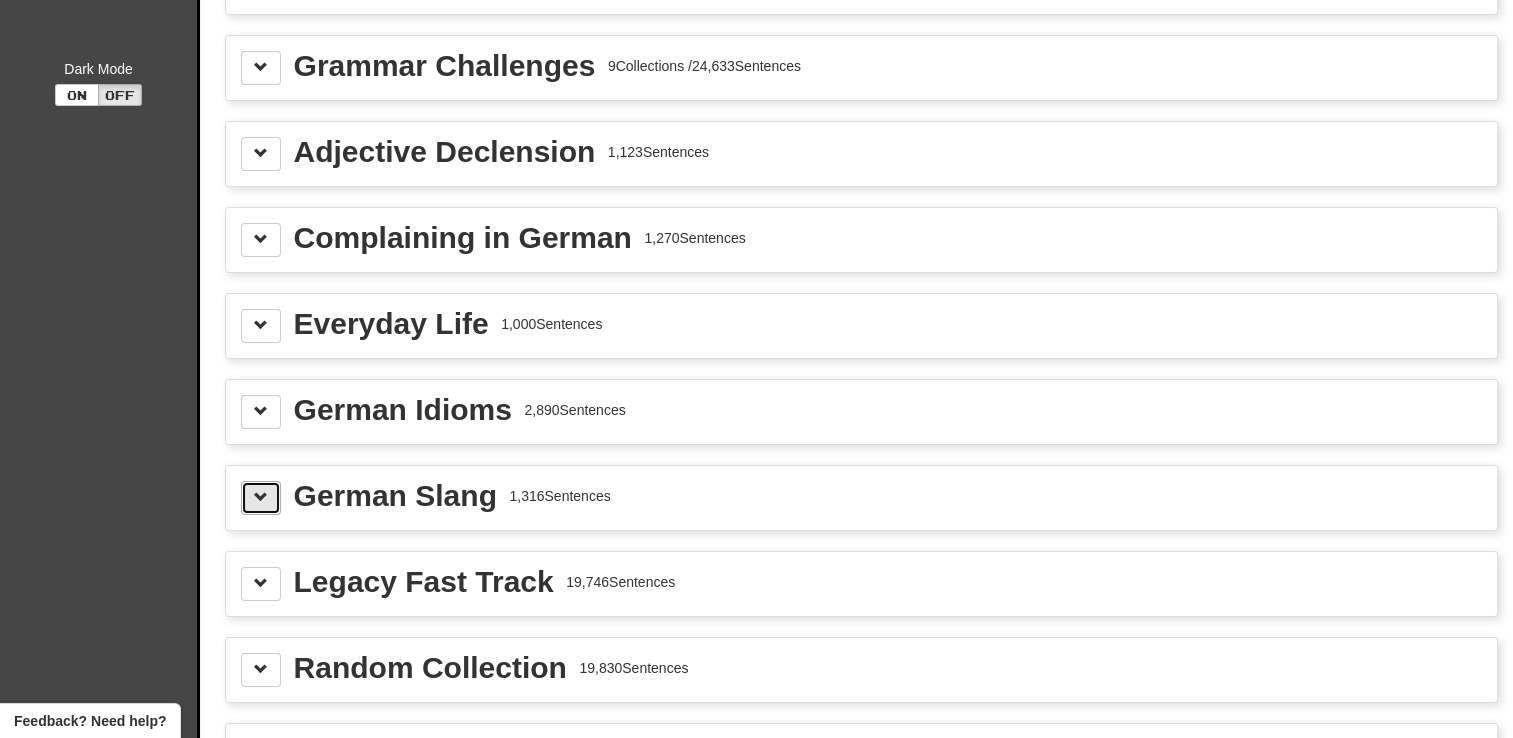 click at bounding box center (261, 498) 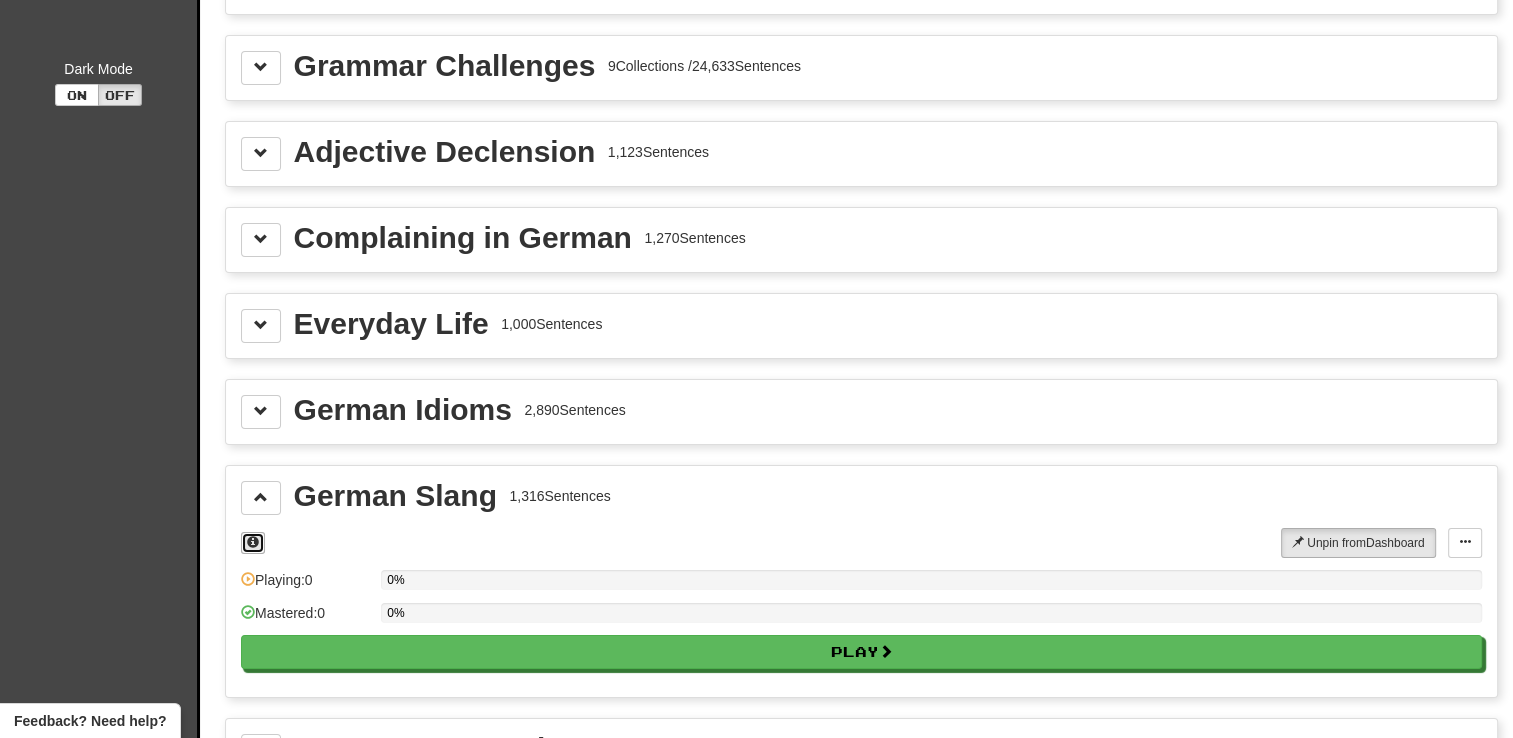 click at bounding box center (253, 542) 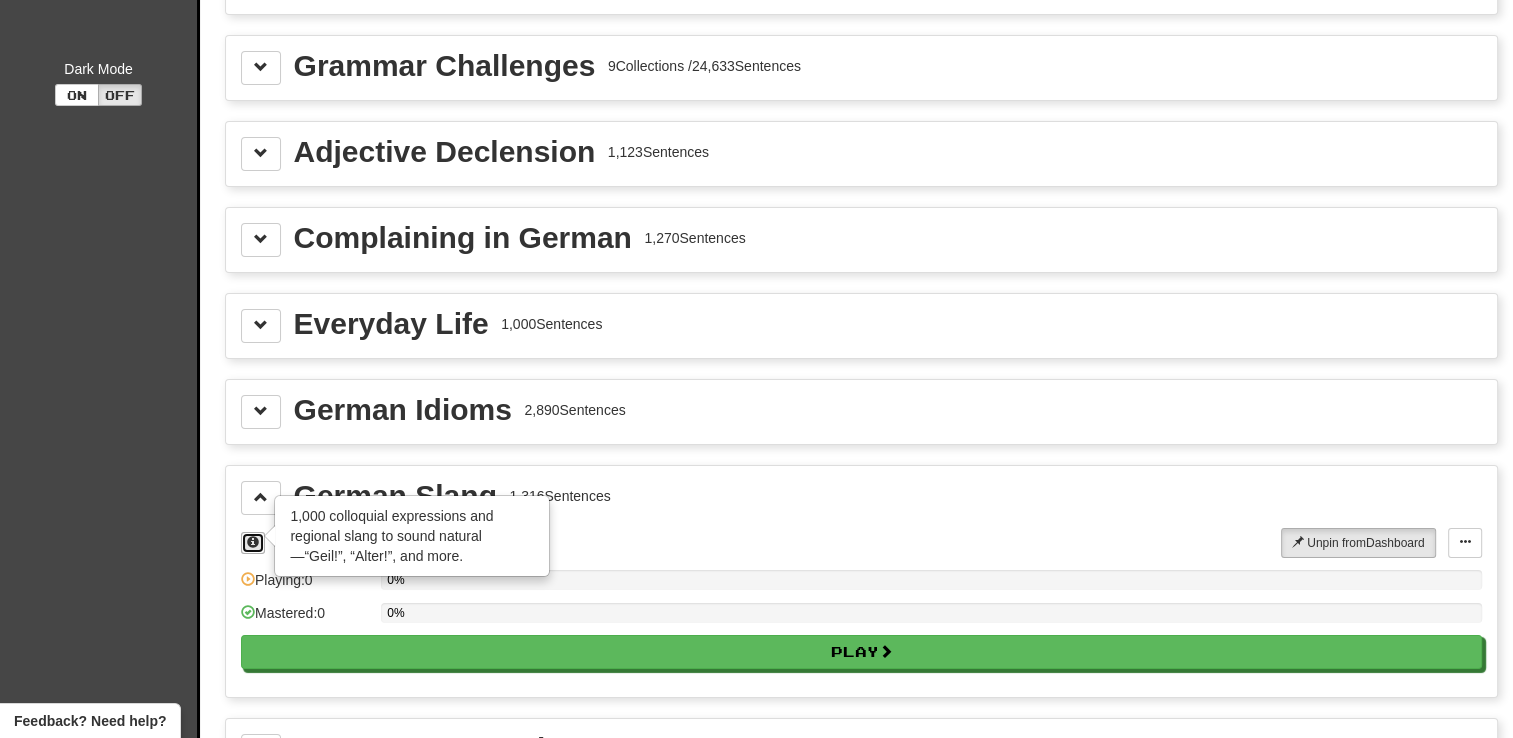 click at bounding box center (253, 542) 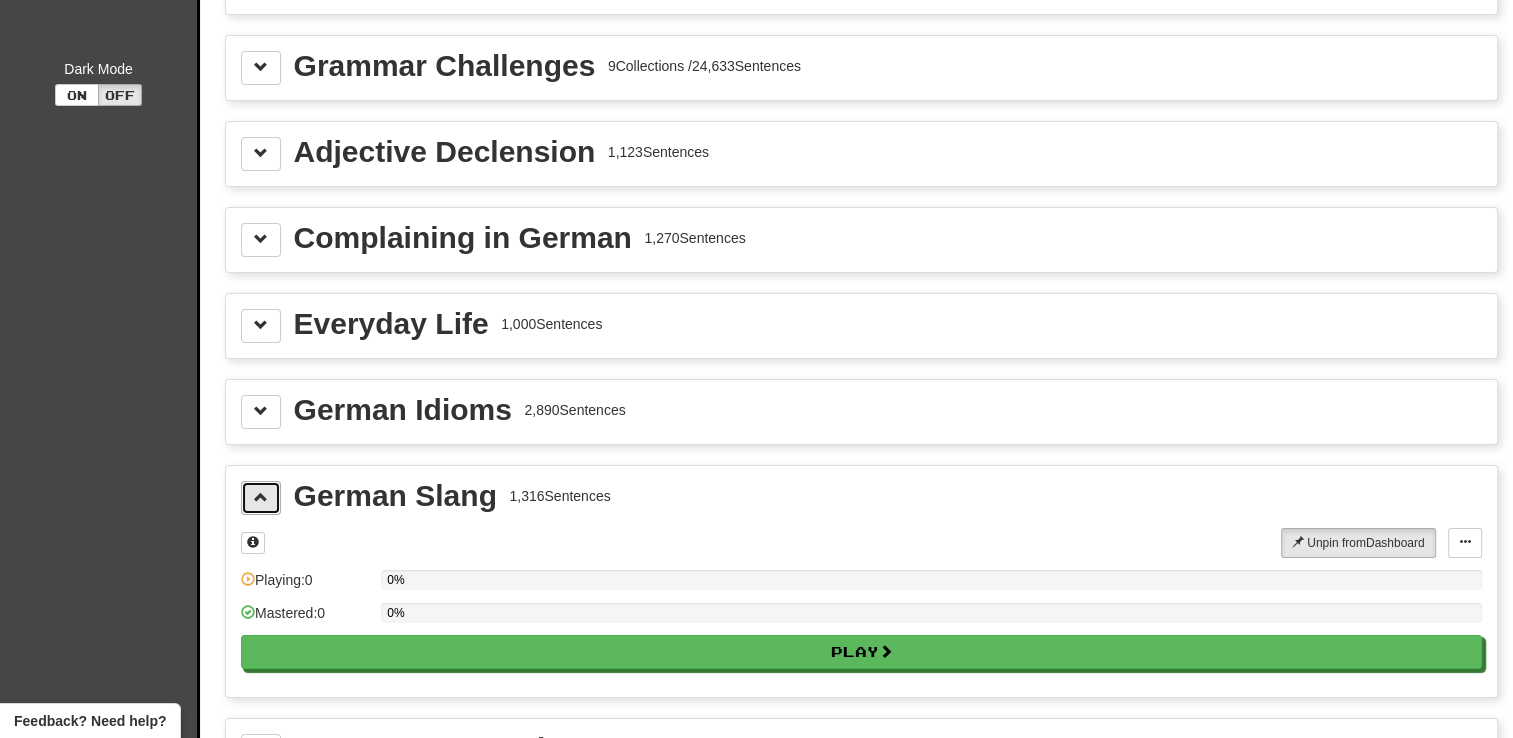 click at bounding box center (261, 498) 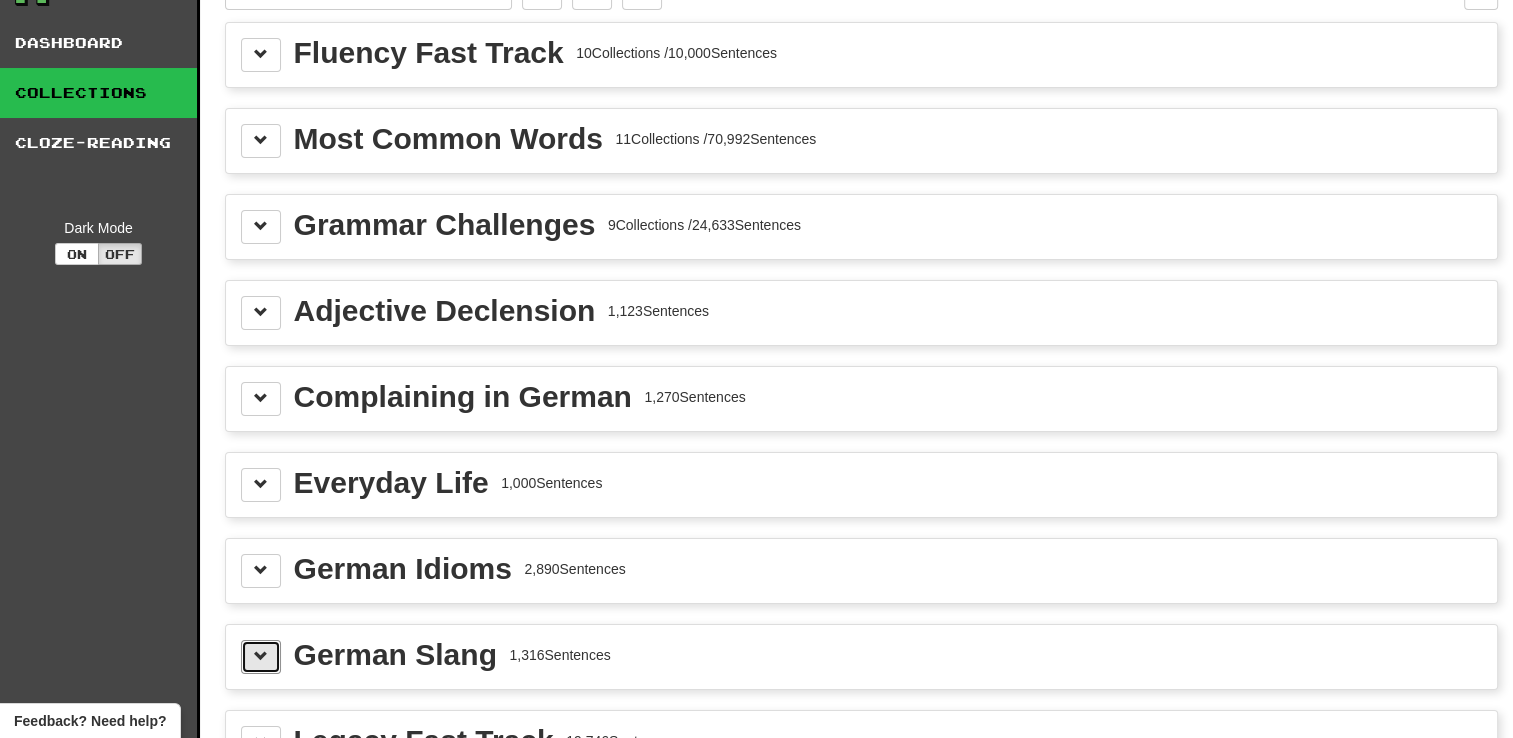 scroll, scrollTop: 0, scrollLeft: 0, axis: both 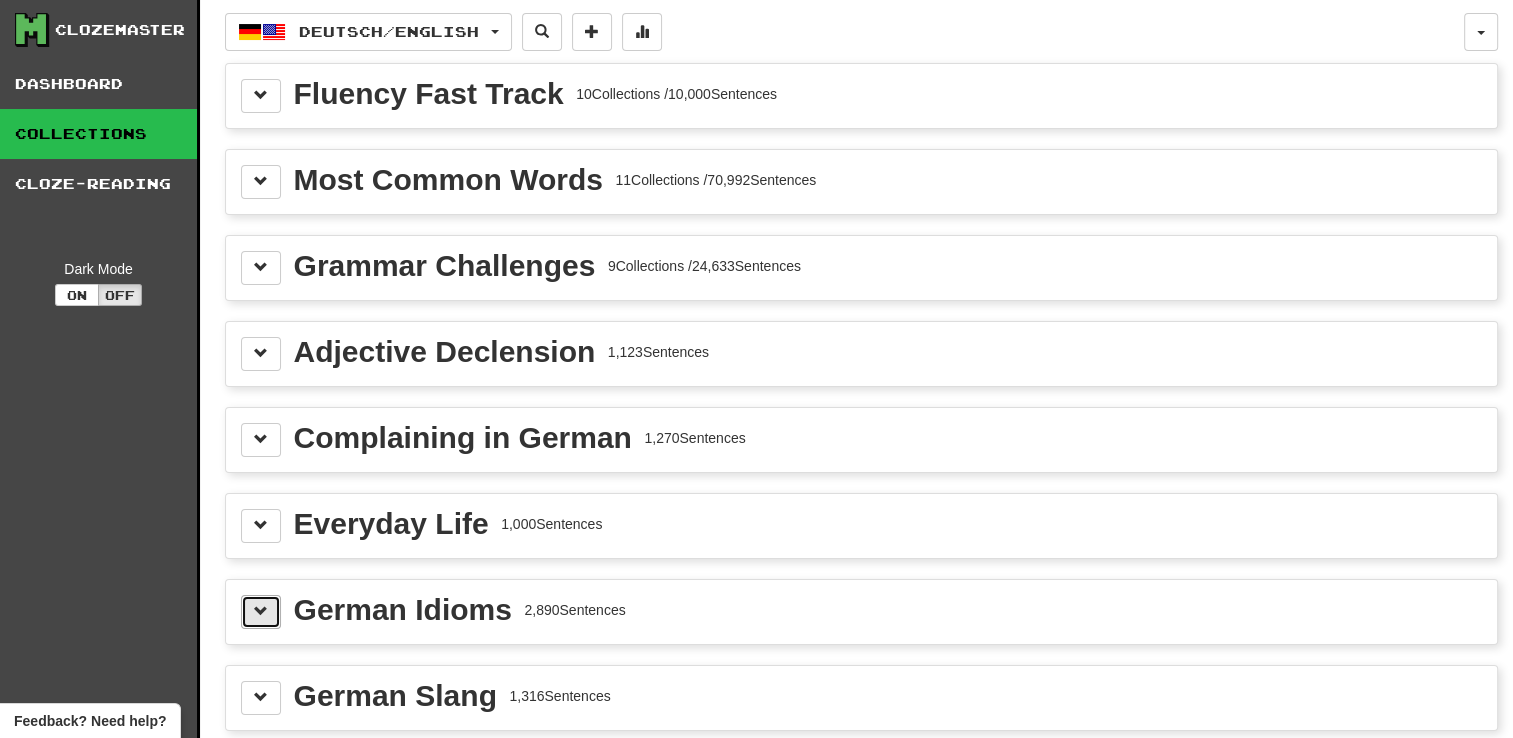 drag, startPoint x: 252, startPoint y: 602, endPoint x: 266, endPoint y: 598, distance: 14.56022 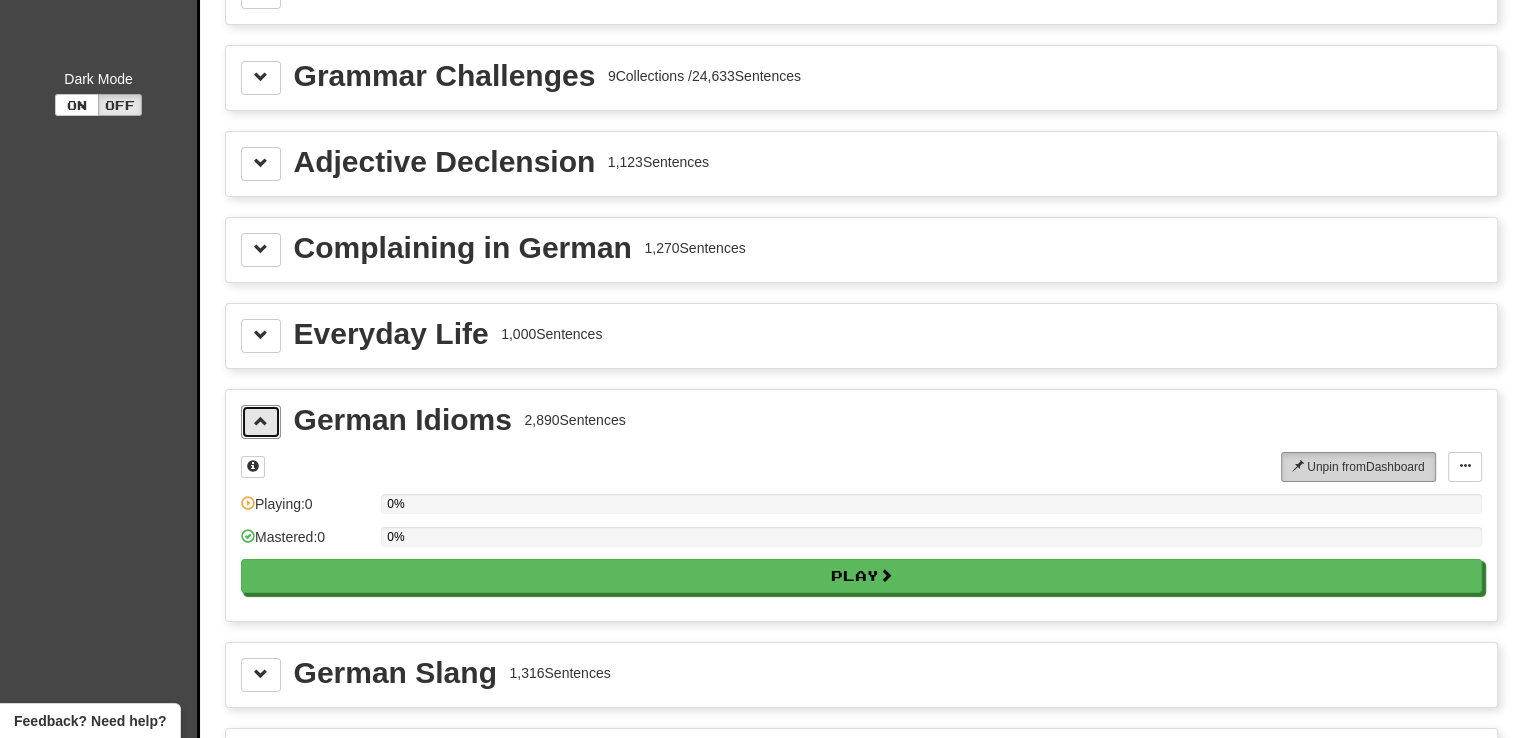 scroll, scrollTop: 200, scrollLeft: 0, axis: vertical 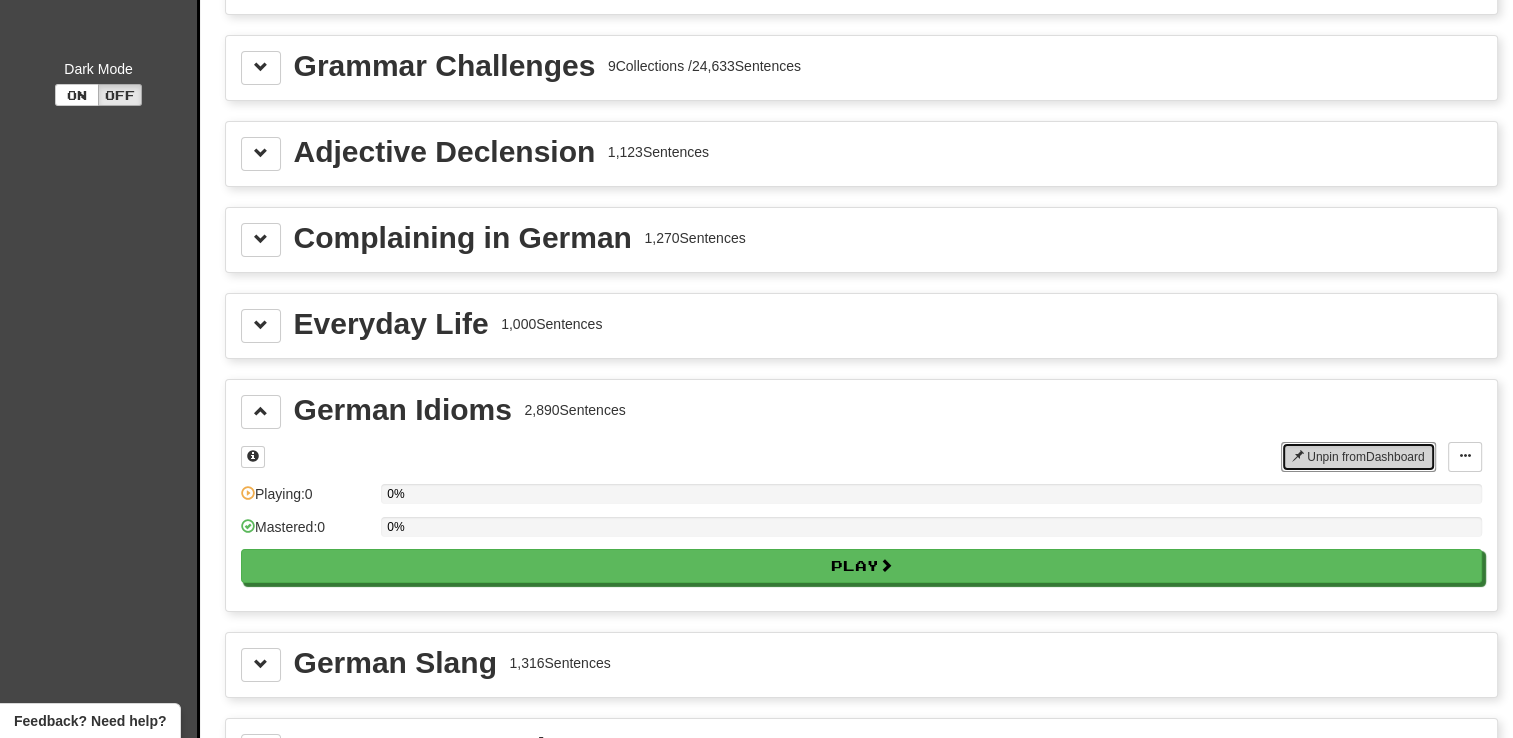 click on "Unpin from  Dashboard" at bounding box center (1358, 457) 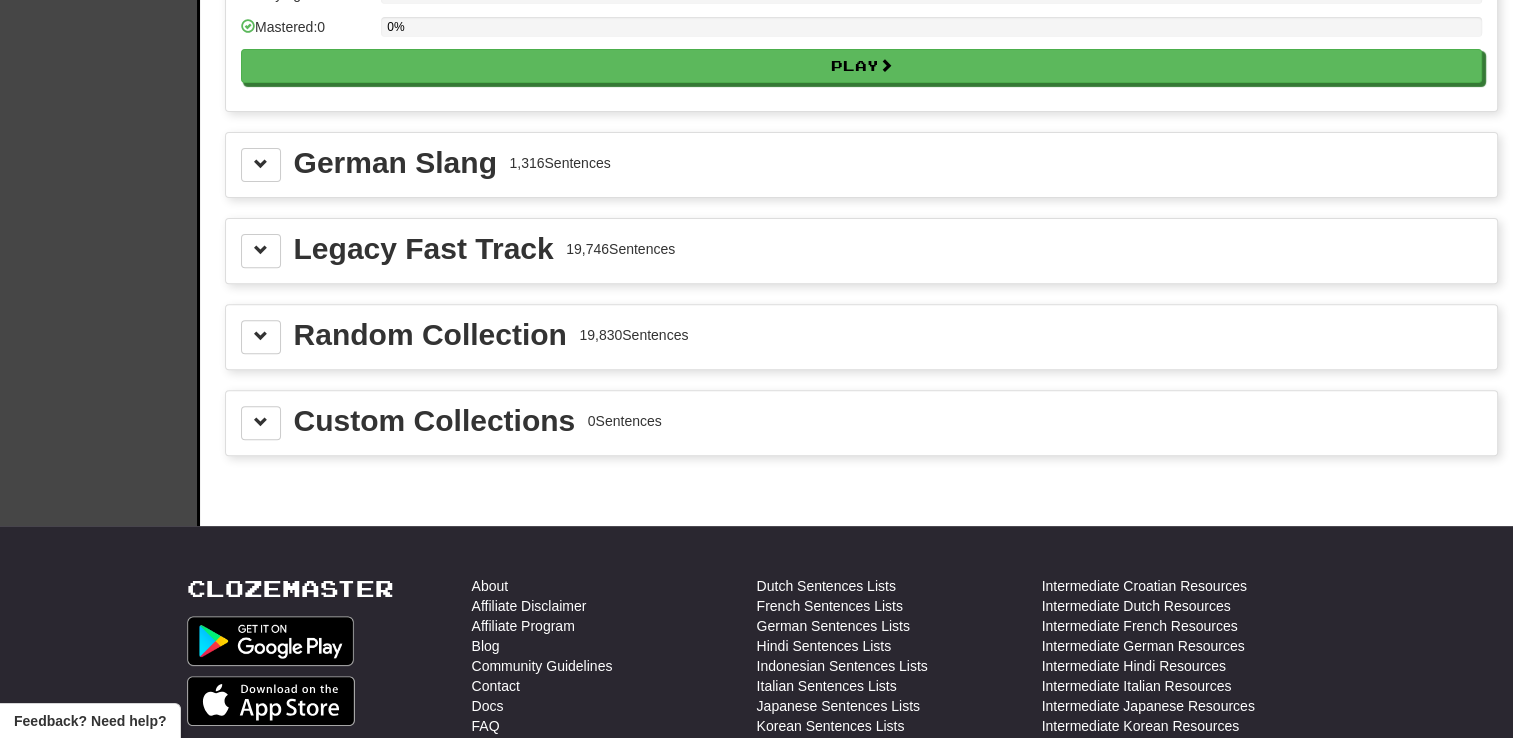 scroll, scrollTop: 0, scrollLeft: 0, axis: both 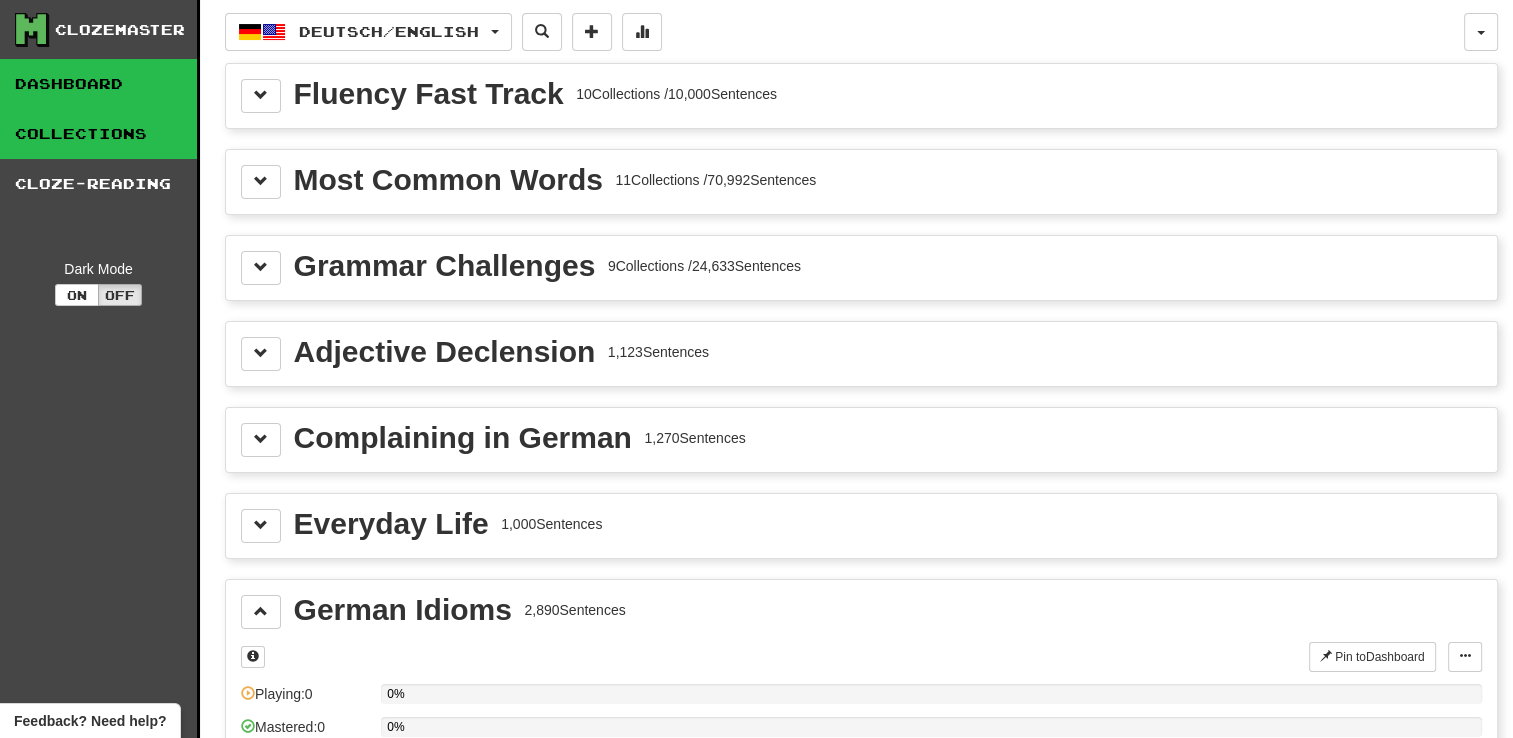 click on "Dashboard" at bounding box center [98, 84] 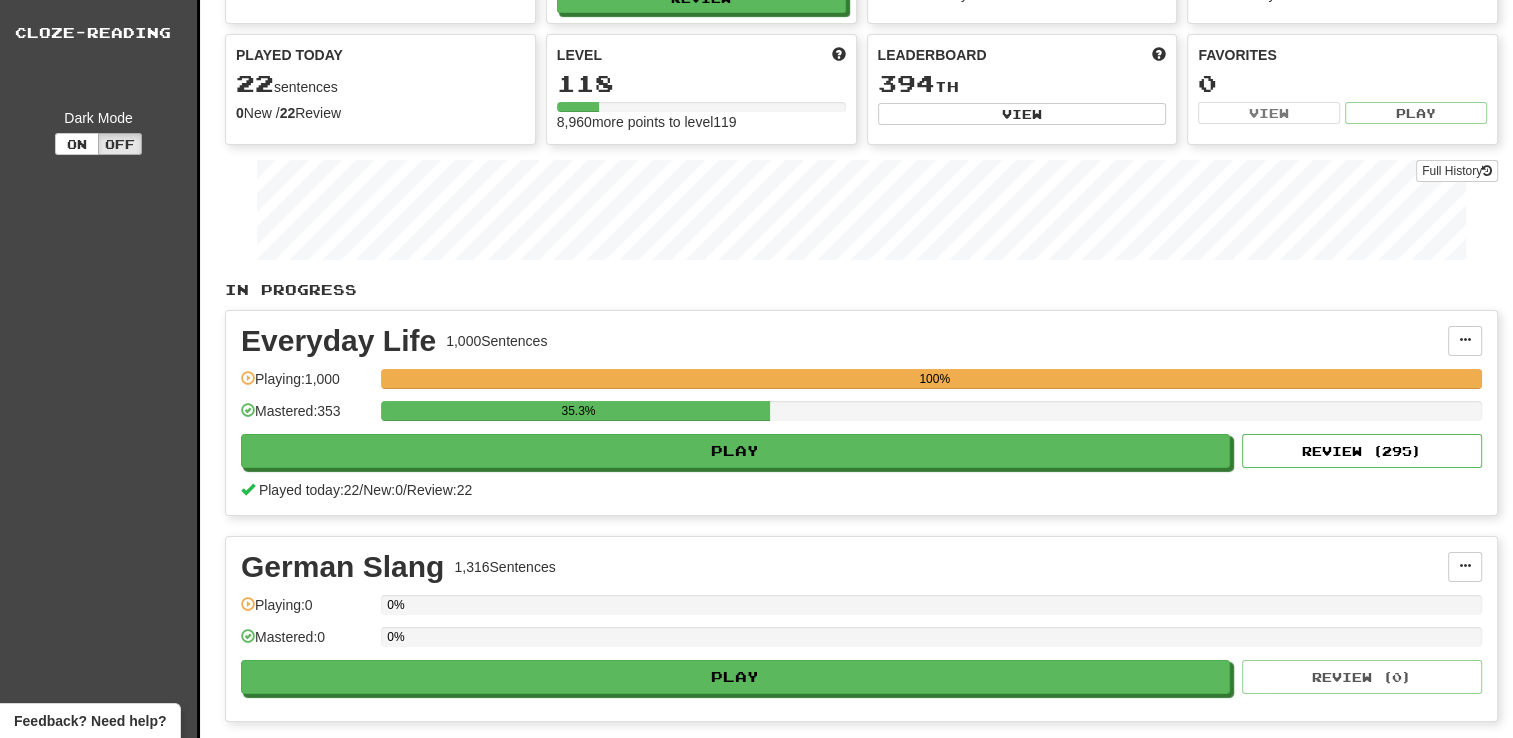 scroll, scrollTop: 0, scrollLeft: 0, axis: both 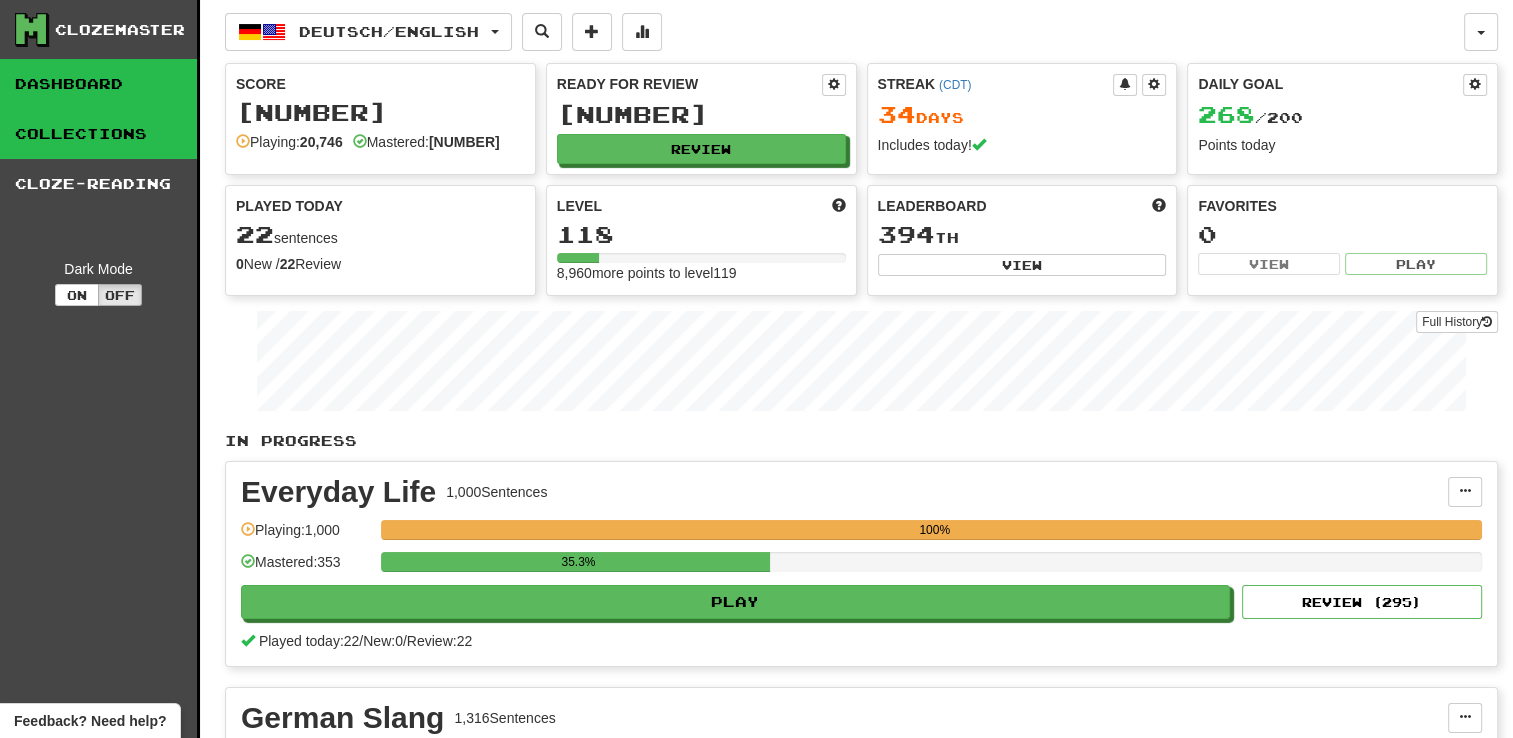 click on "Collections" at bounding box center [98, 134] 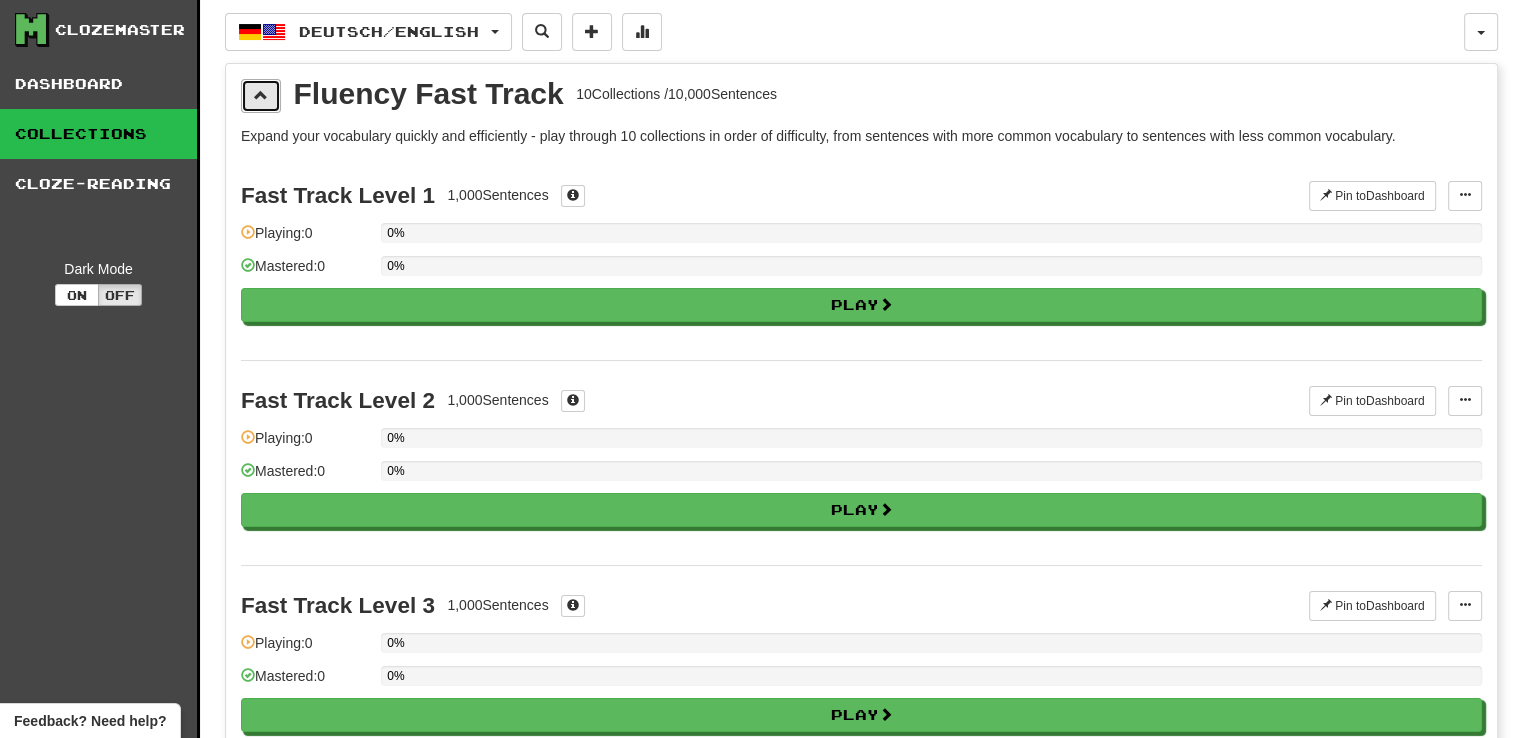 click at bounding box center (261, 95) 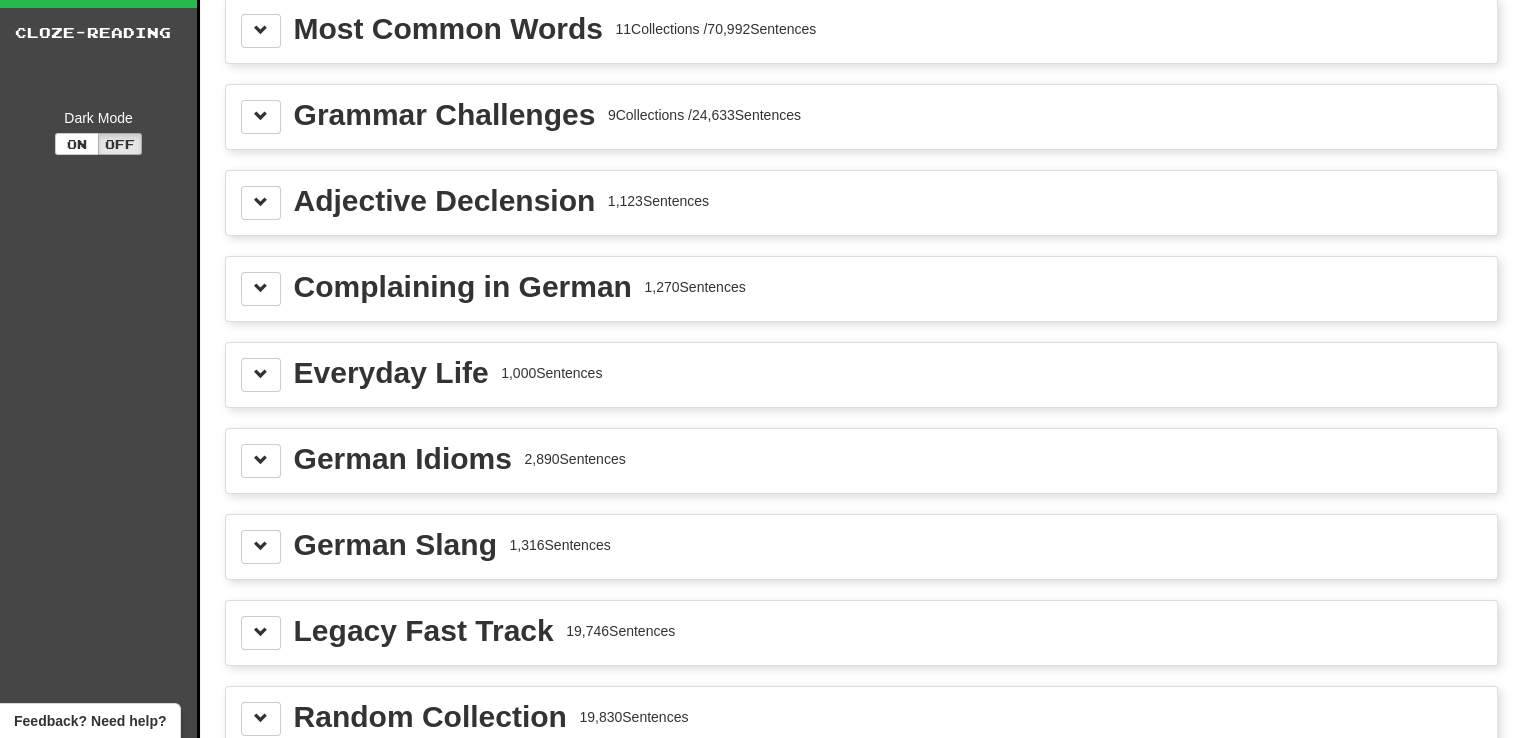 scroll, scrollTop: 200, scrollLeft: 0, axis: vertical 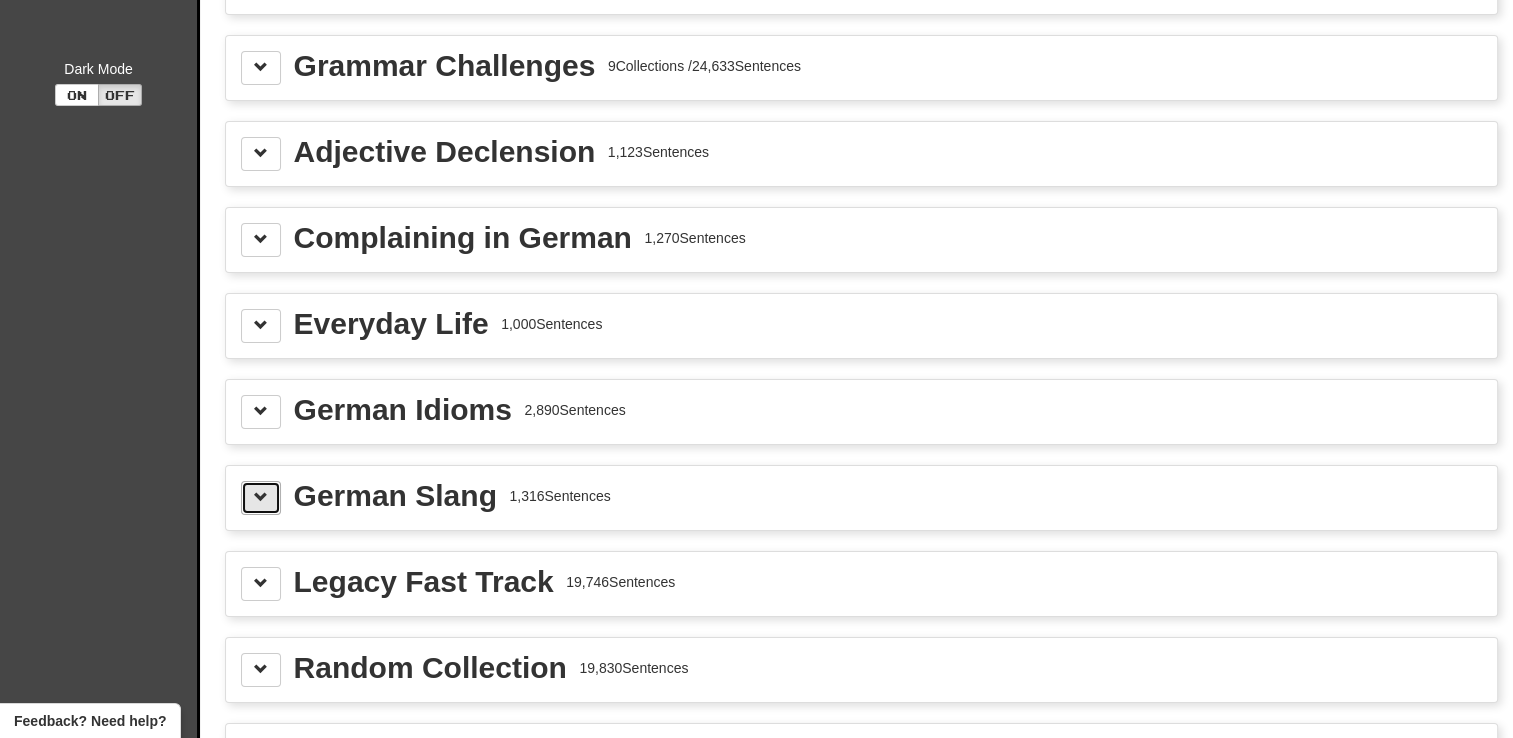 click at bounding box center [261, 497] 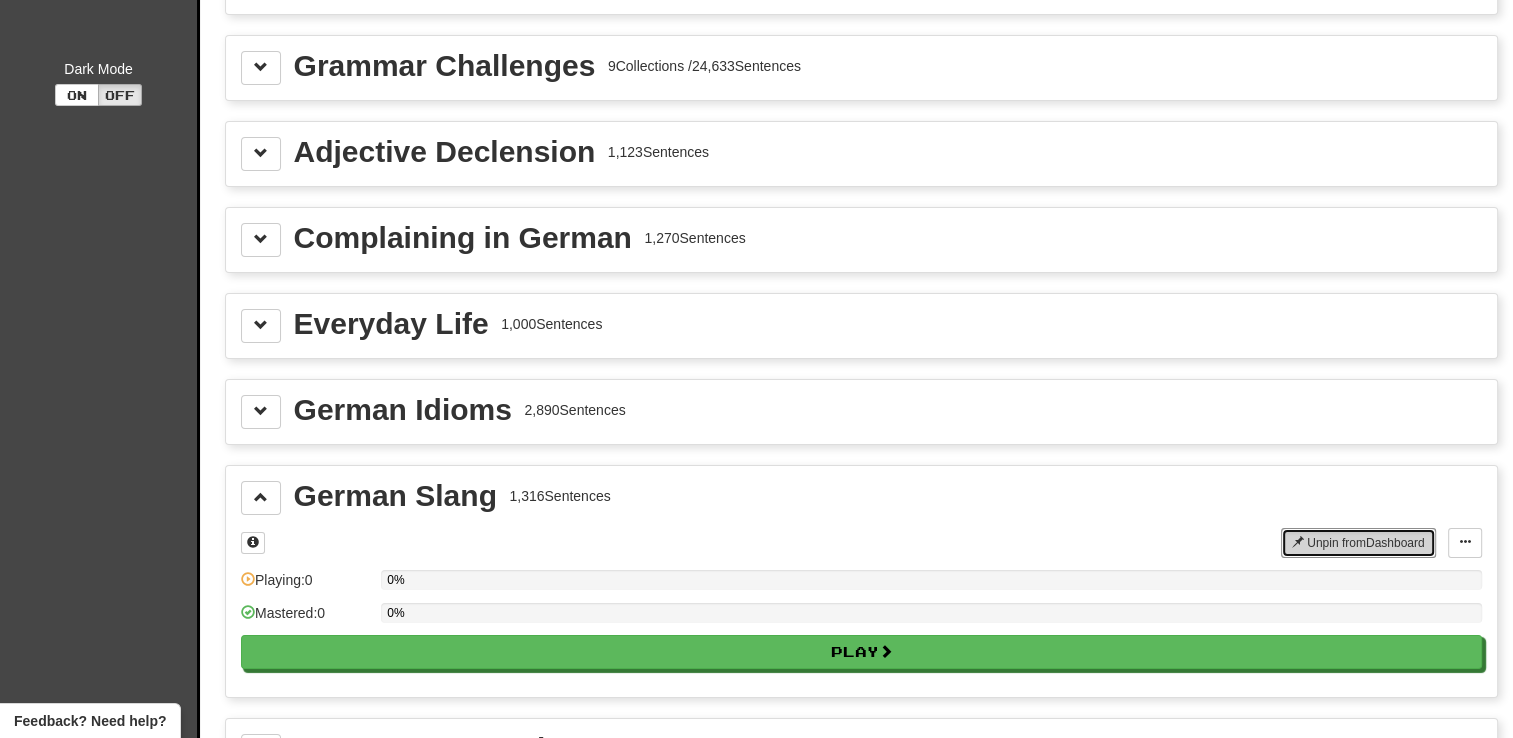 click on "Unpin from  Dashboard" at bounding box center (1358, 543) 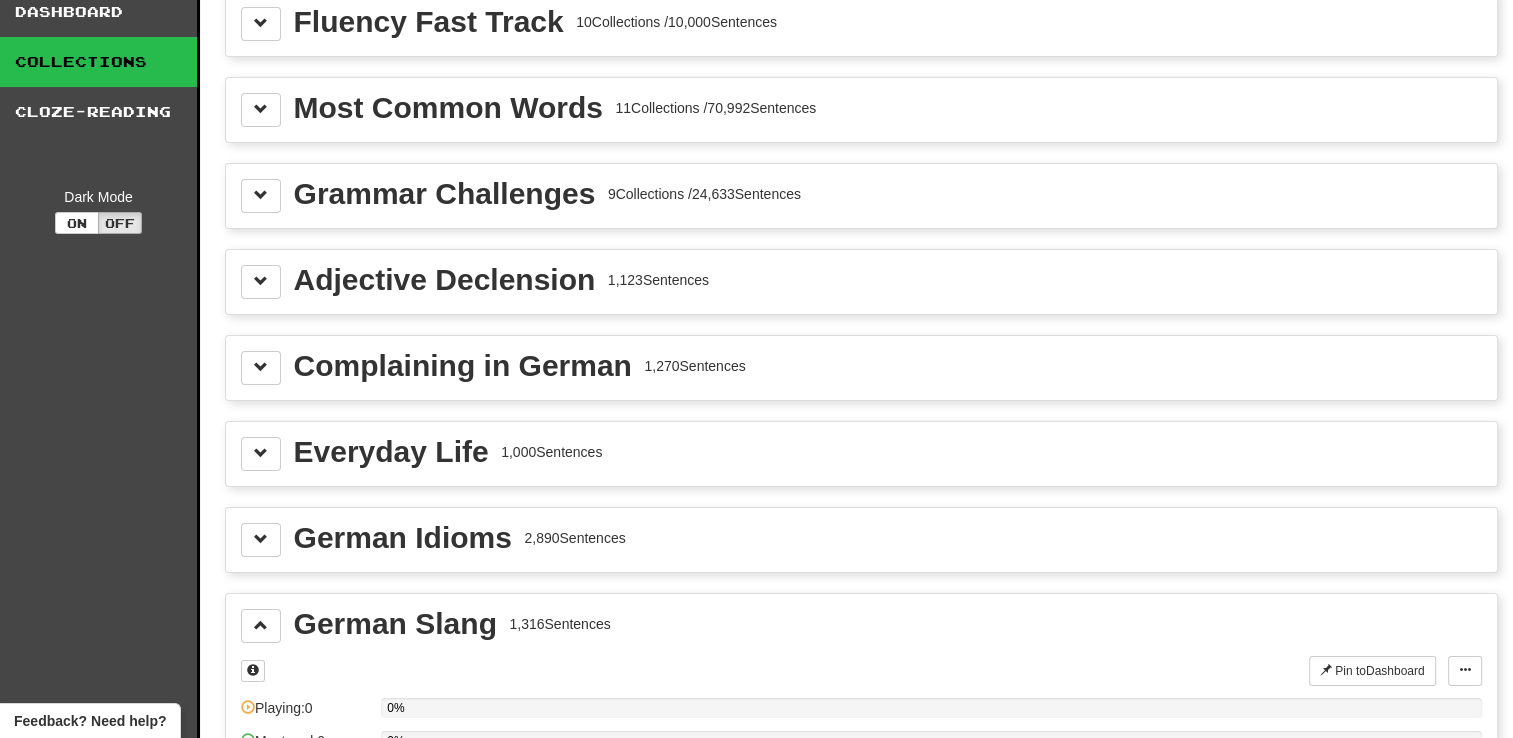 scroll, scrollTop: 0, scrollLeft: 0, axis: both 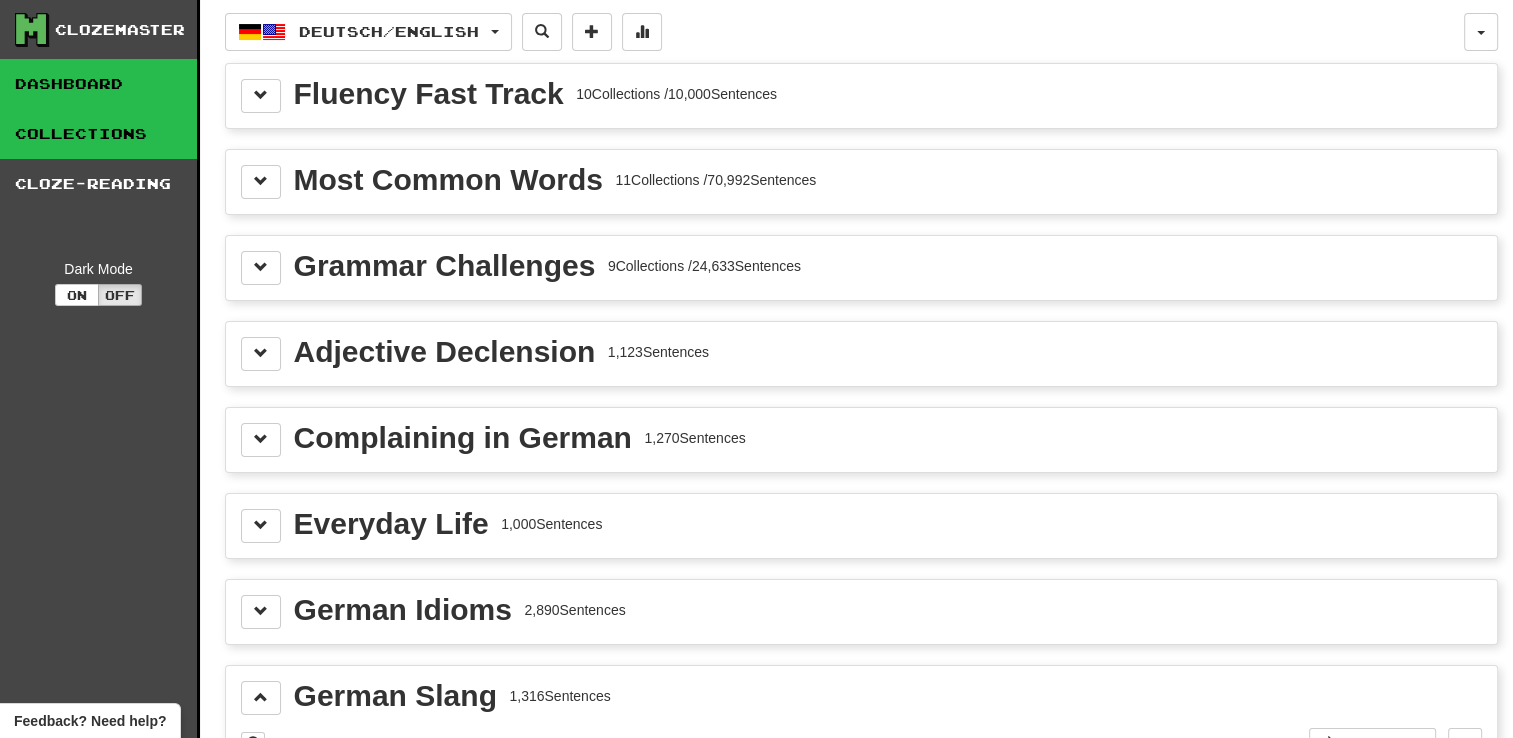 click on "Dashboard" at bounding box center (98, 84) 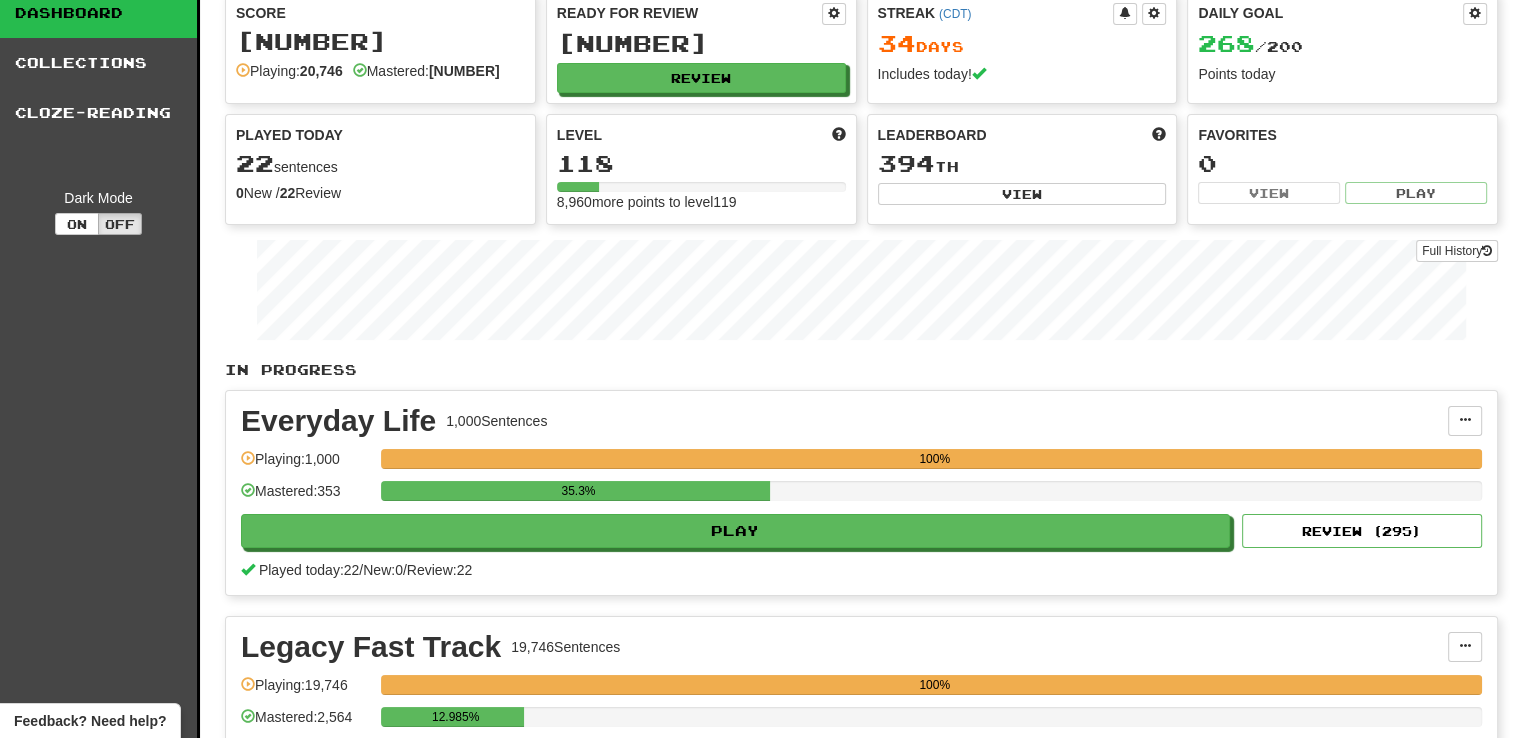 scroll, scrollTop: 0, scrollLeft: 0, axis: both 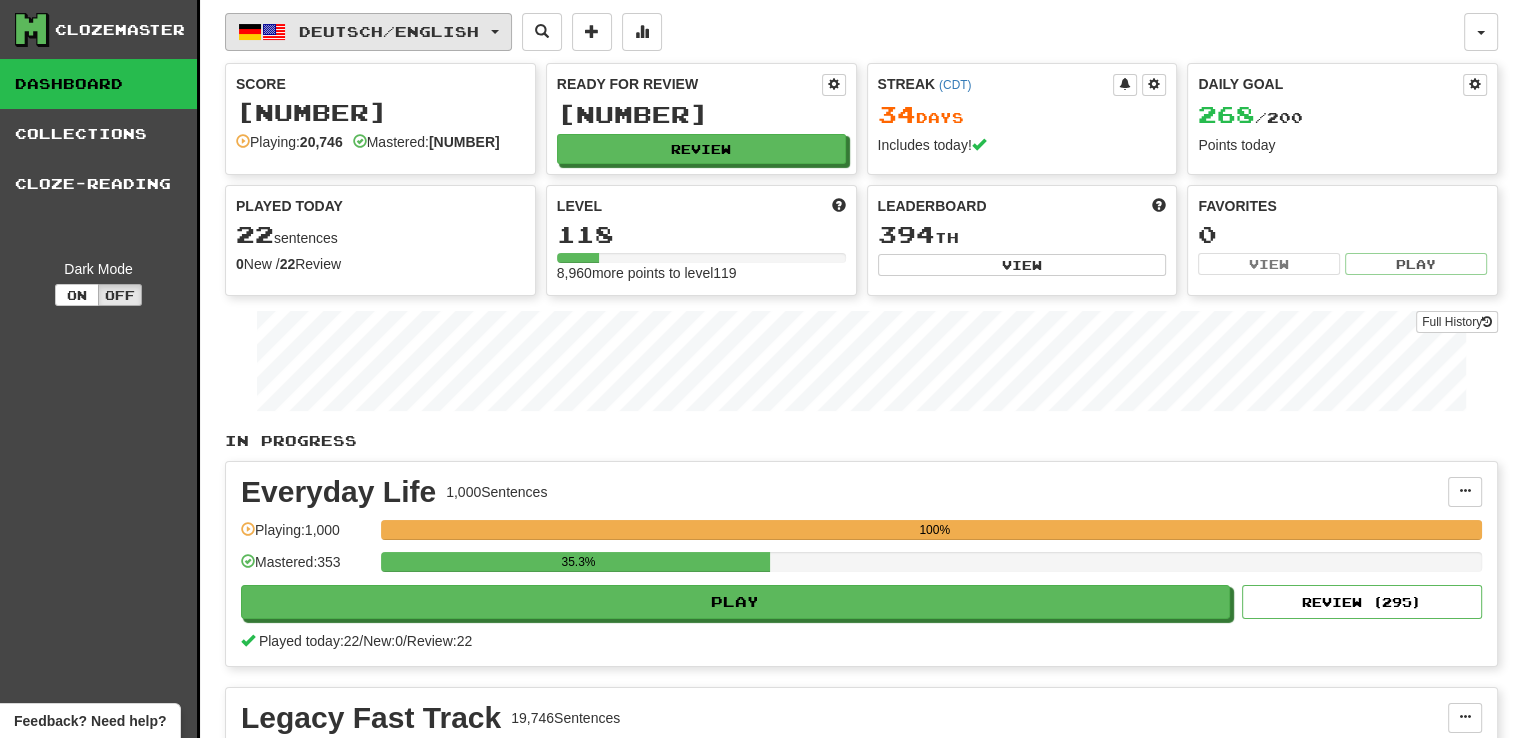 click on "Deutsch  /  English" at bounding box center (389, 31) 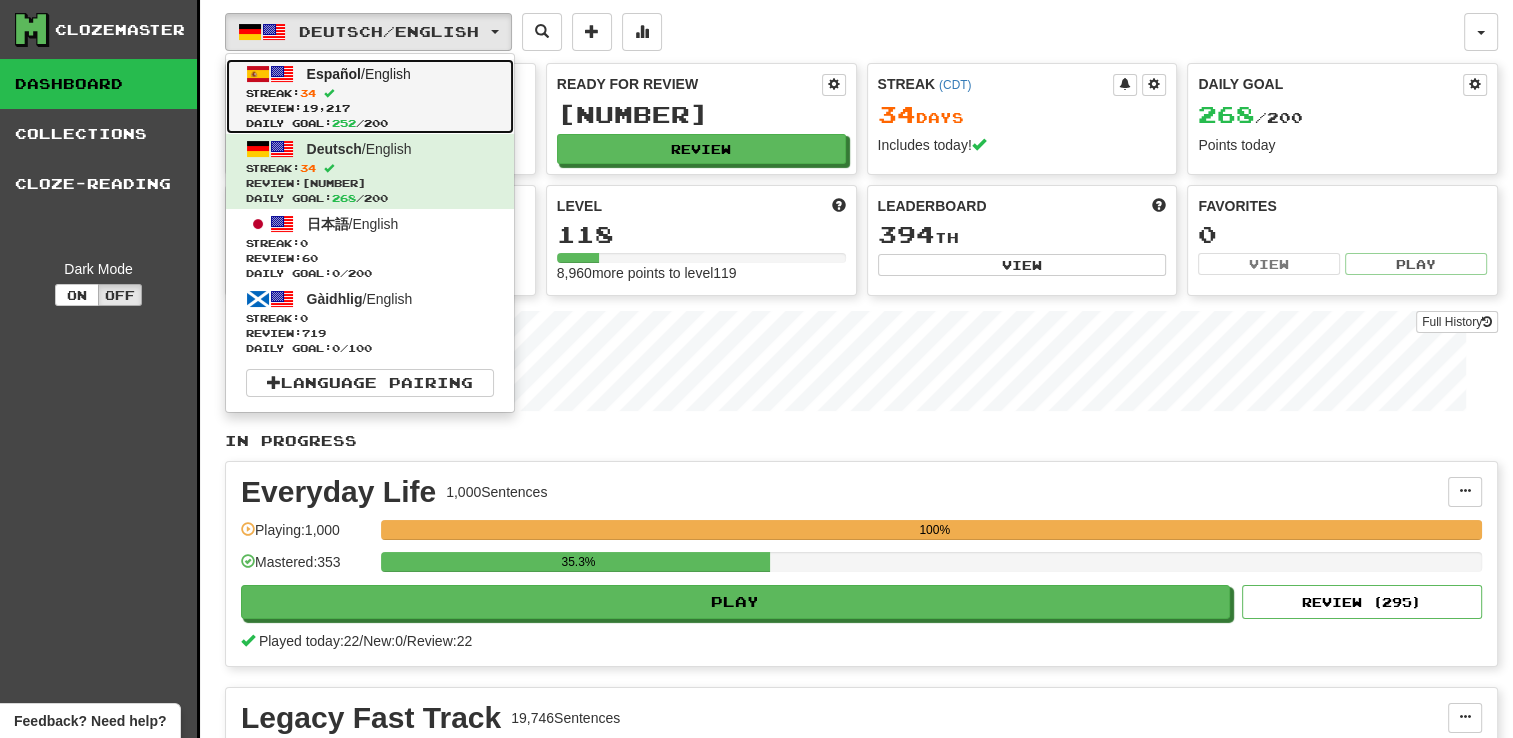 click on "Streak:  34" at bounding box center [370, 93] 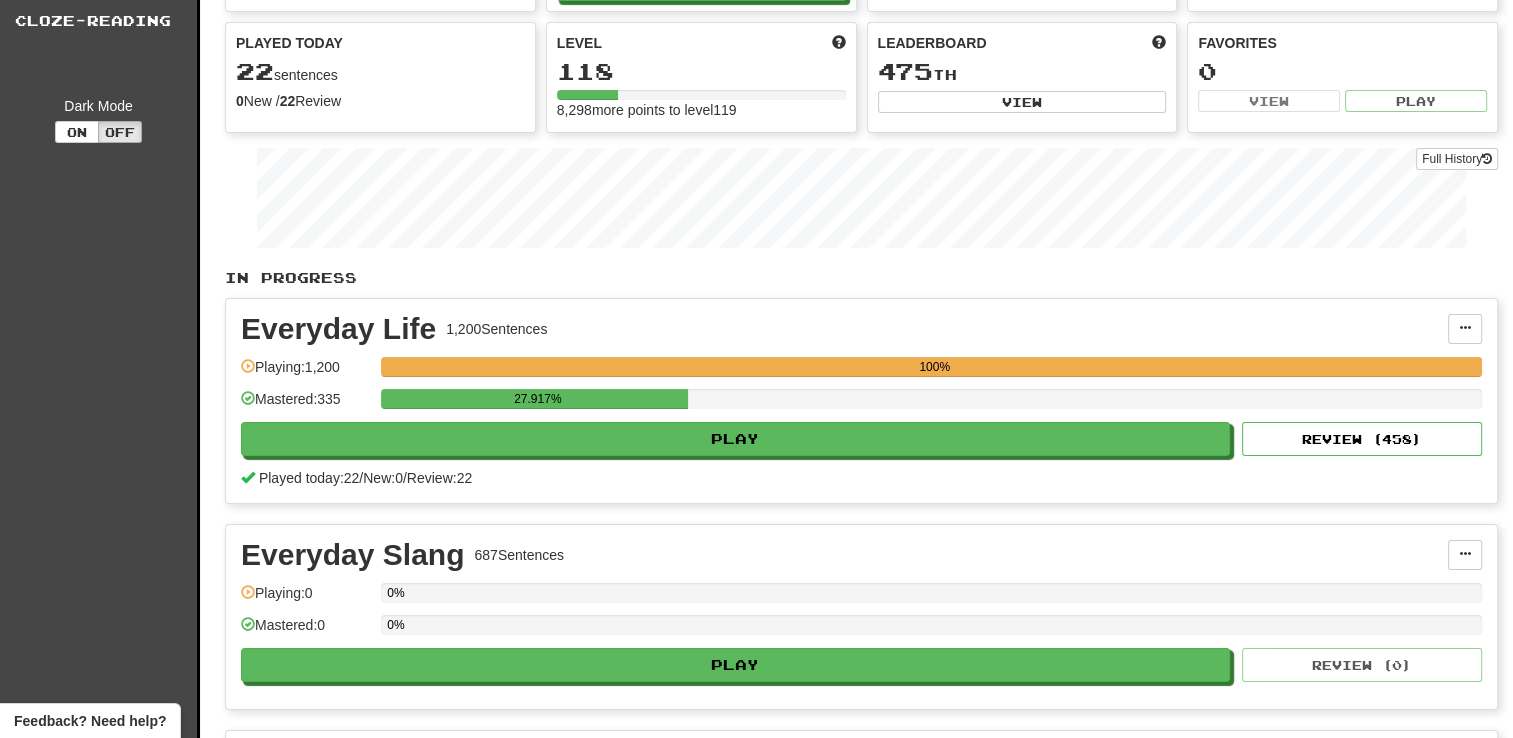 scroll, scrollTop: 0, scrollLeft: 0, axis: both 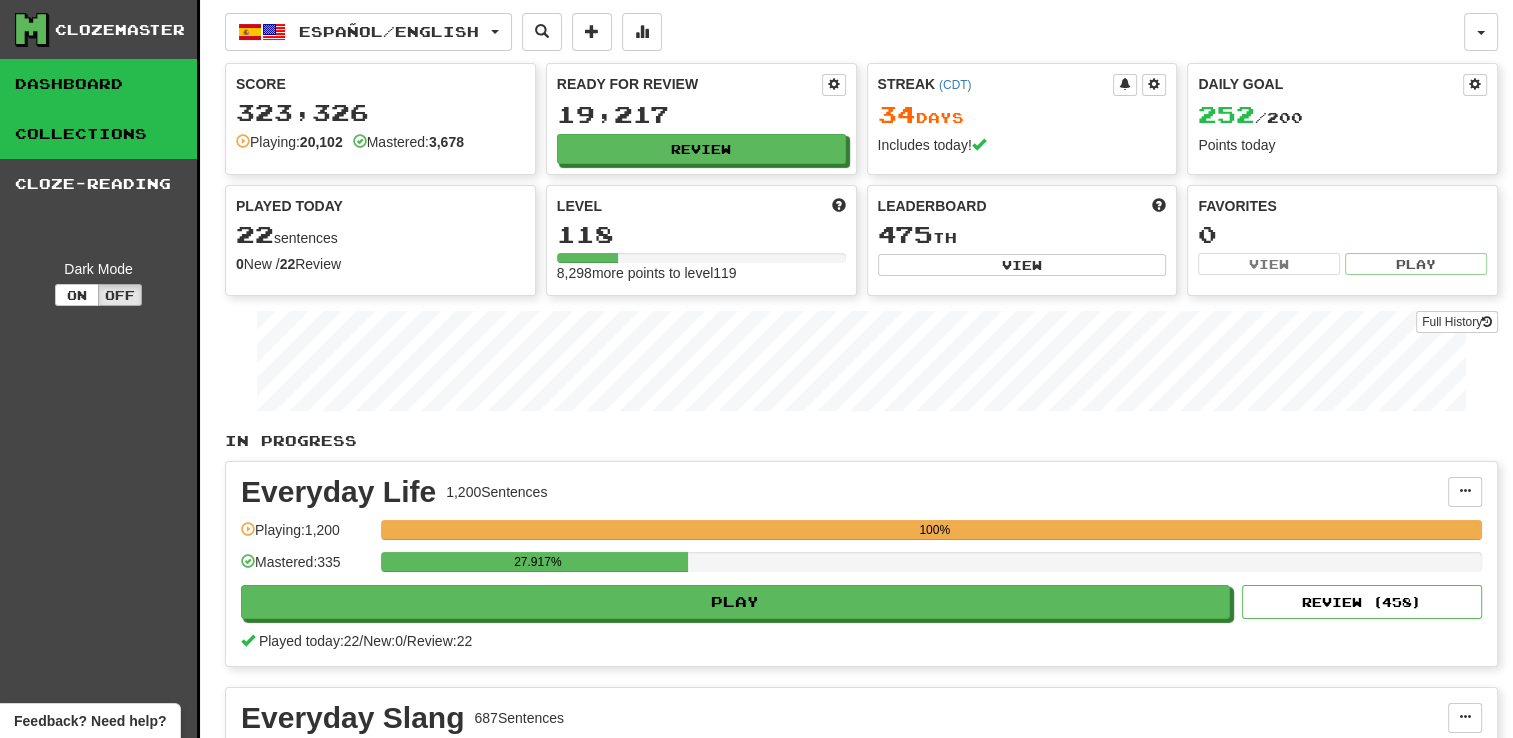 click on "Collections" at bounding box center [98, 134] 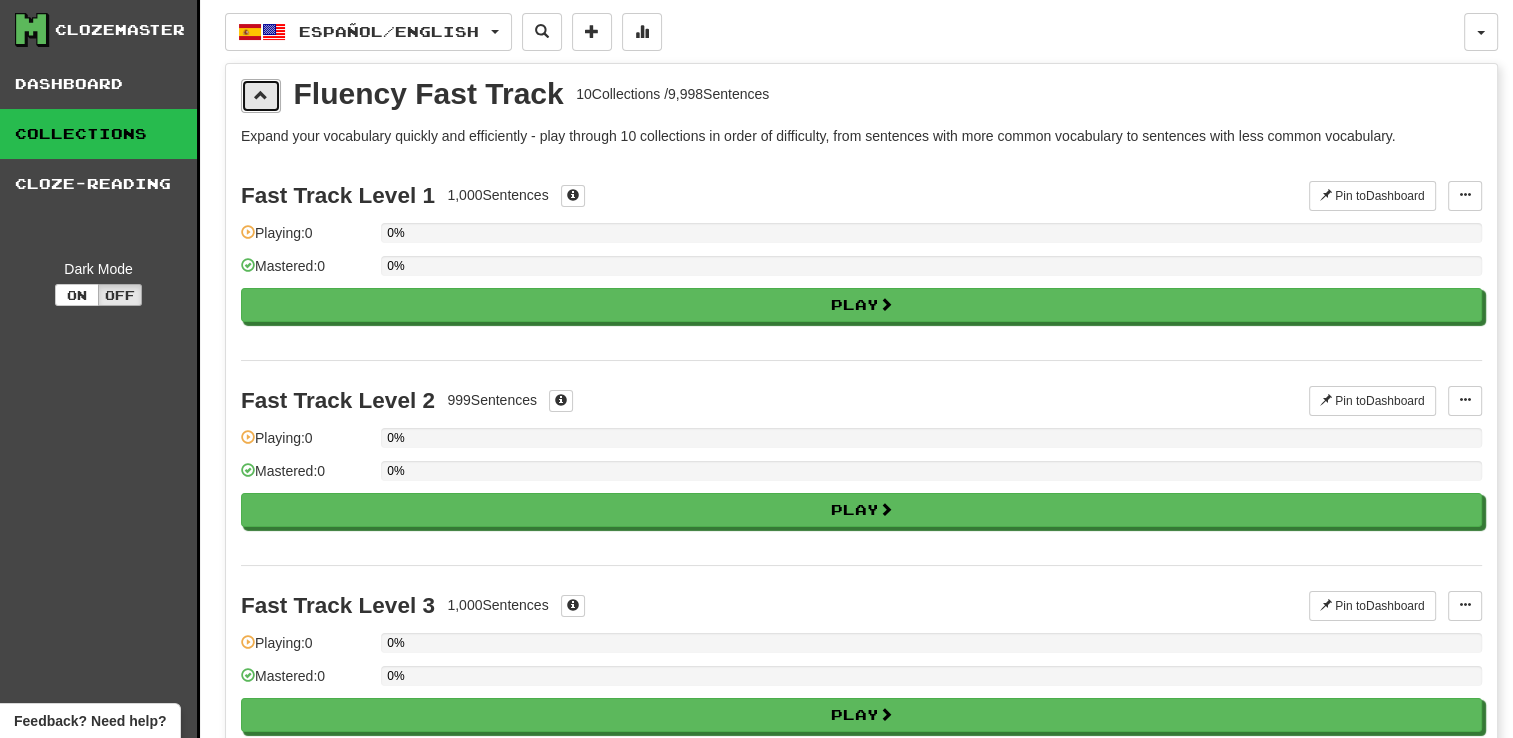 click at bounding box center [261, 96] 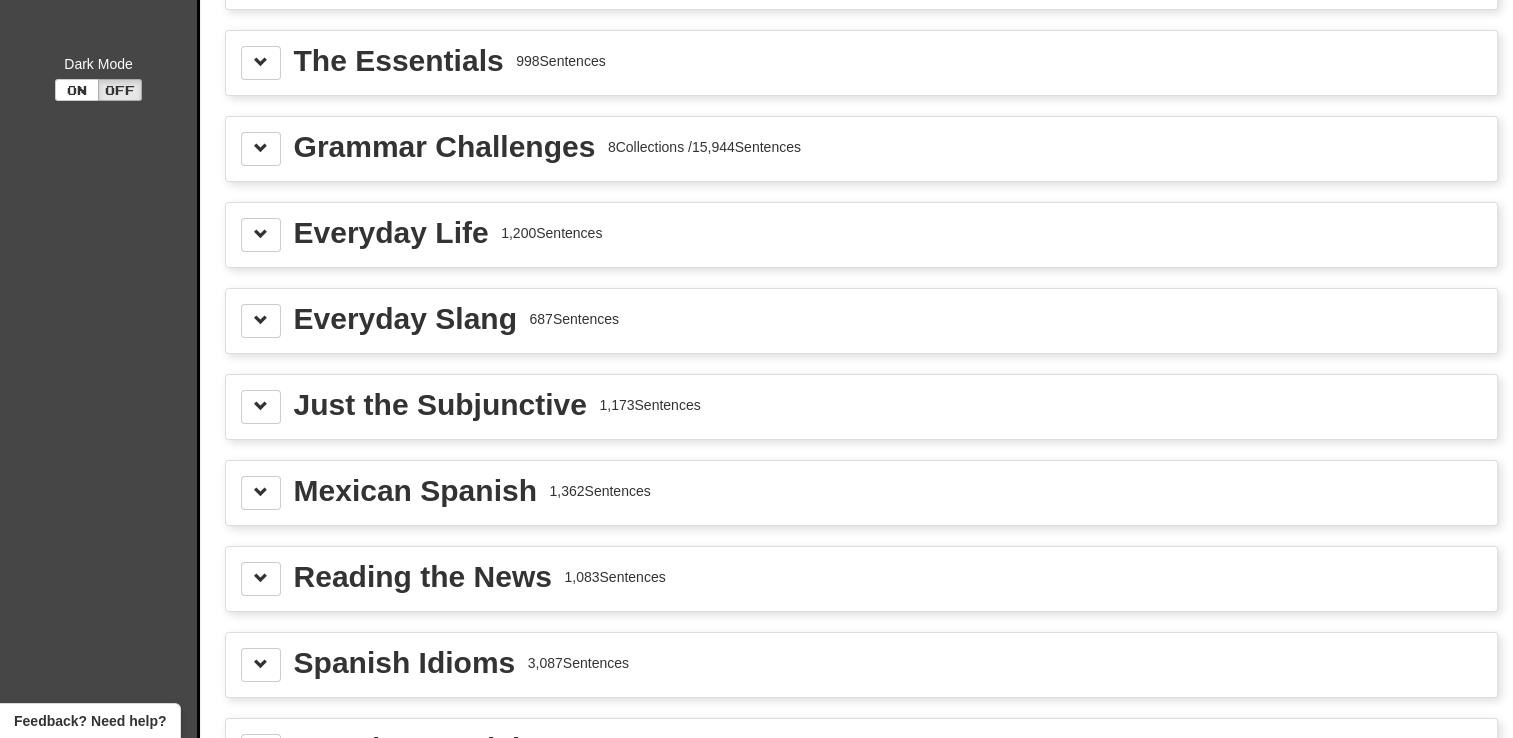 scroll, scrollTop: 300, scrollLeft: 0, axis: vertical 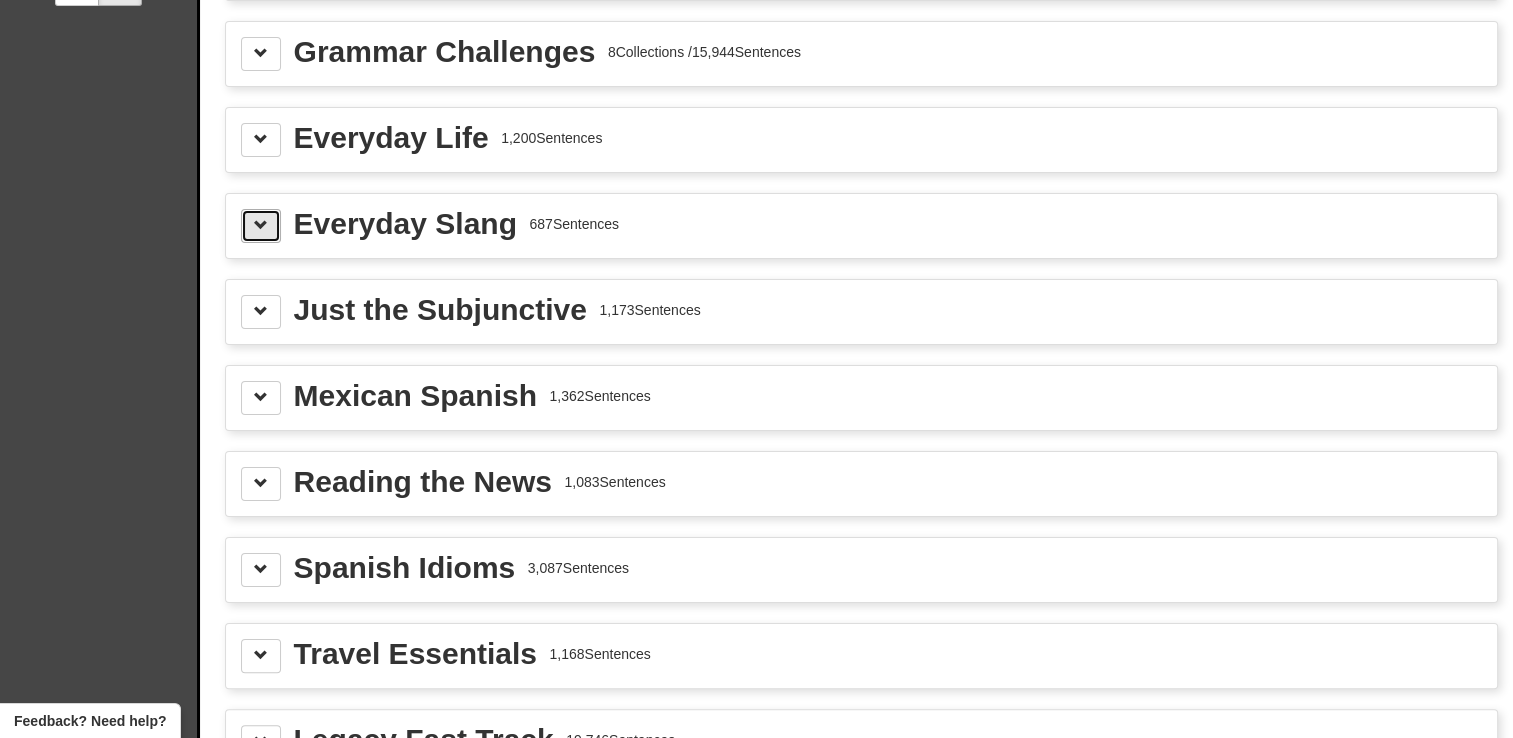 click at bounding box center [261, 225] 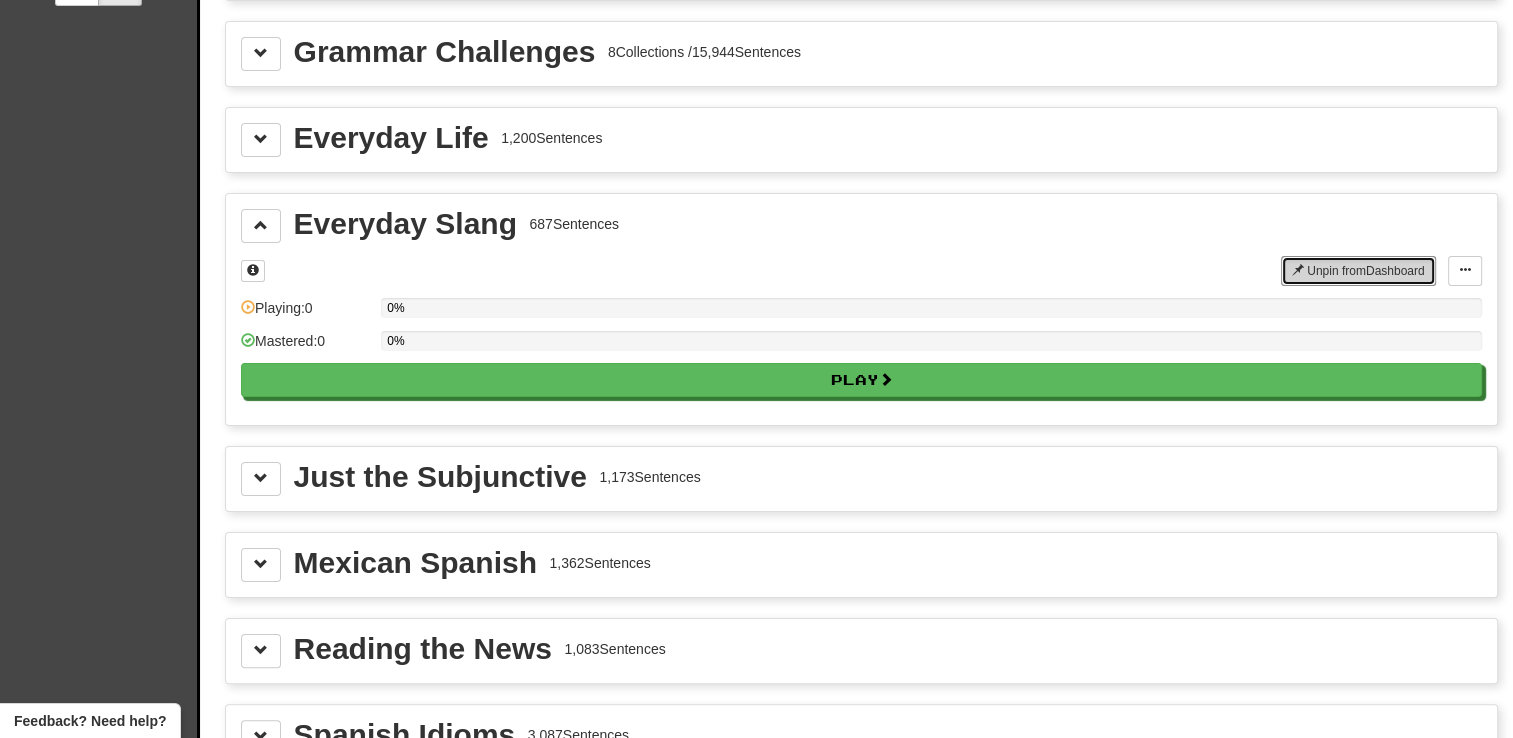 click on "Unpin from  Dashboard" at bounding box center [1358, 271] 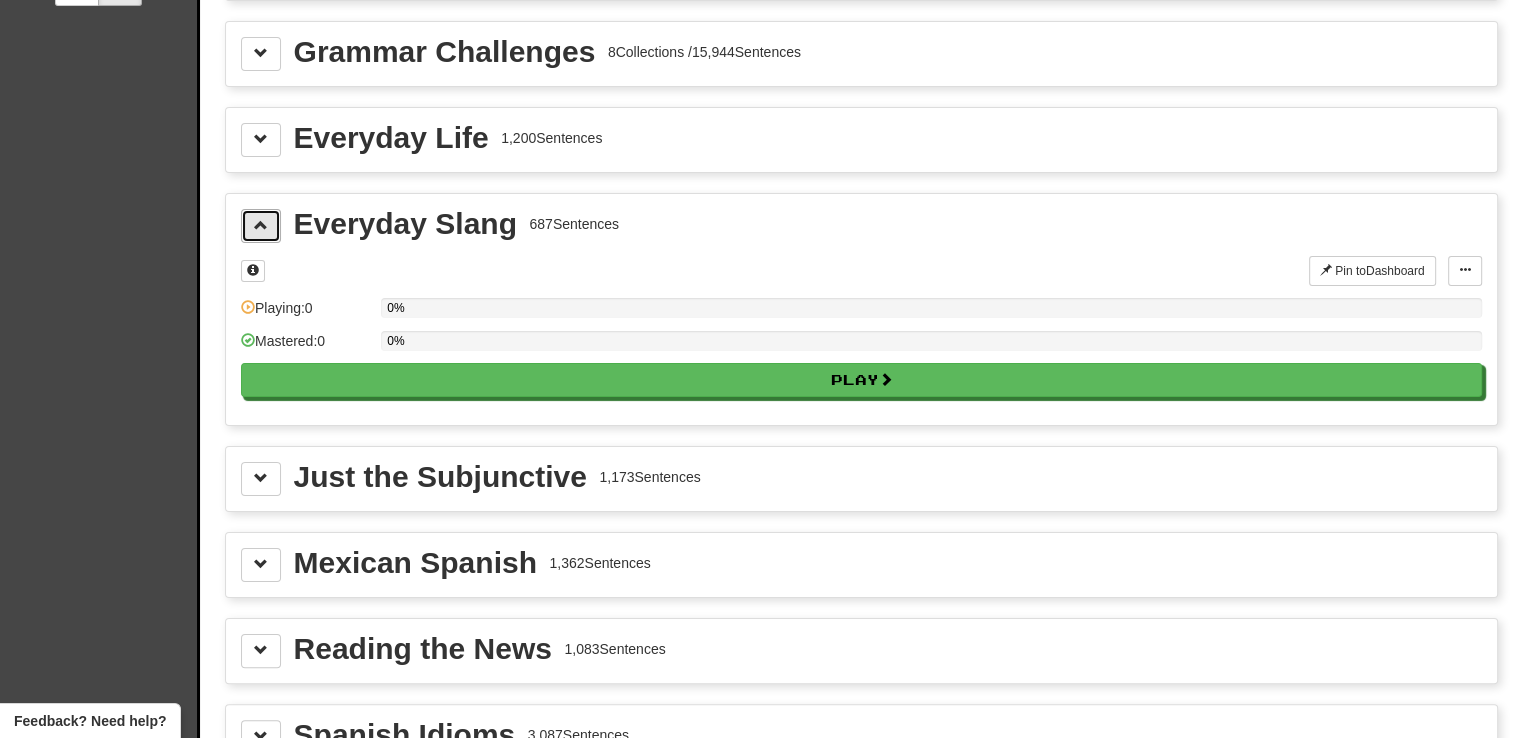 click at bounding box center [261, 226] 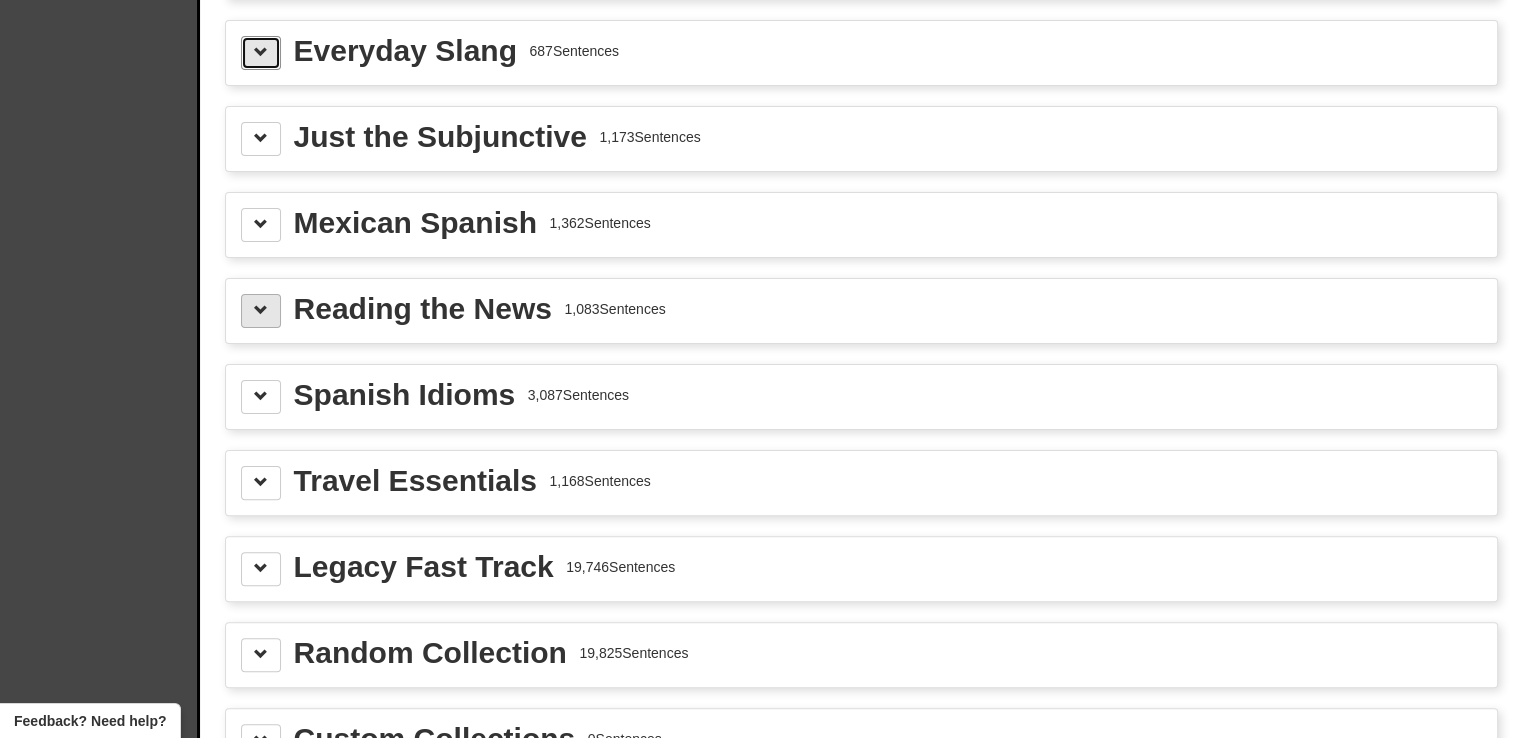 scroll, scrollTop: 500, scrollLeft: 0, axis: vertical 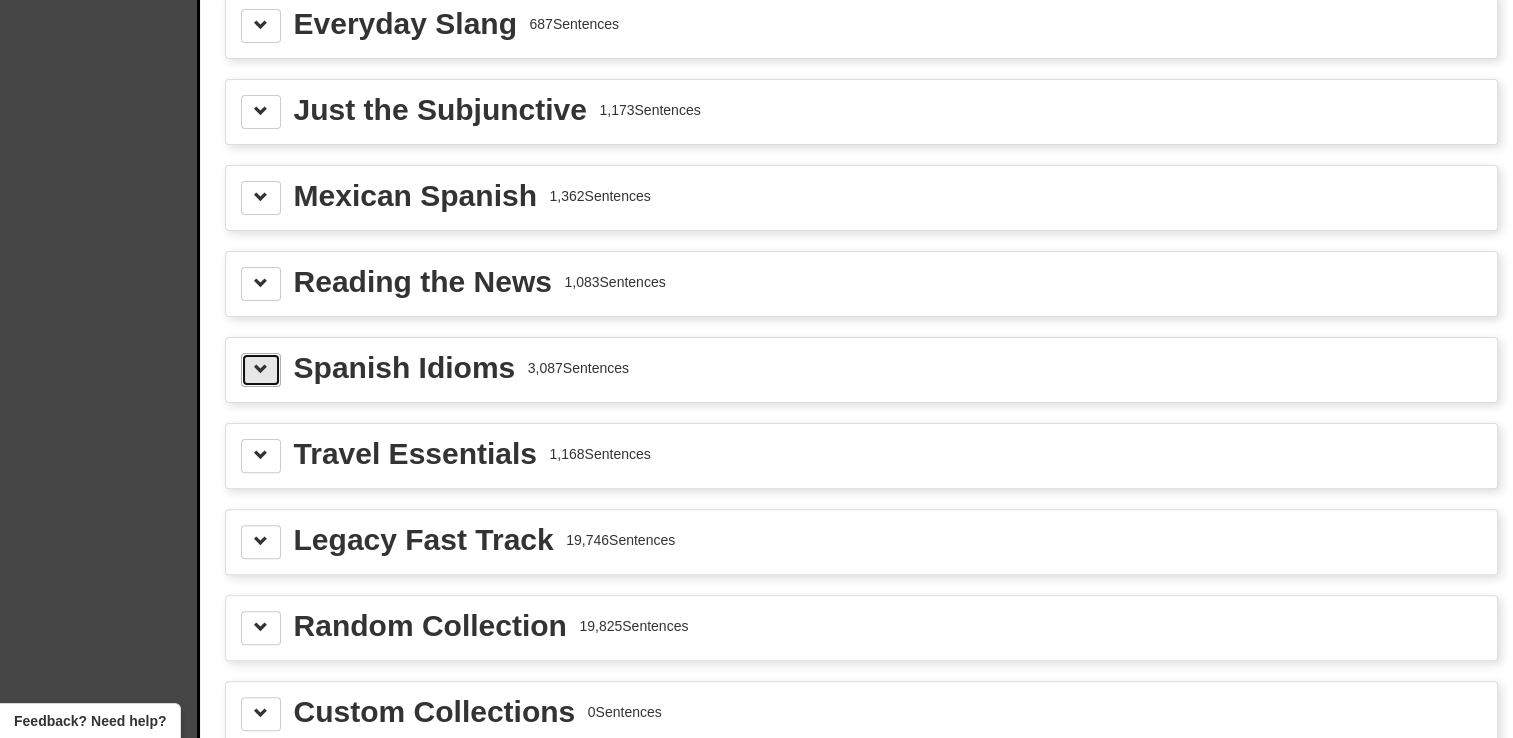 click at bounding box center [261, 370] 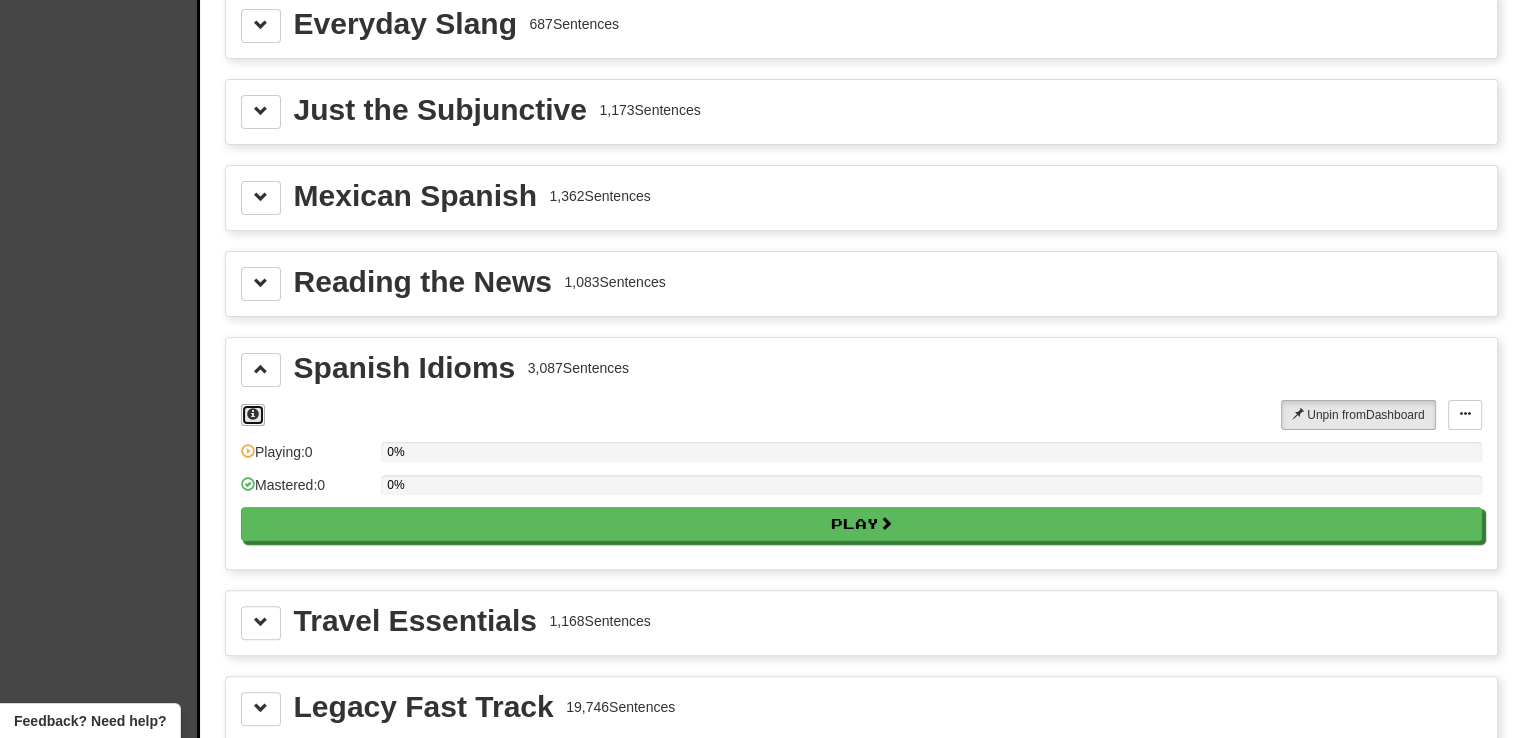 click at bounding box center (253, 414) 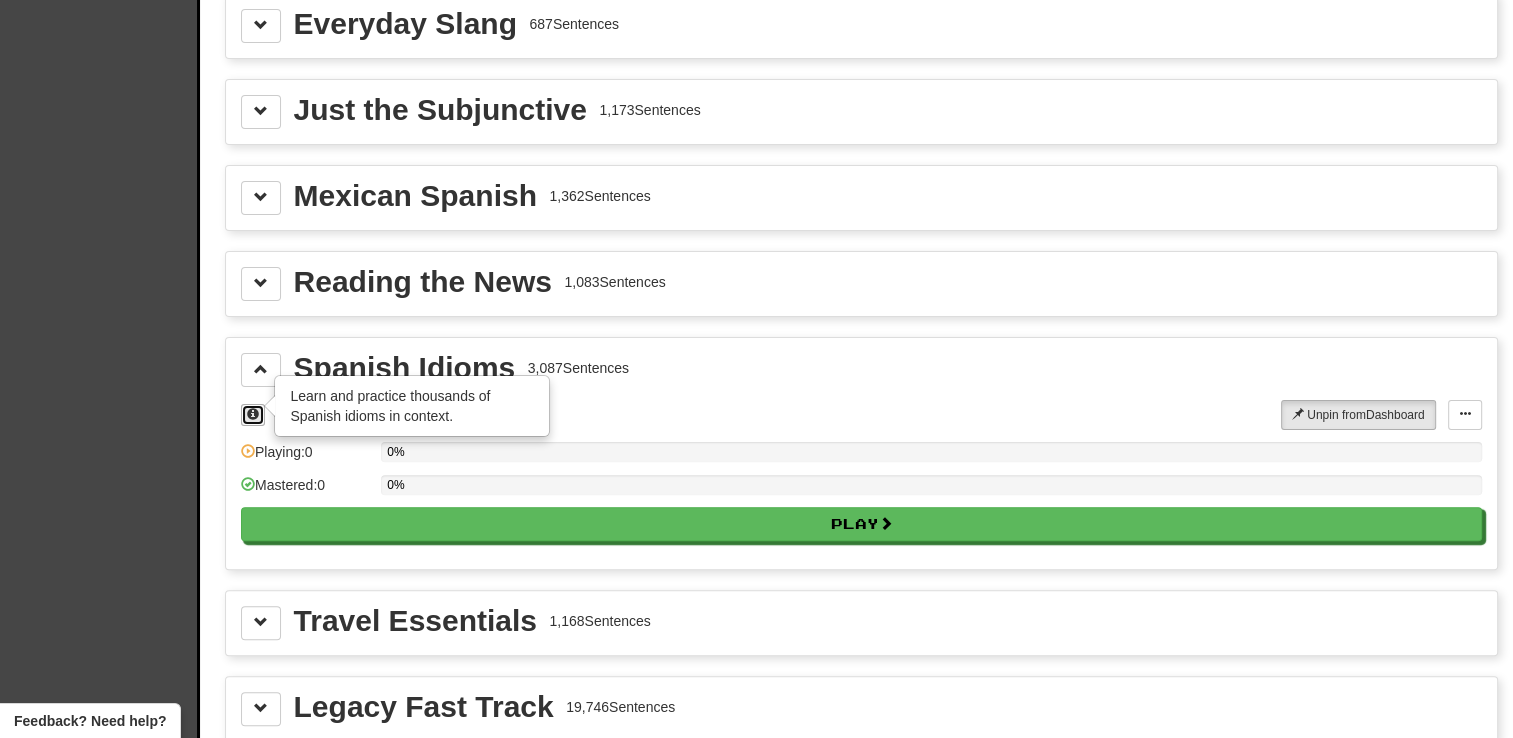 click at bounding box center [253, 414] 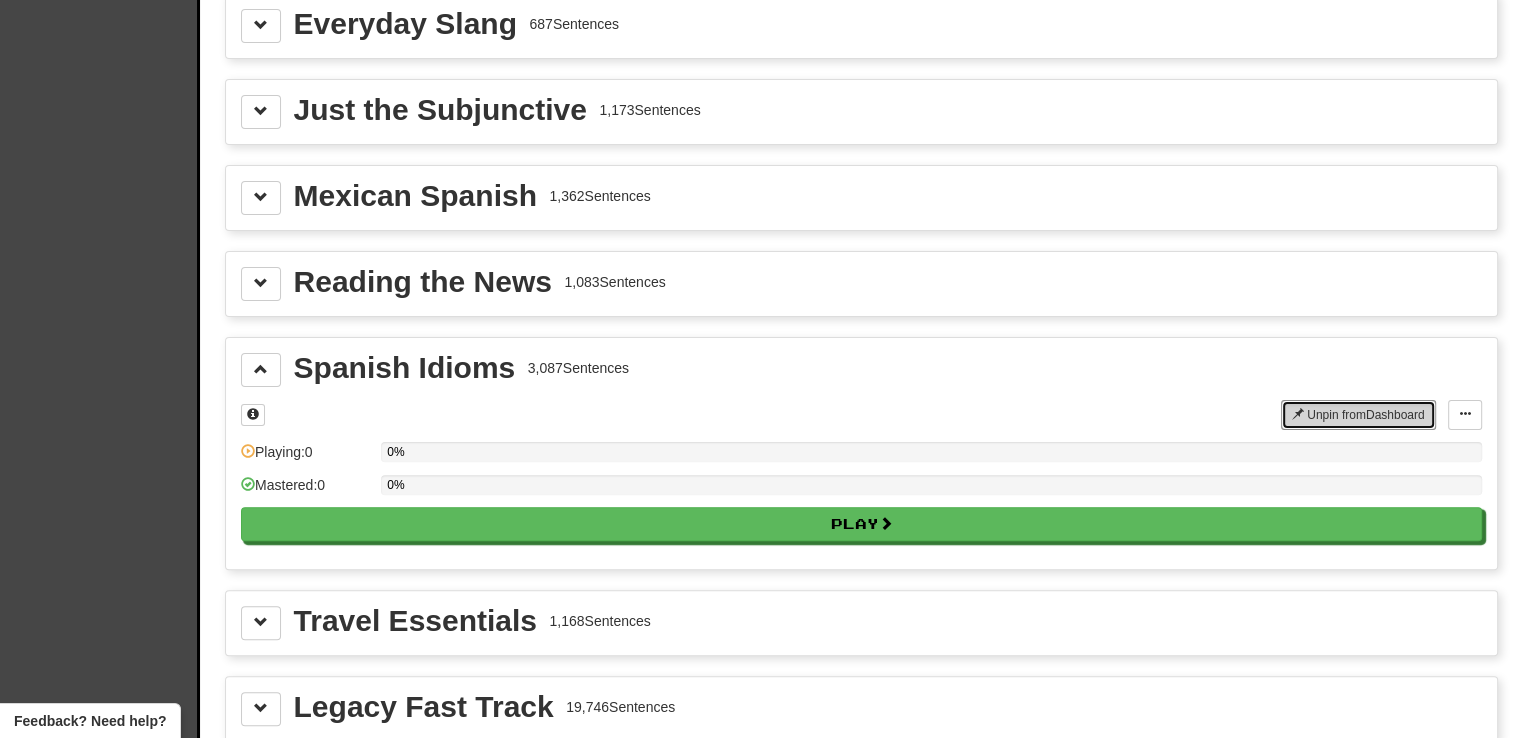 click on "Unpin from  Dashboard" at bounding box center [1358, 415] 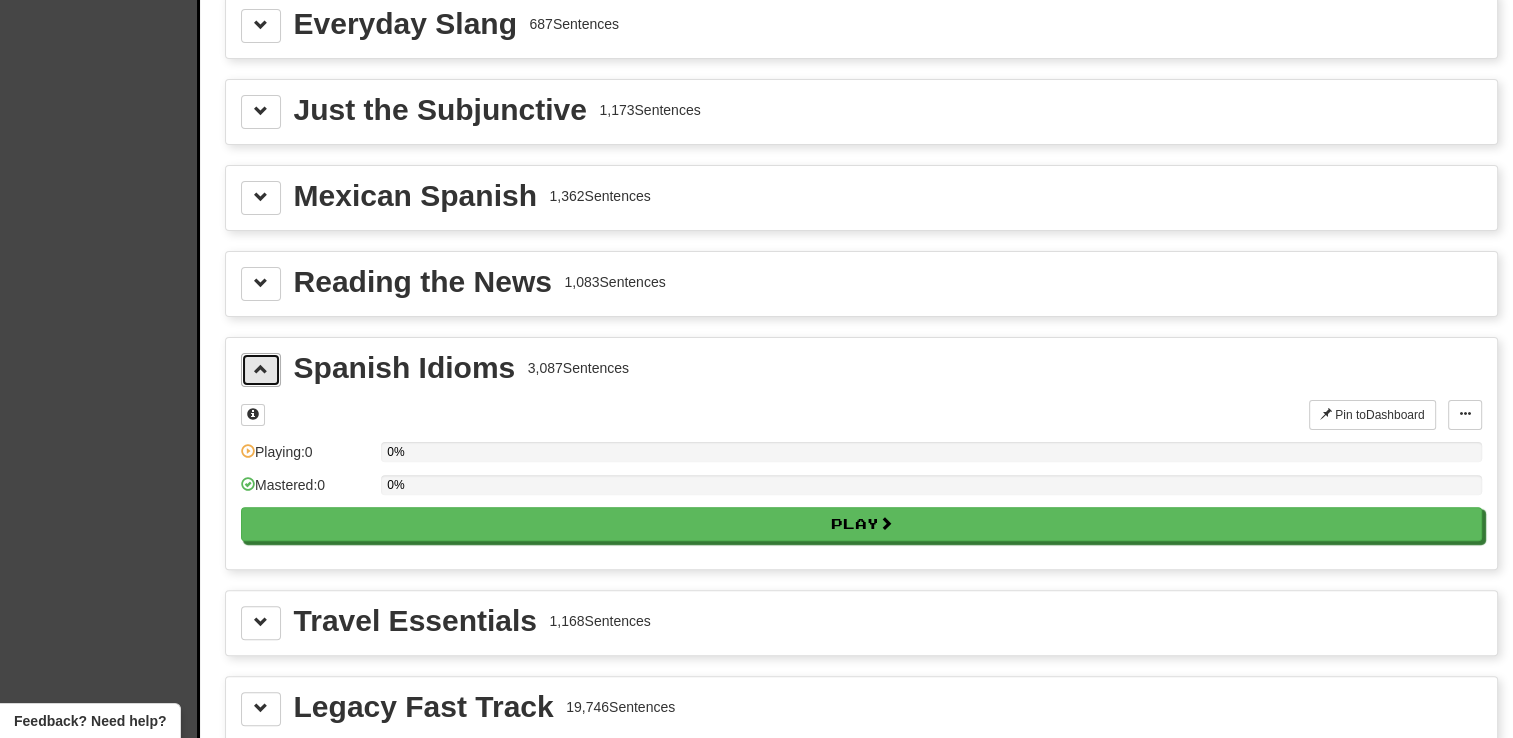 click at bounding box center [261, 369] 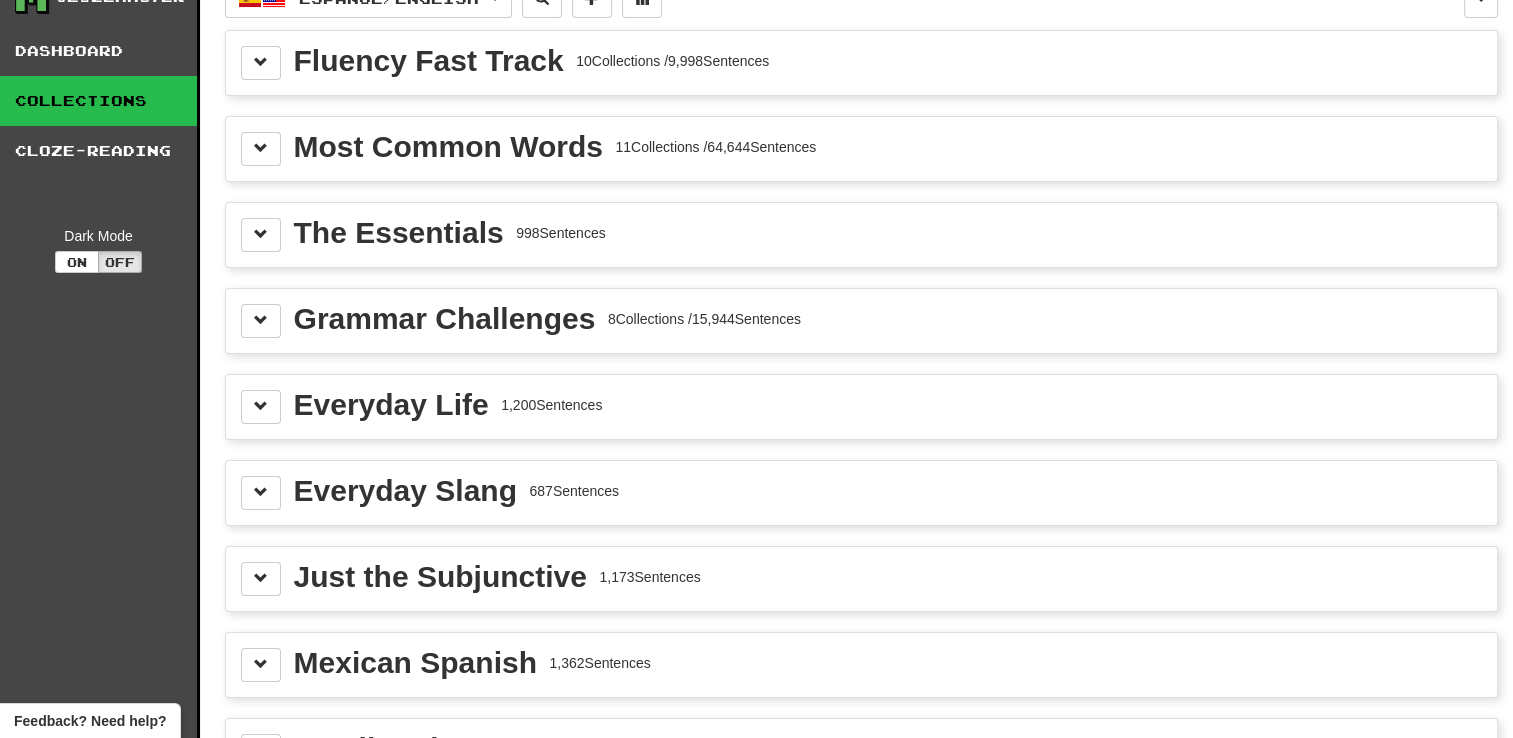 scroll, scrollTop: 0, scrollLeft: 0, axis: both 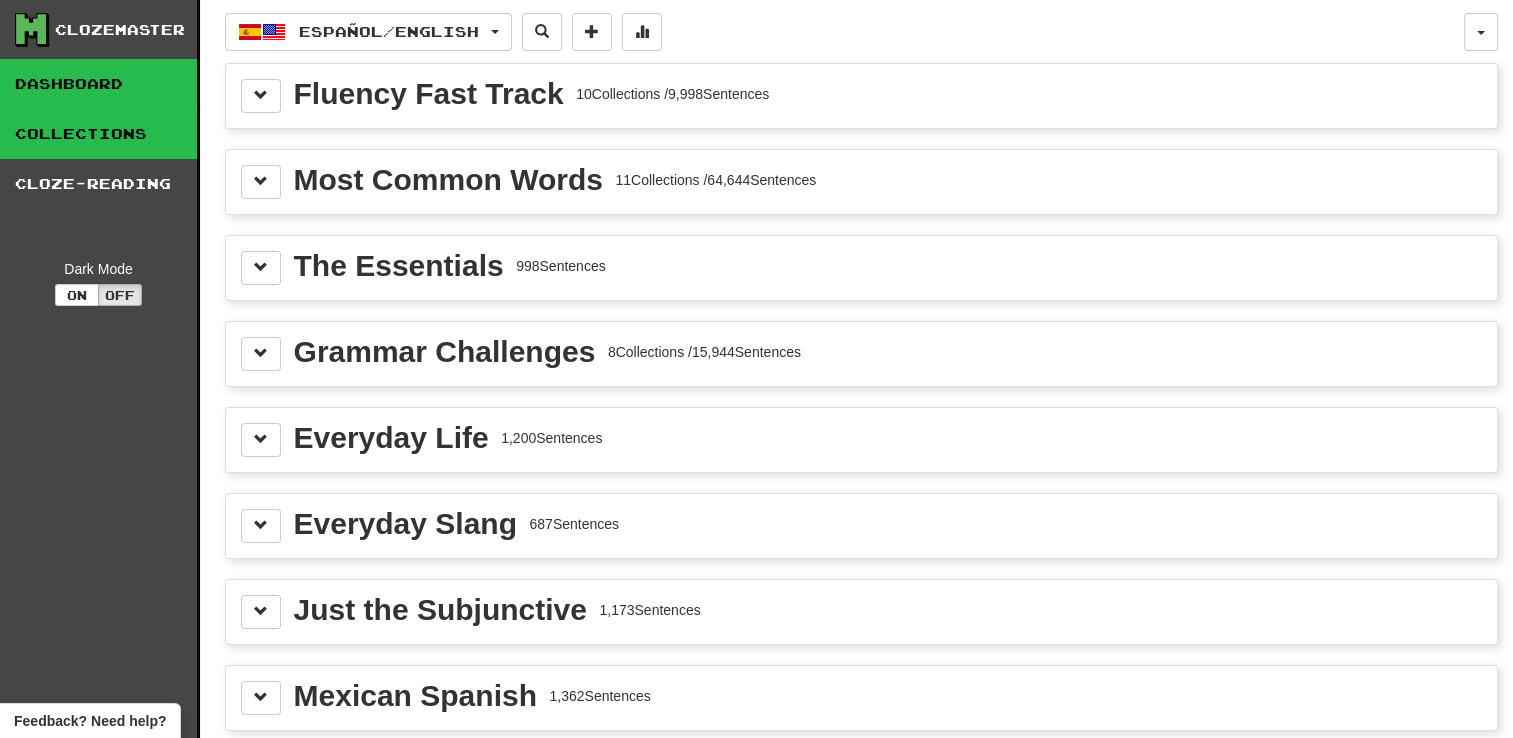 click on "Dashboard" at bounding box center [98, 84] 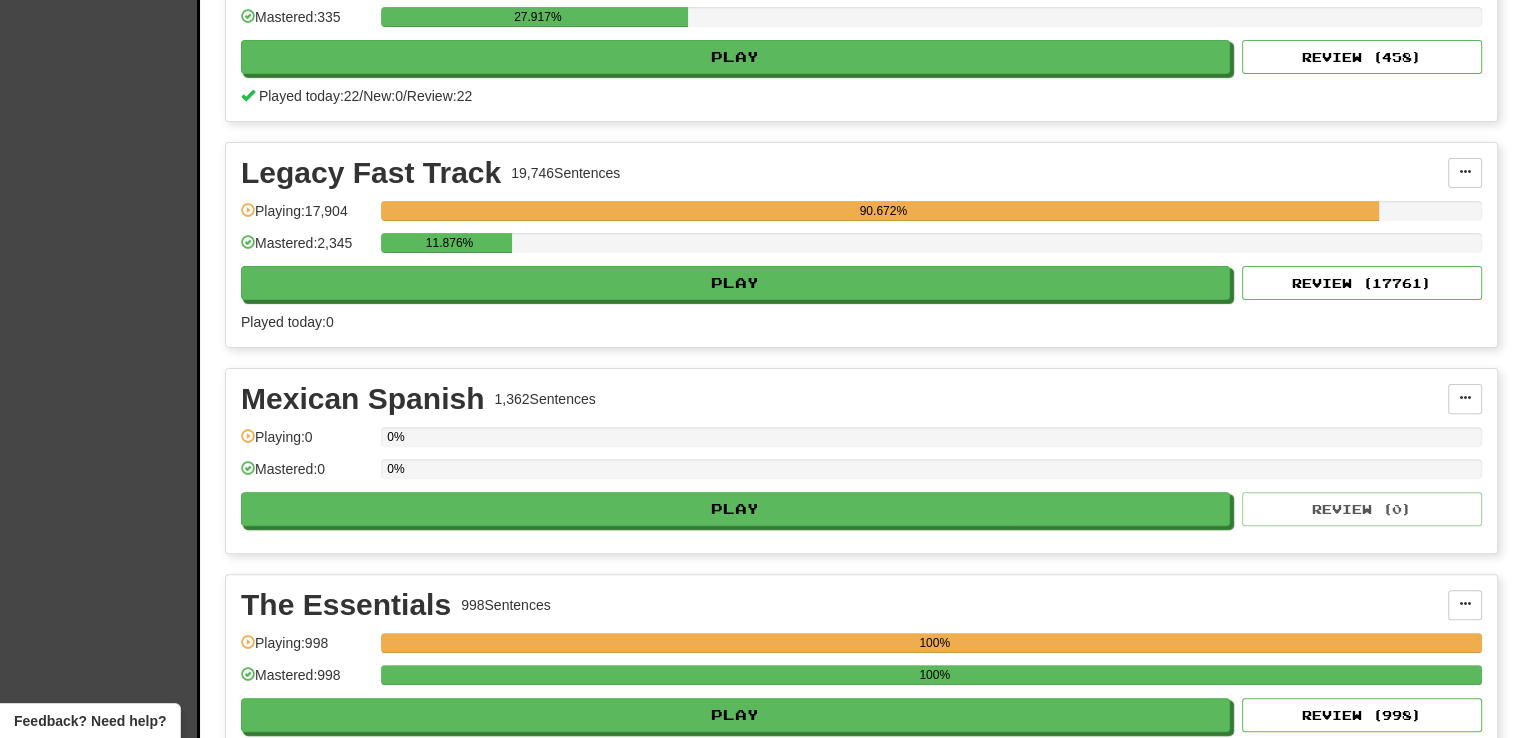 scroll, scrollTop: 0, scrollLeft: 0, axis: both 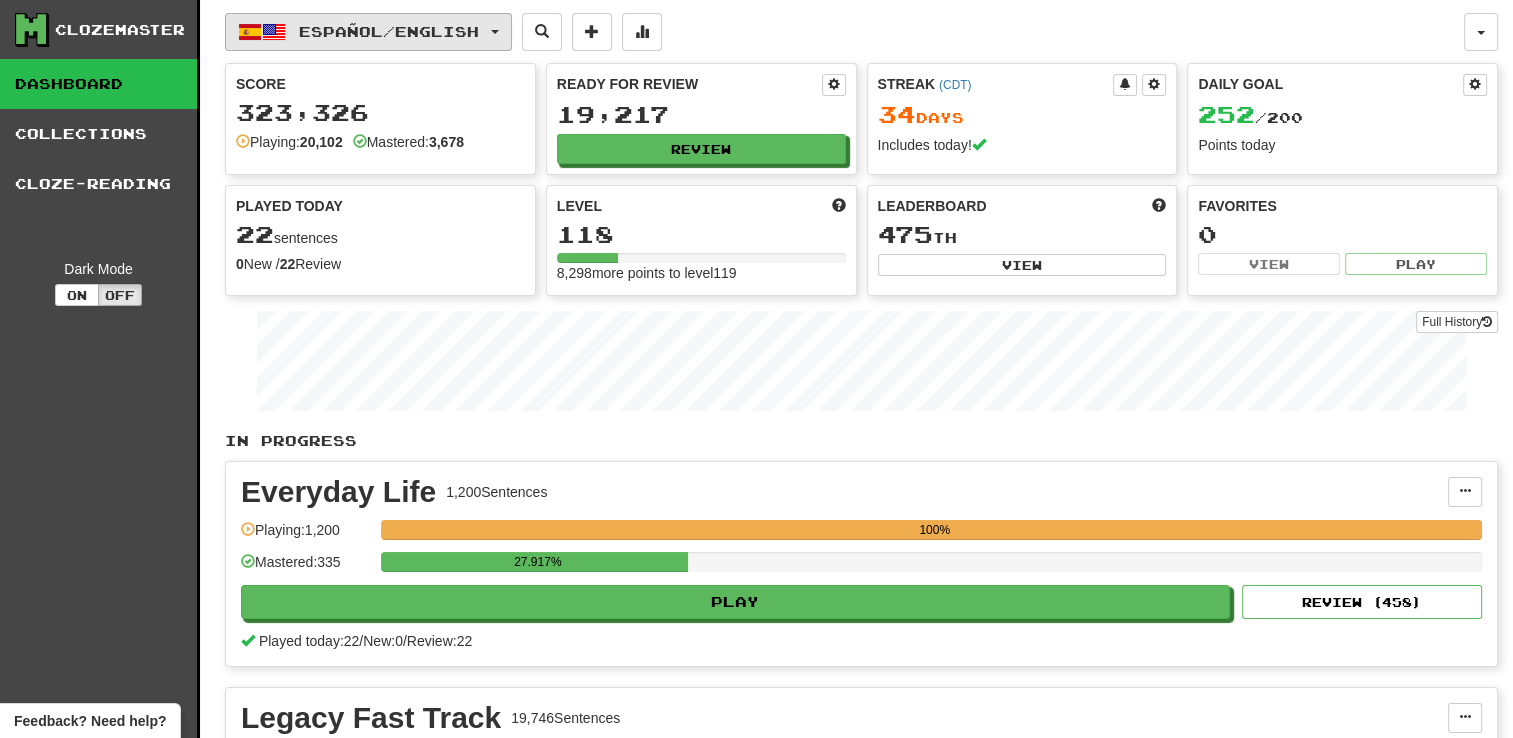 click on "Español  /  English" at bounding box center [368, 32] 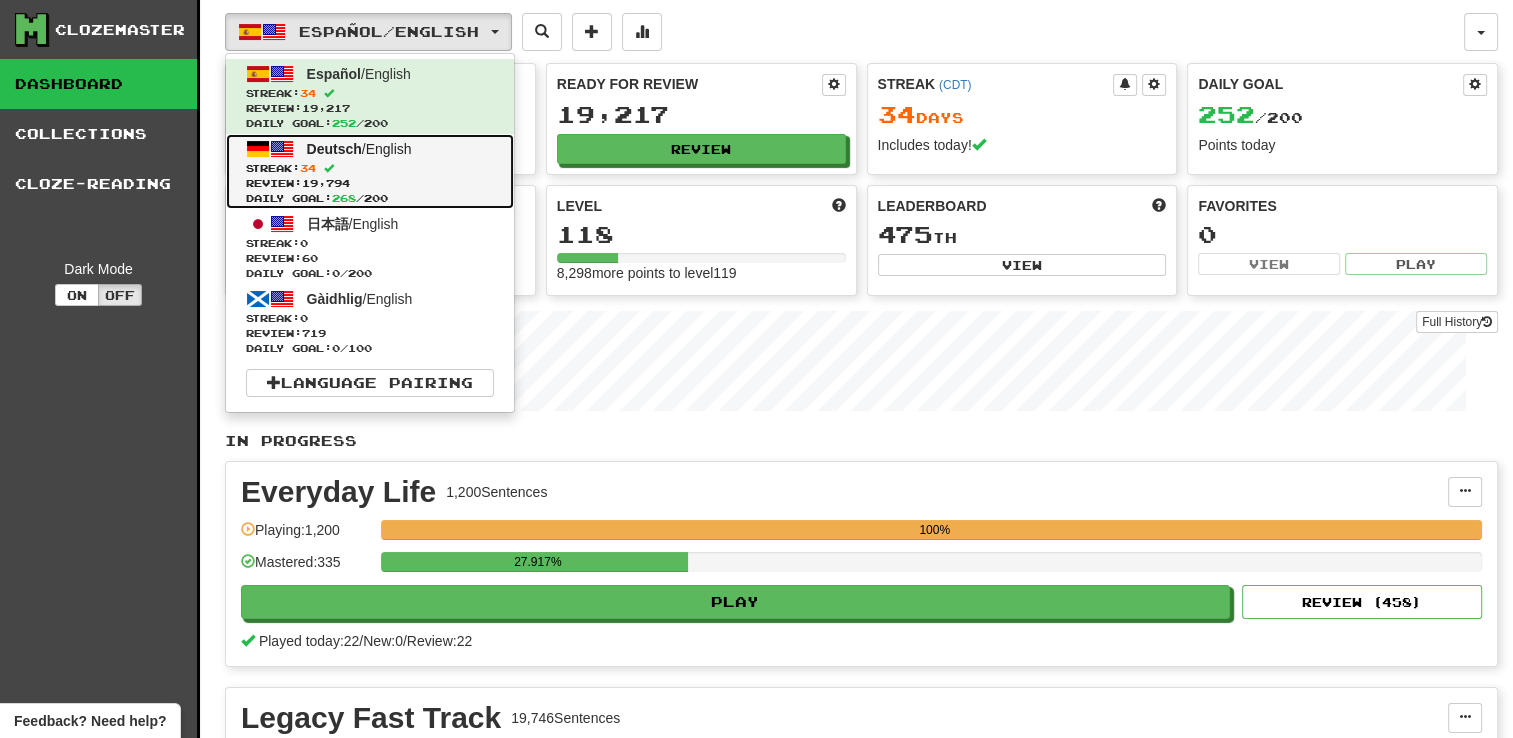 click on "Streak:  34" at bounding box center (370, 168) 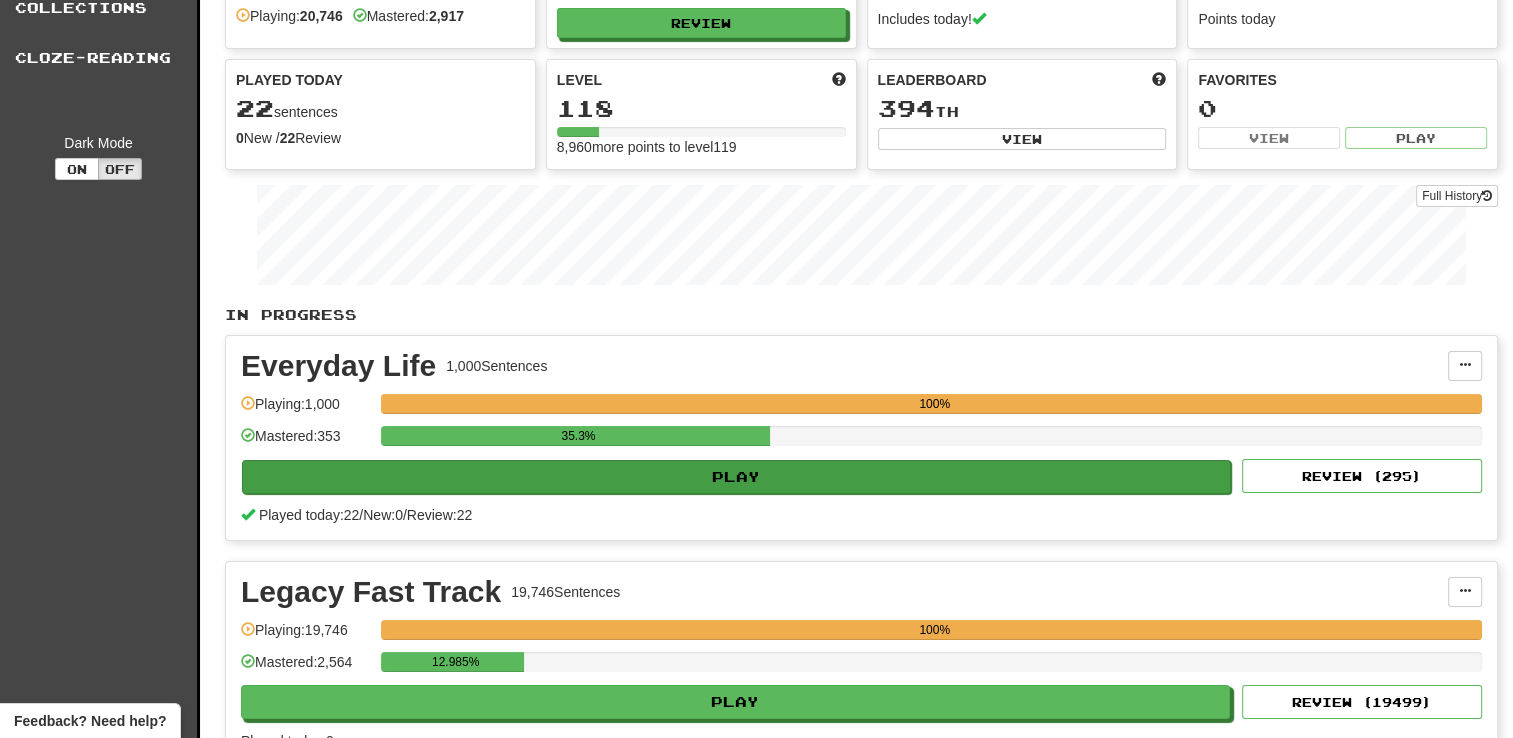 scroll, scrollTop: 0, scrollLeft: 0, axis: both 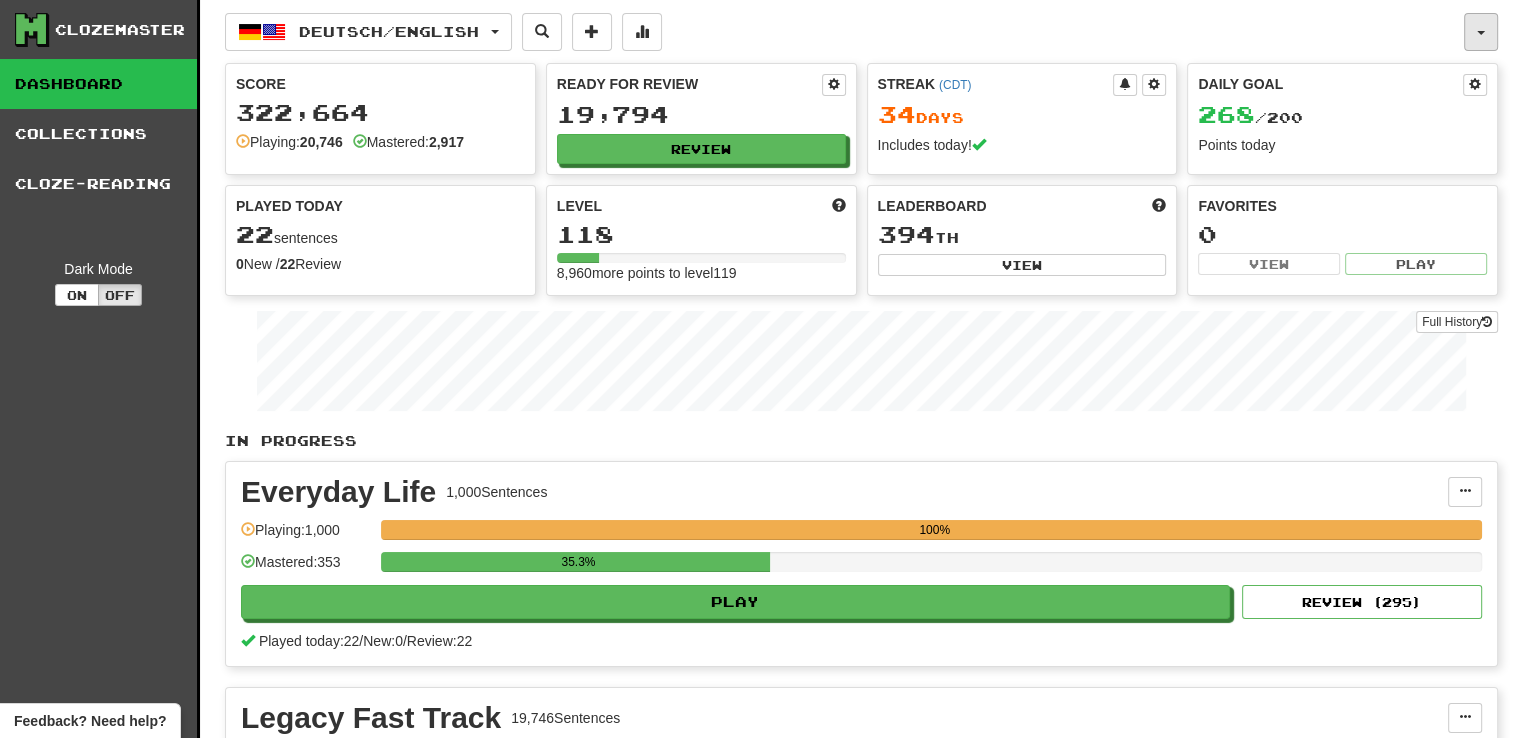 click at bounding box center [1481, 32] 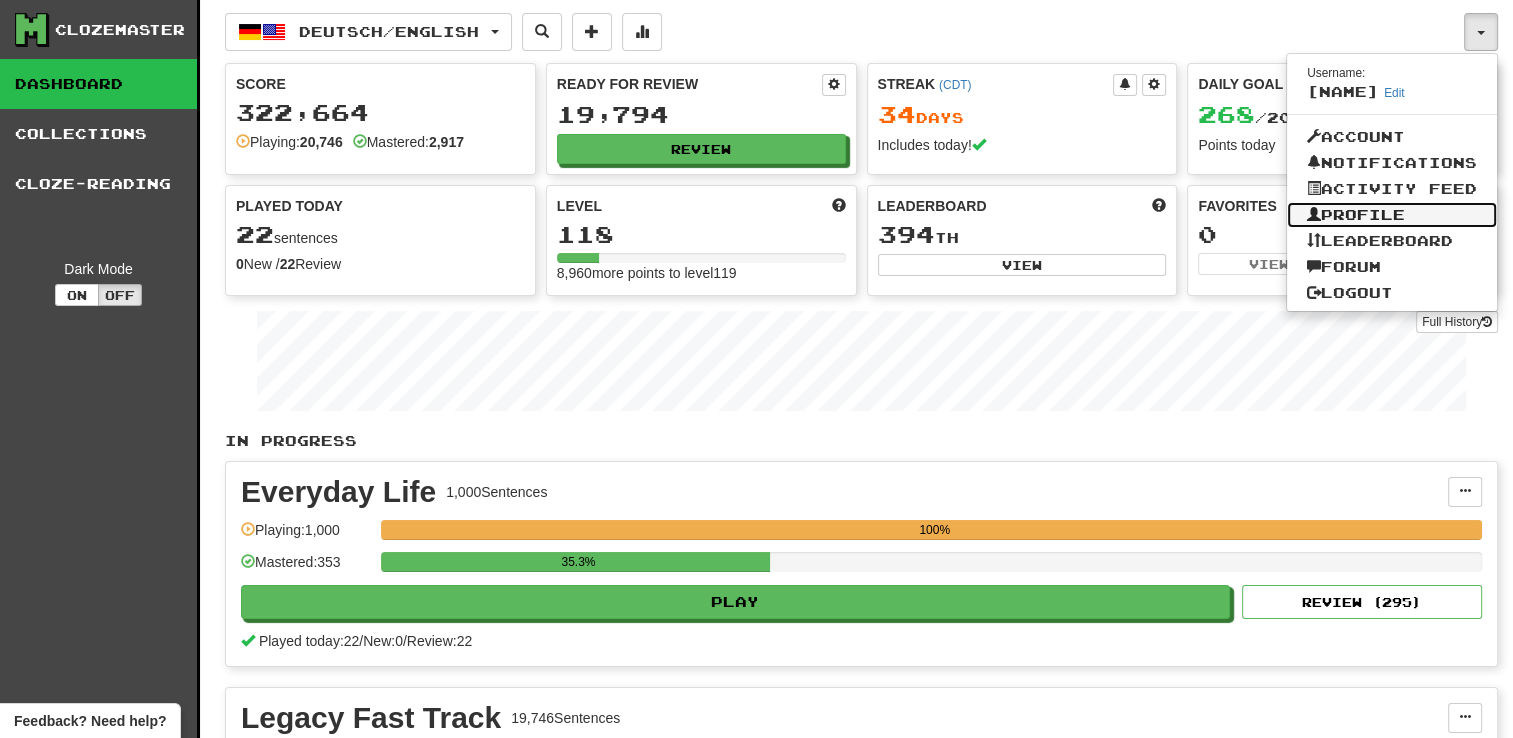 click on "Profile" at bounding box center [1392, 215] 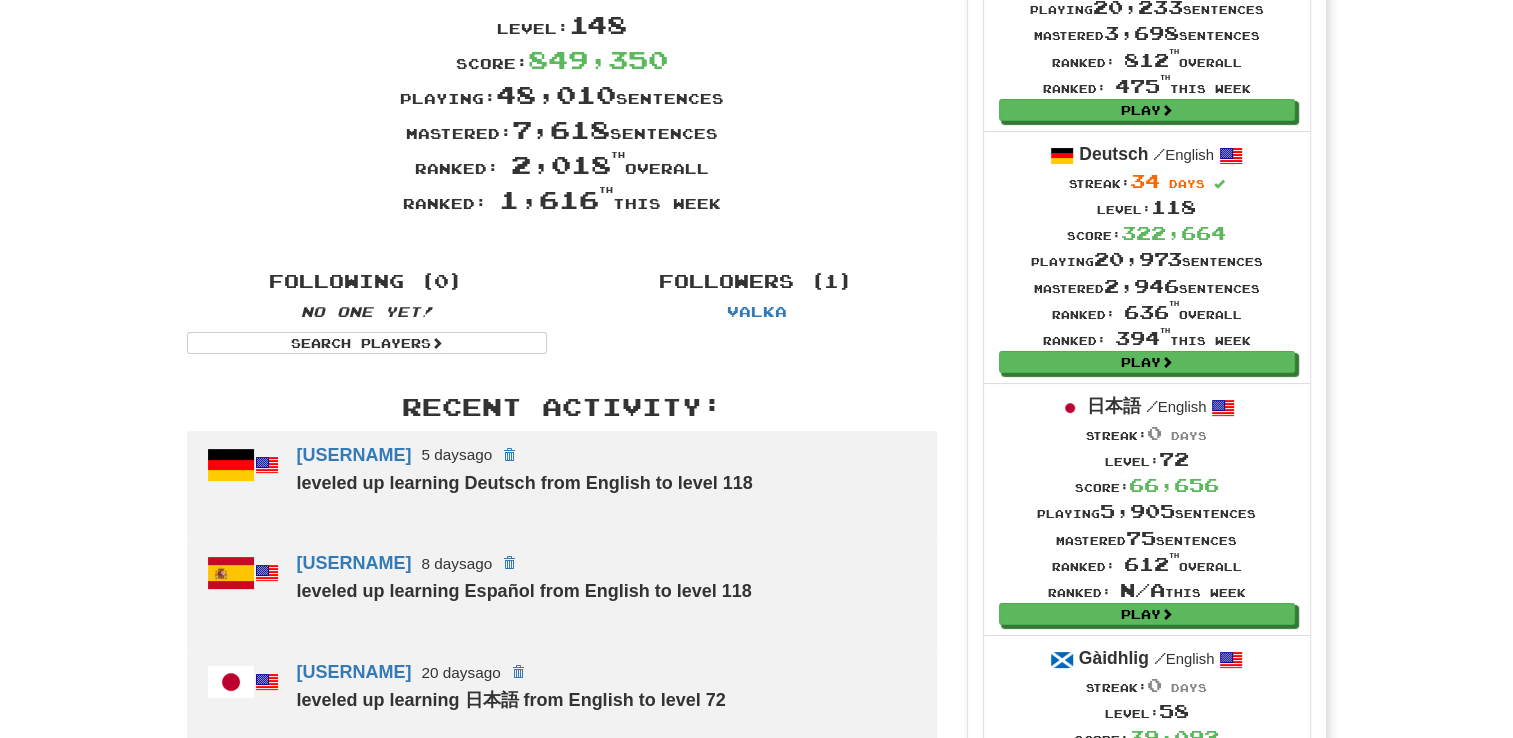 scroll, scrollTop: 0, scrollLeft: 0, axis: both 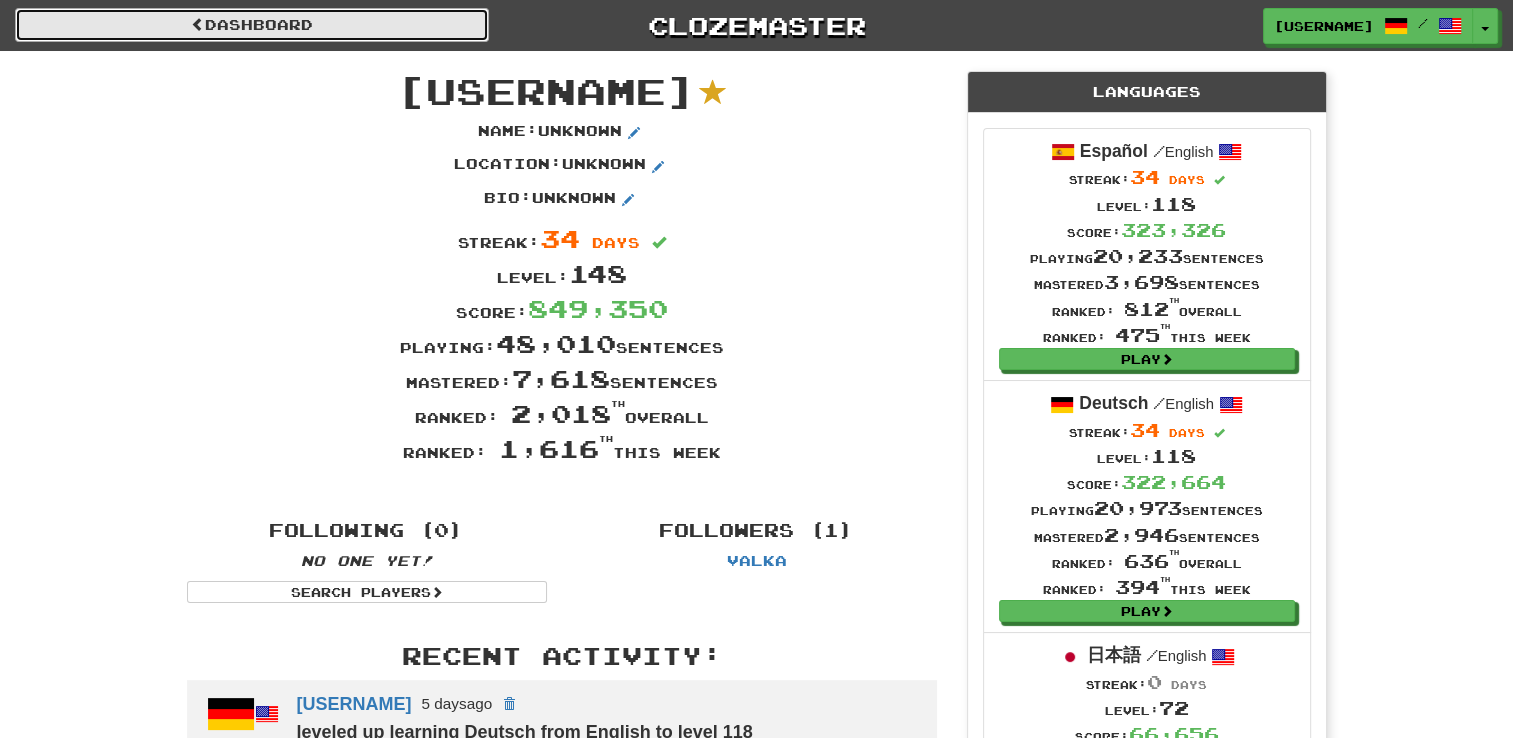 click on "Dashboard" at bounding box center [252, 25] 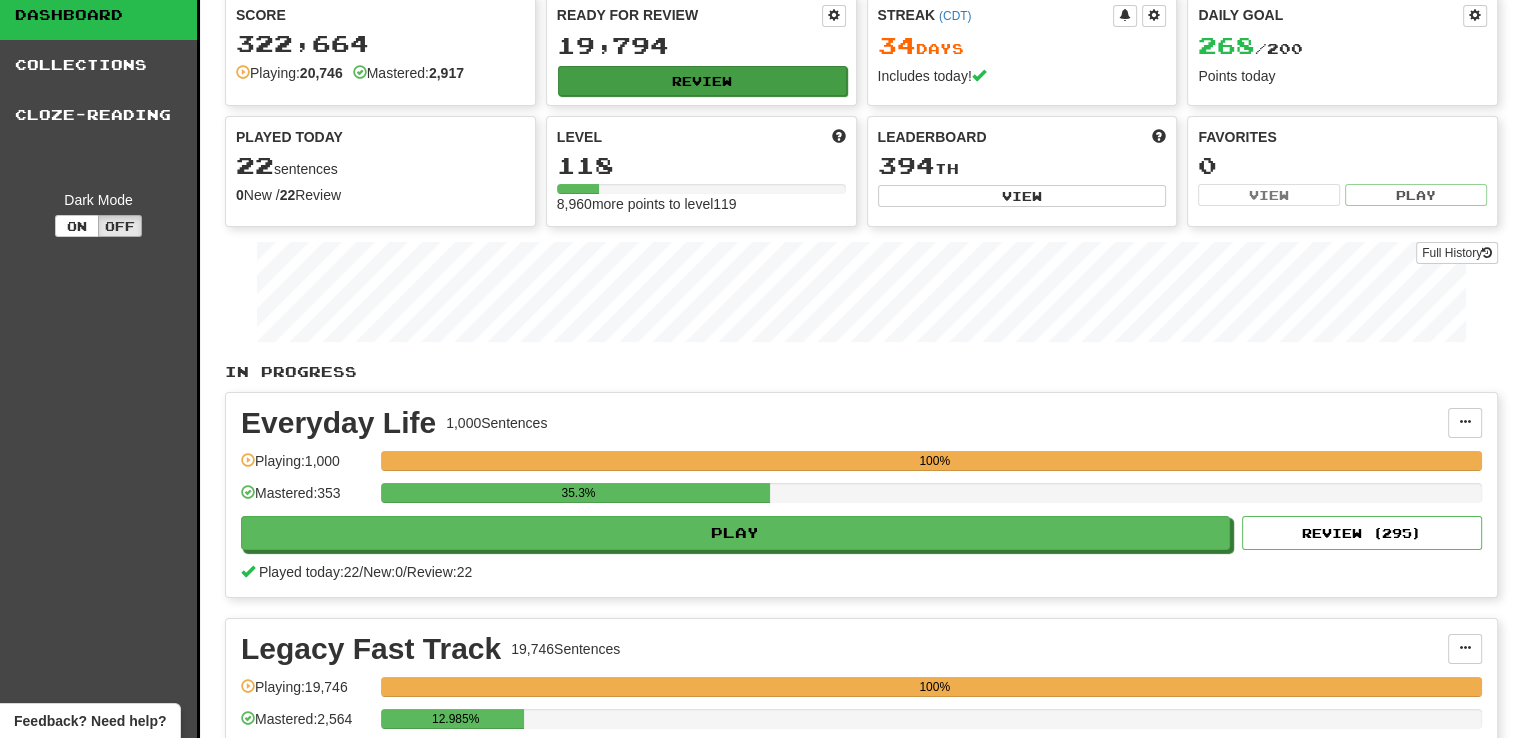 scroll, scrollTop: 0, scrollLeft: 0, axis: both 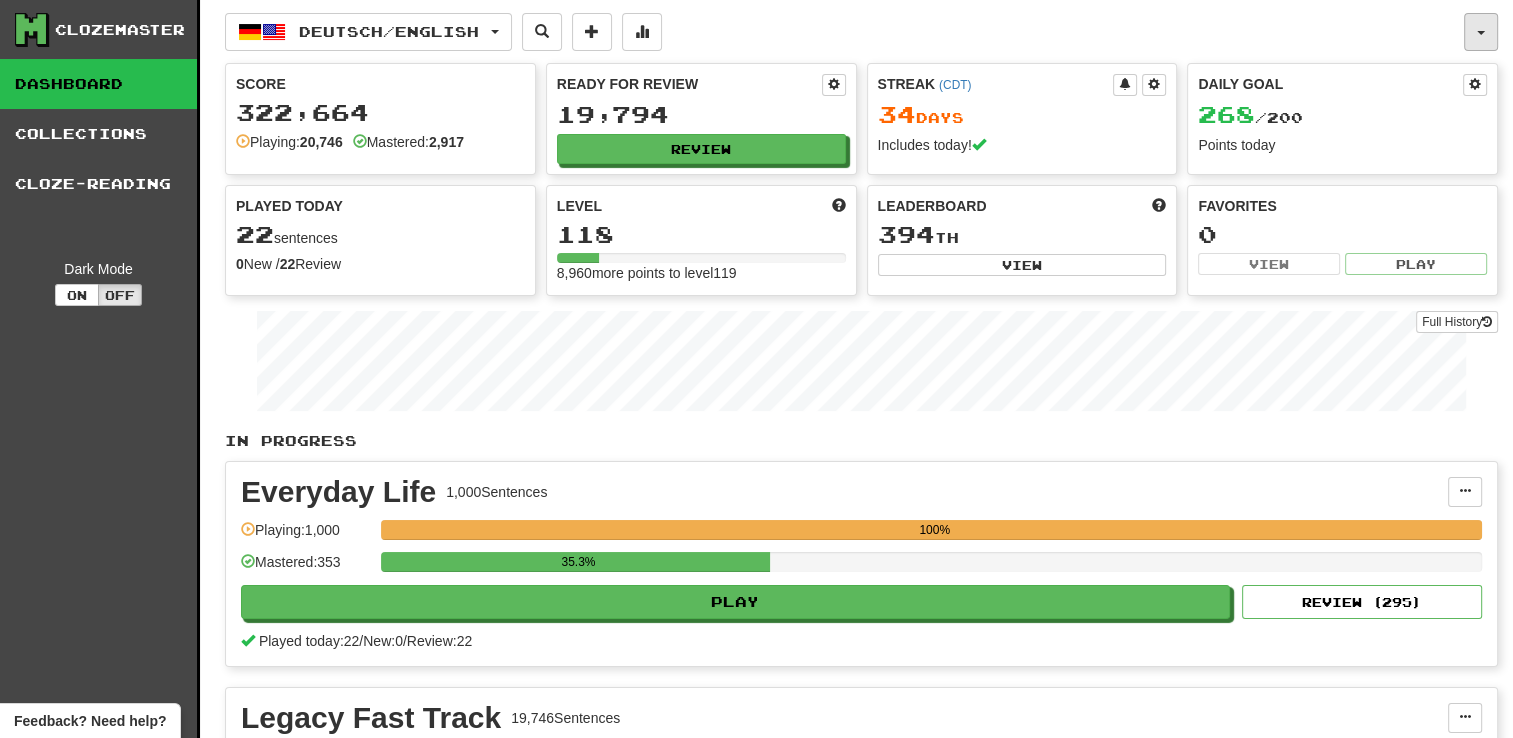 click at bounding box center [1481, 32] 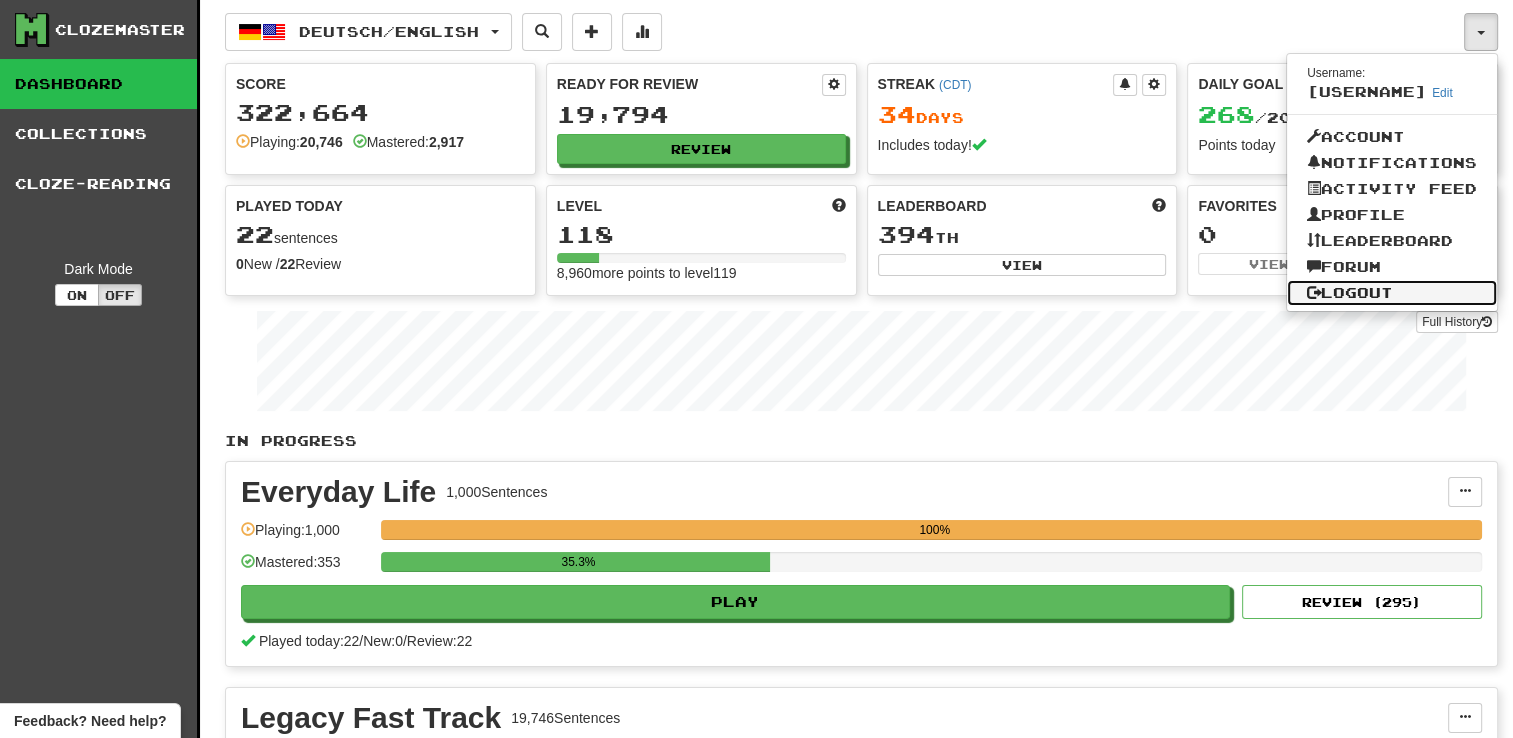 click on "Logout" at bounding box center (1392, 293) 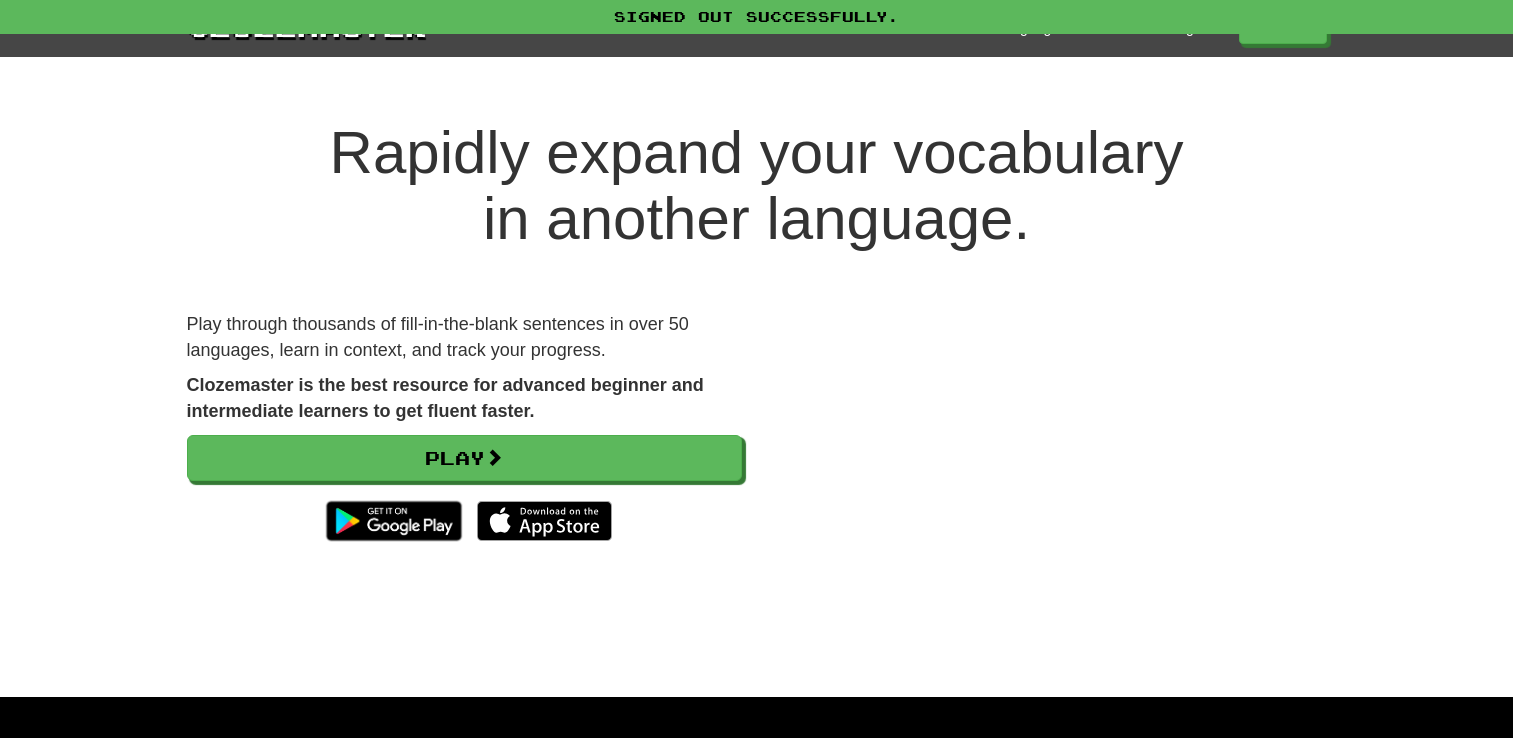 scroll, scrollTop: 0, scrollLeft: 0, axis: both 